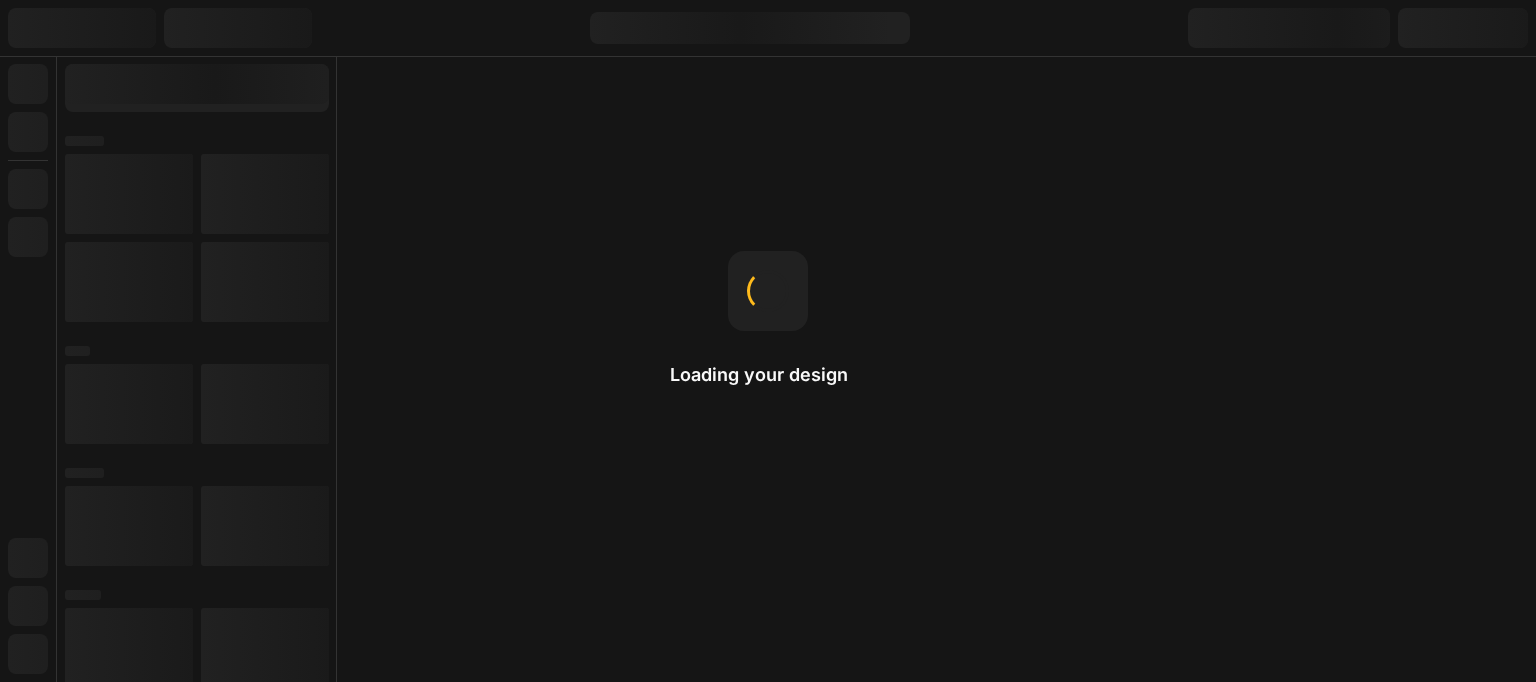 scroll, scrollTop: 0, scrollLeft: 0, axis: both 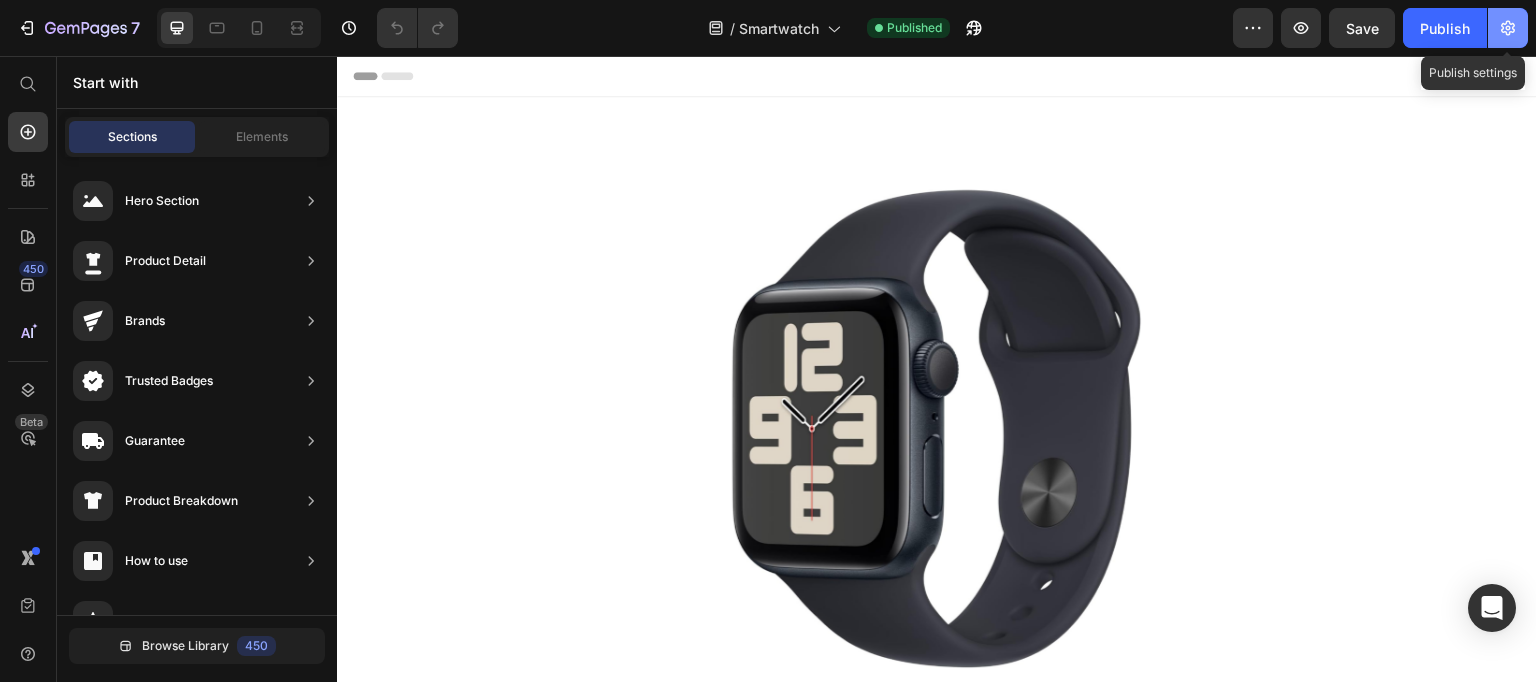 click 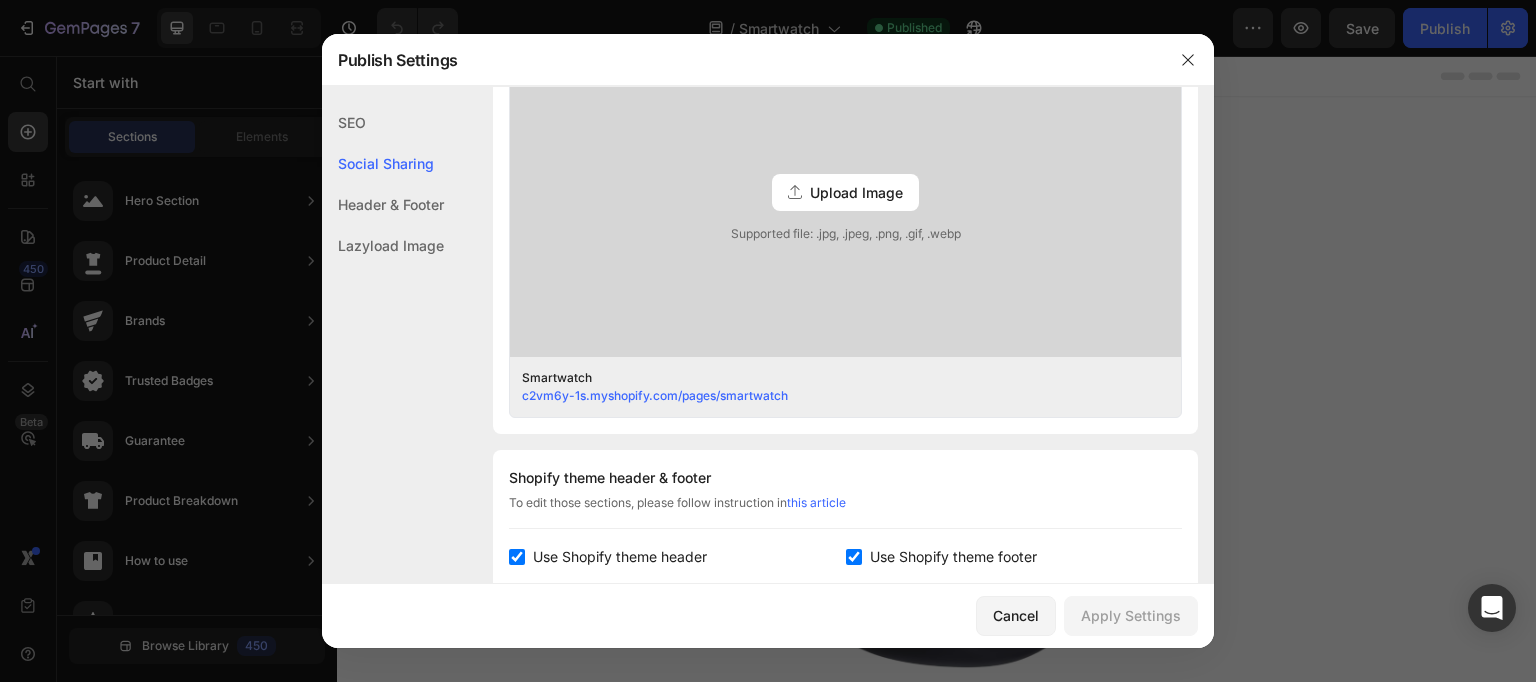 scroll, scrollTop: 600, scrollLeft: 0, axis: vertical 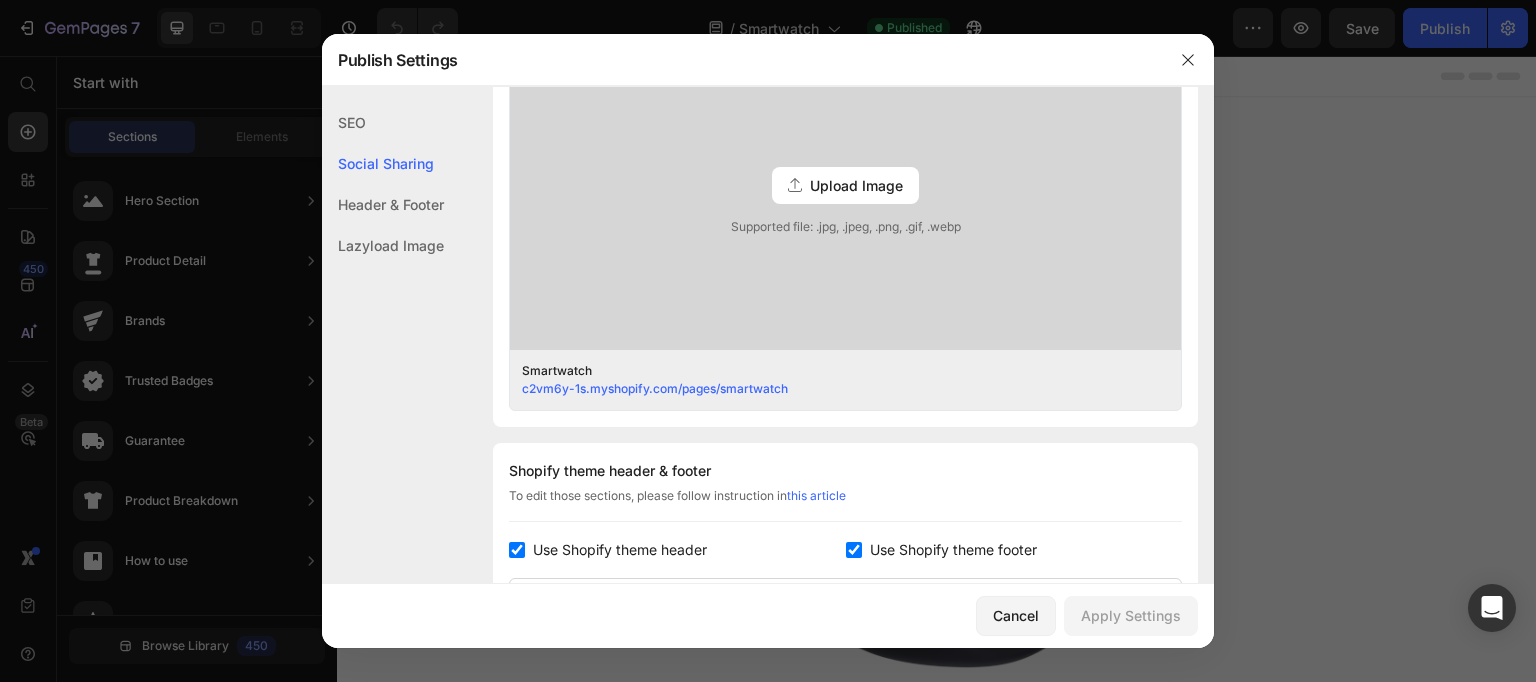 click on "Use Shopify theme header" at bounding box center [620, 550] 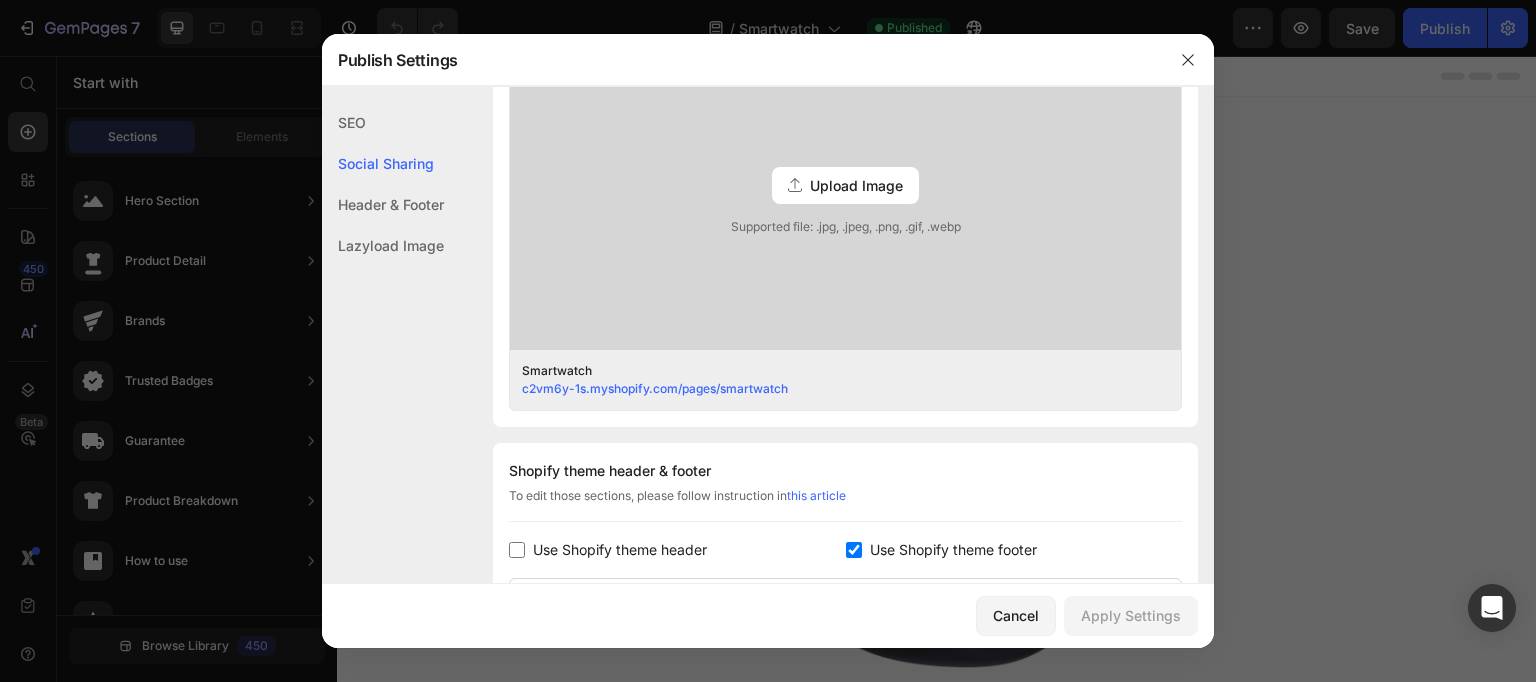 checkbox on "false" 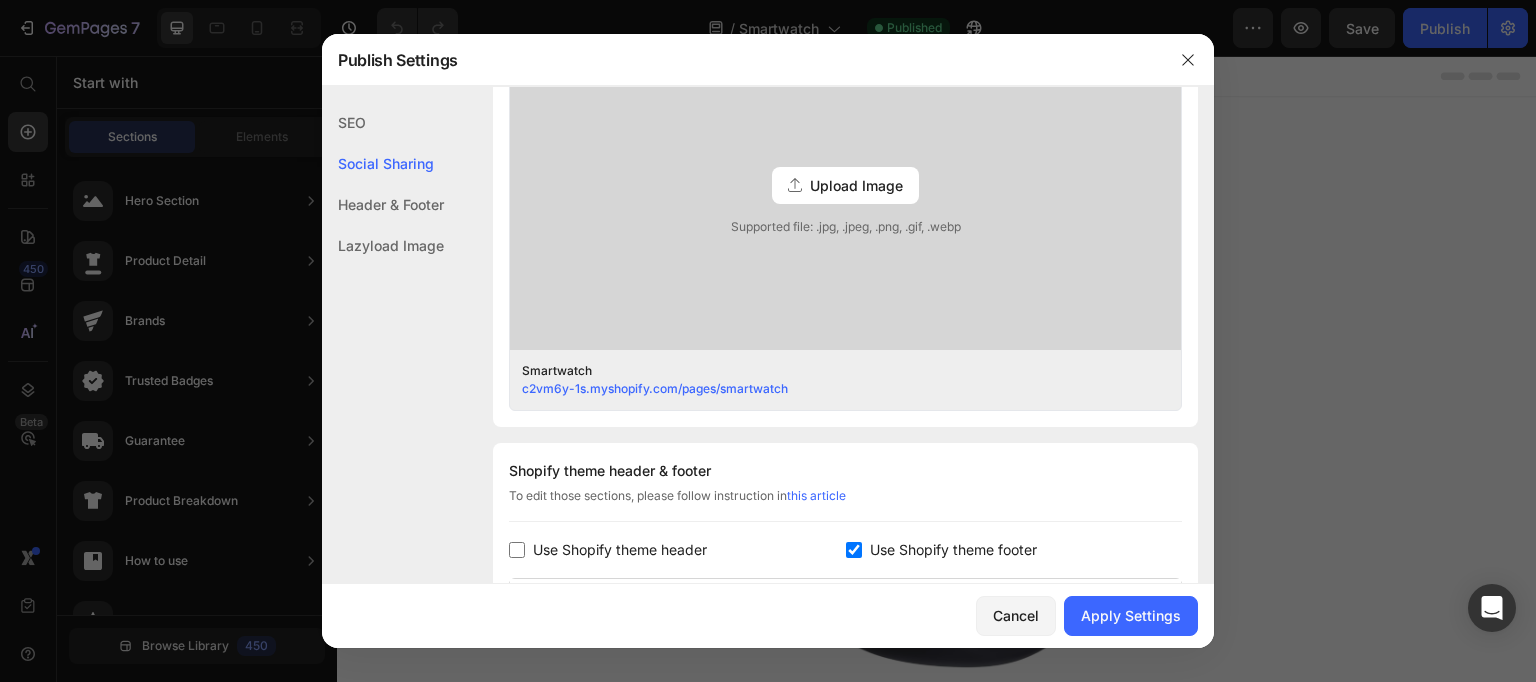 click on "Use Shopify theme footer" at bounding box center [949, 550] 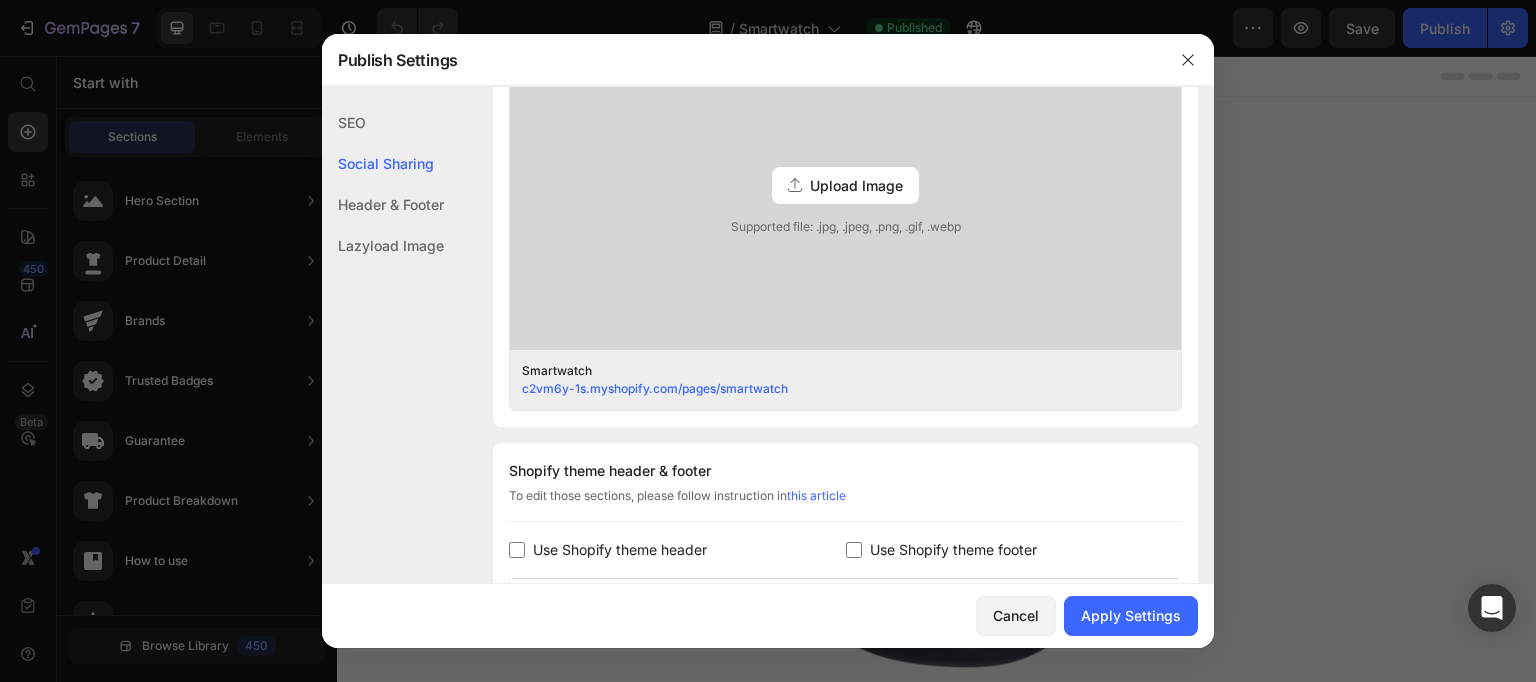 checkbox on "false" 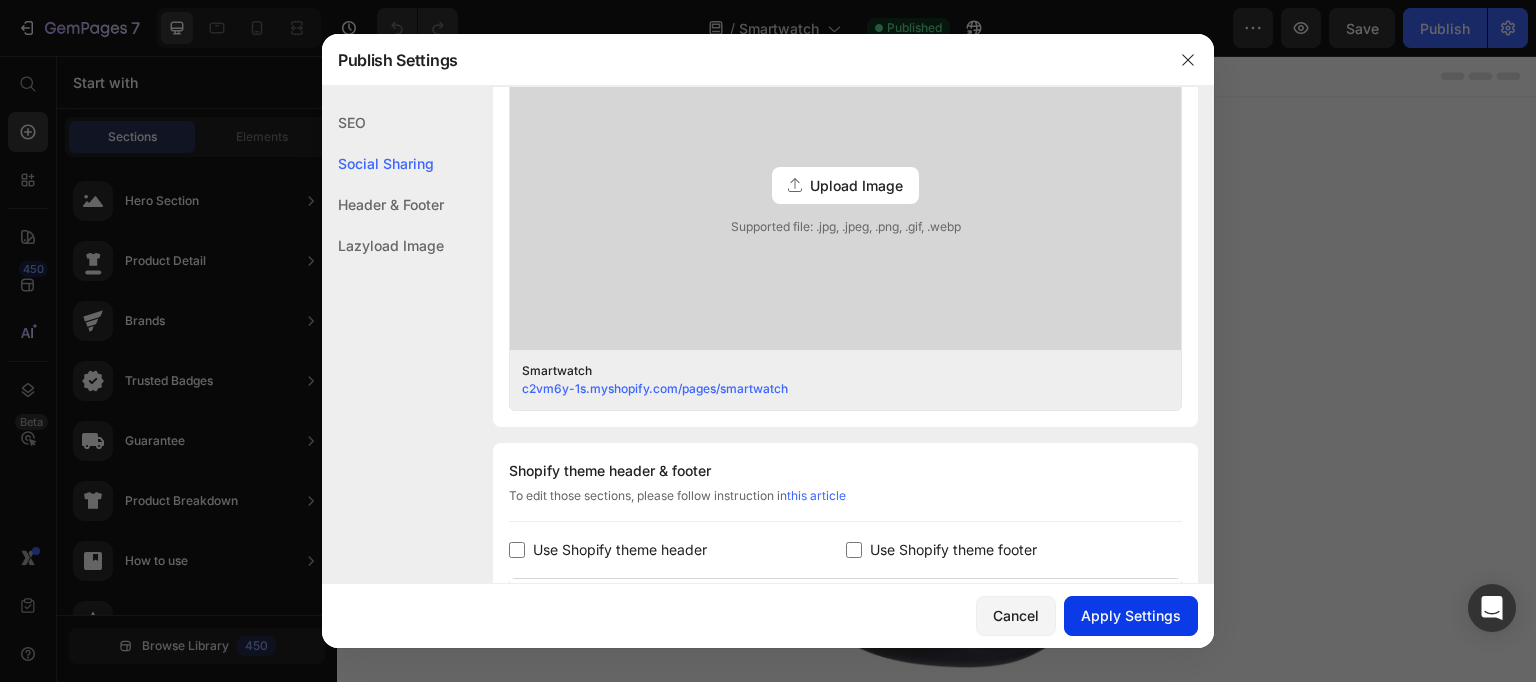 click on "Apply Settings" at bounding box center (1131, 615) 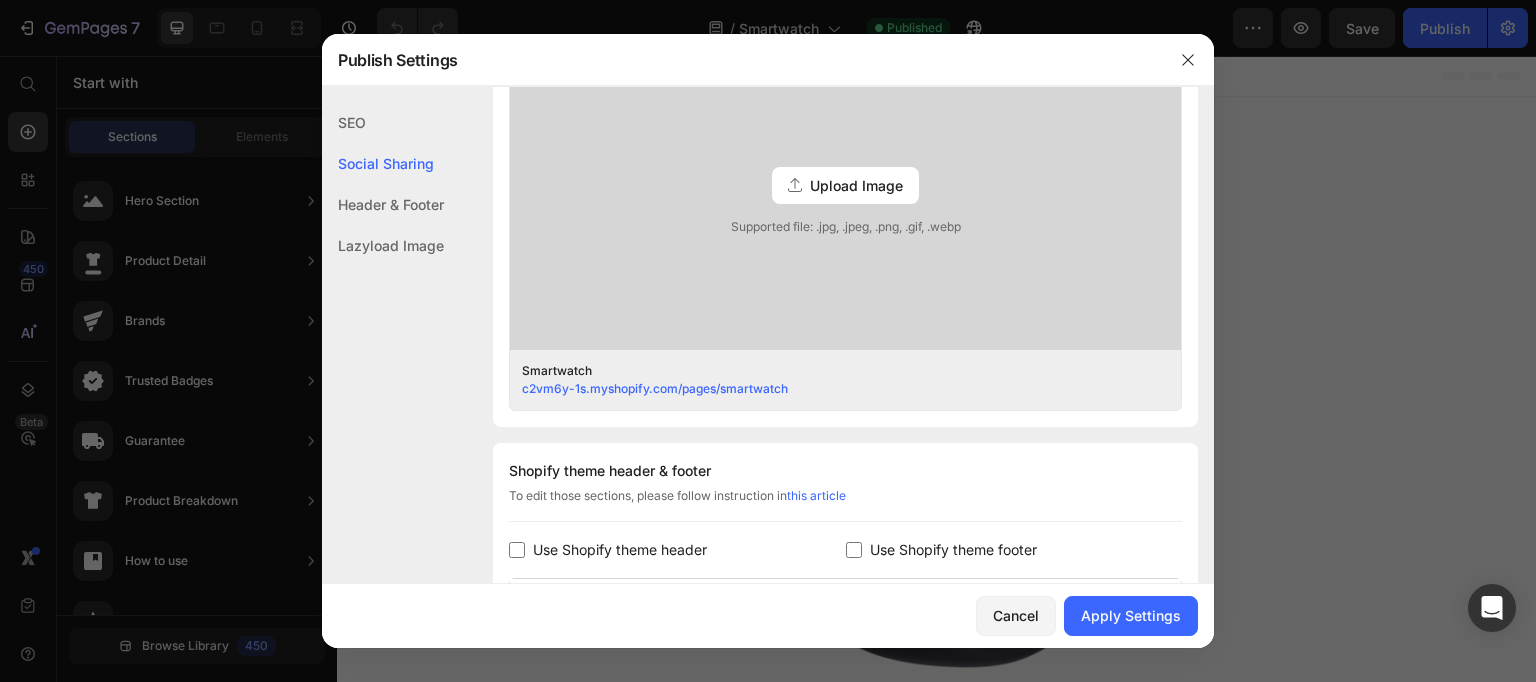 scroll, scrollTop: 0, scrollLeft: 0, axis: both 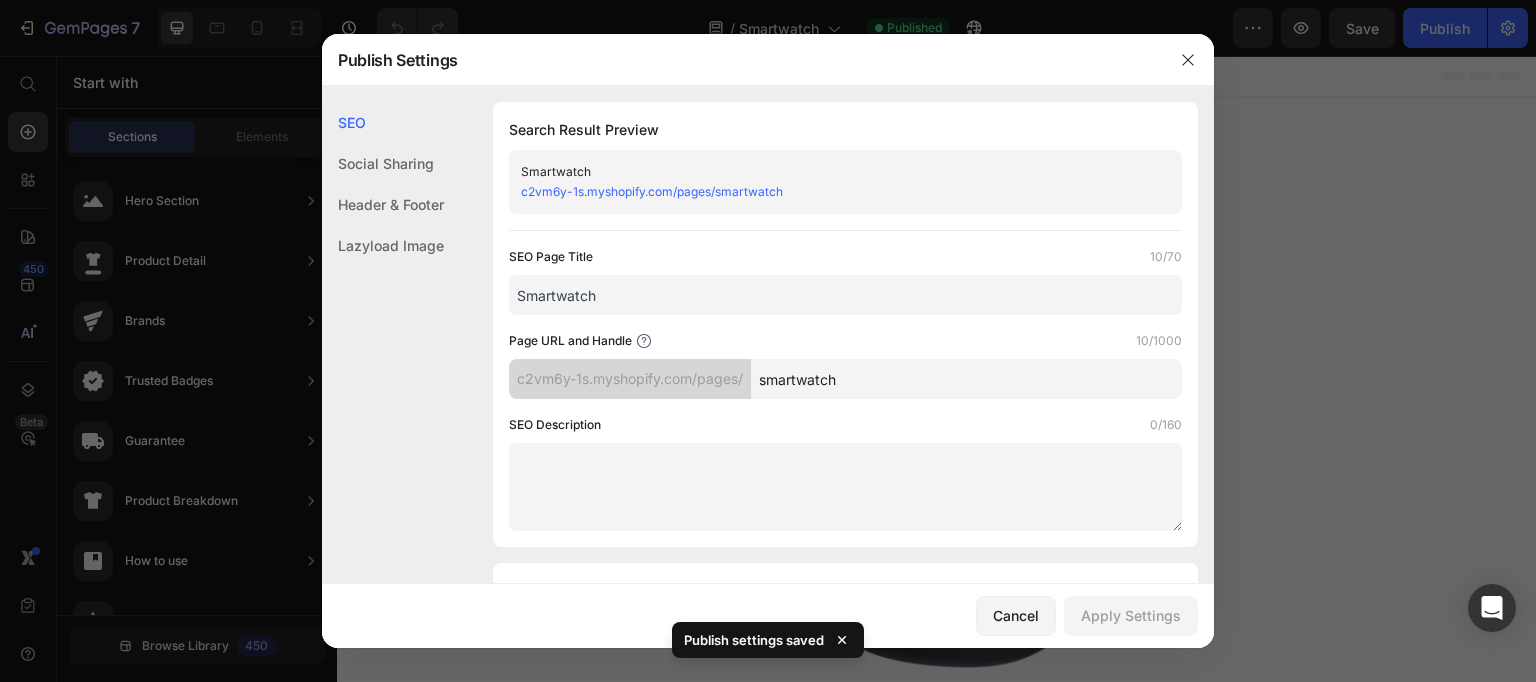 drag, startPoint x: 842, startPoint y: 377, endPoint x: 782, endPoint y: 377, distance: 60 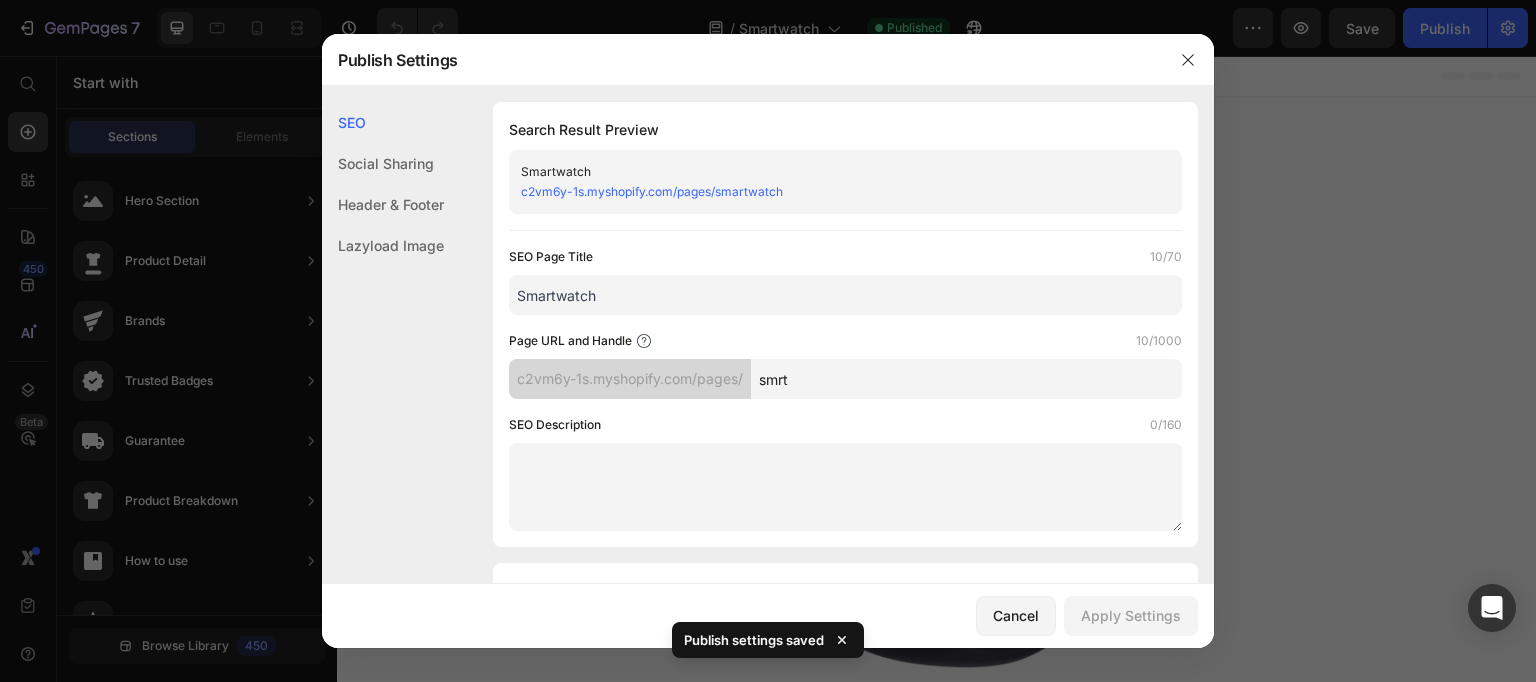 type on "smrt" 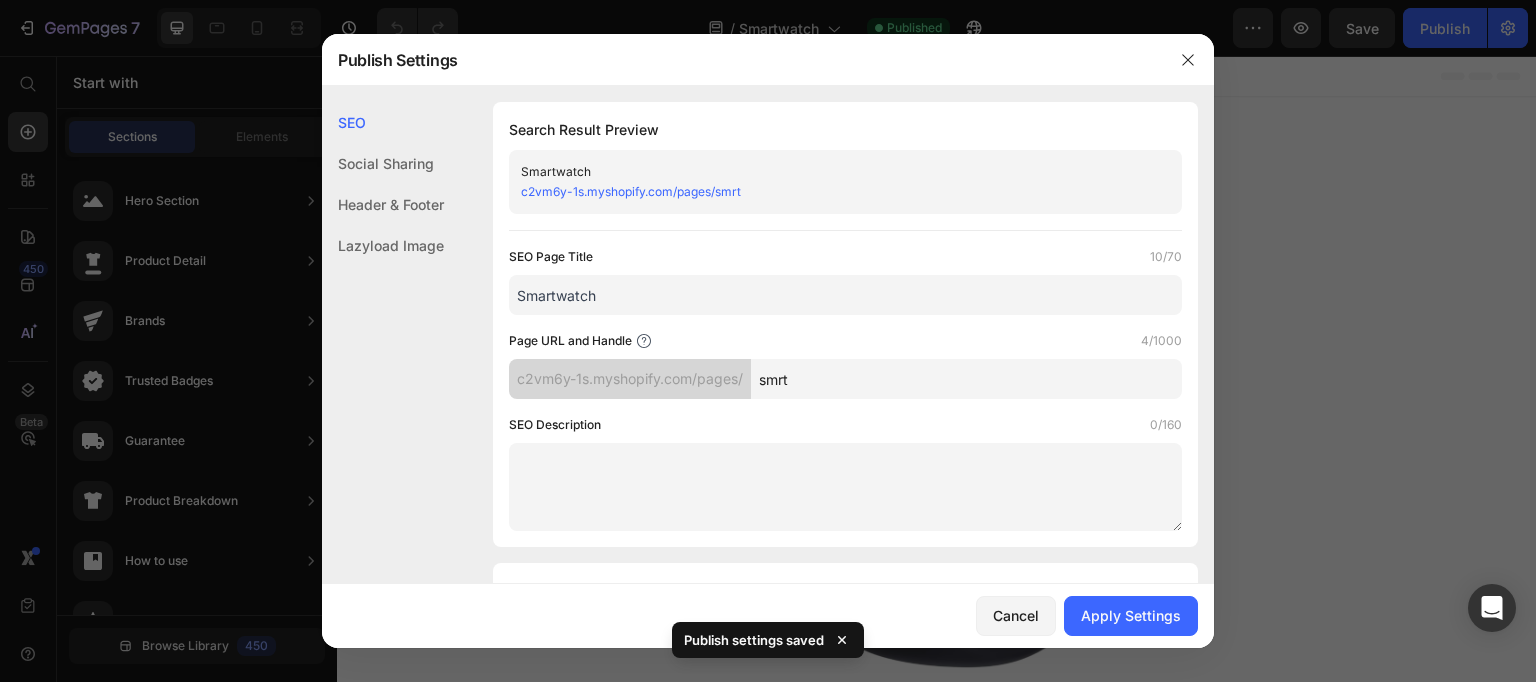 click on "SEO Description  0/160" at bounding box center (845, 425) 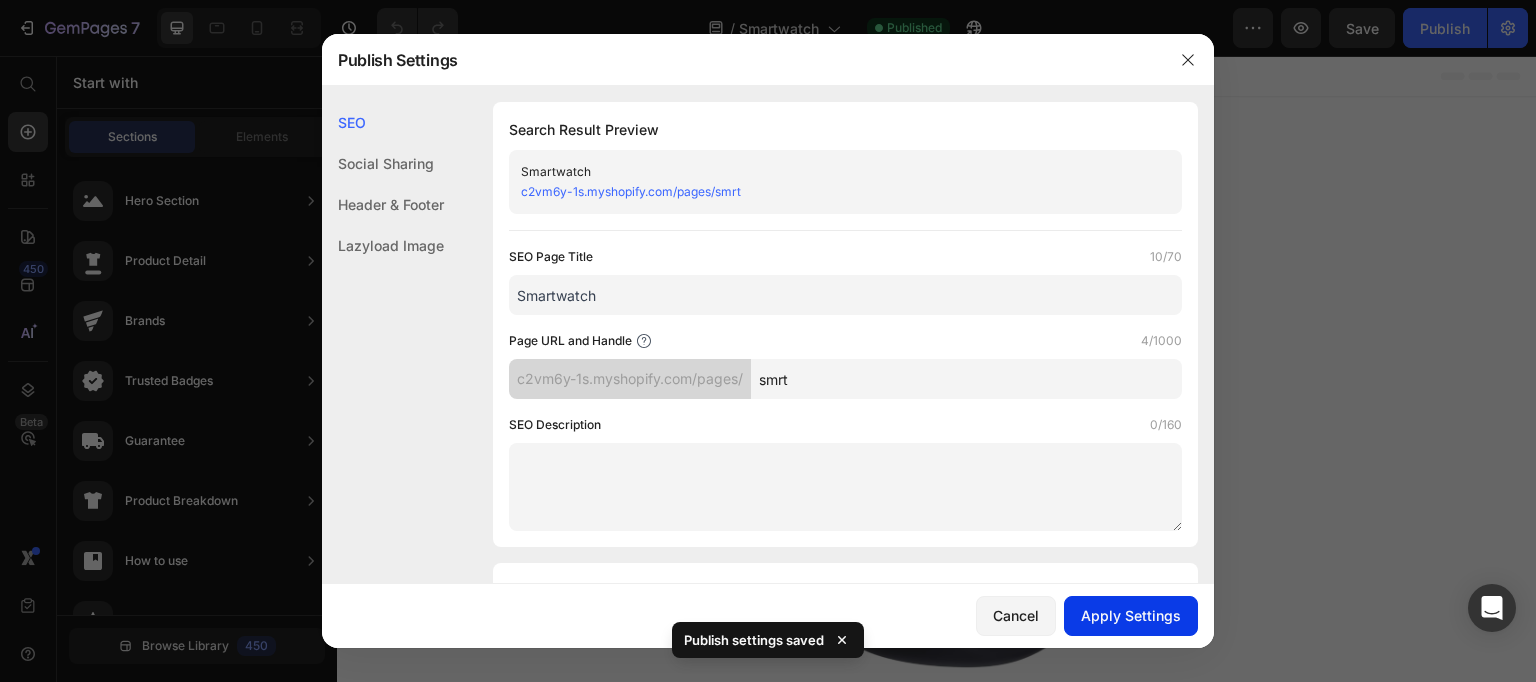 click on "Apply Settings" 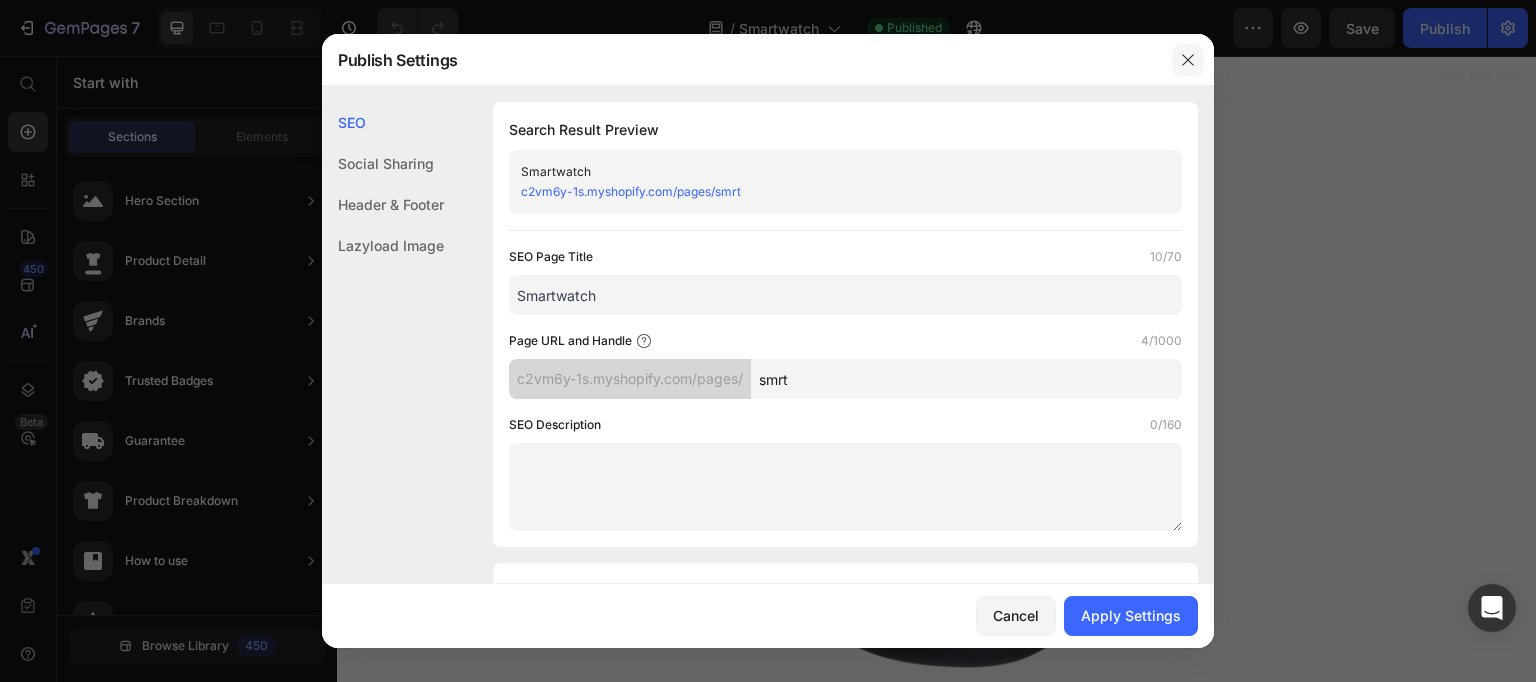 click 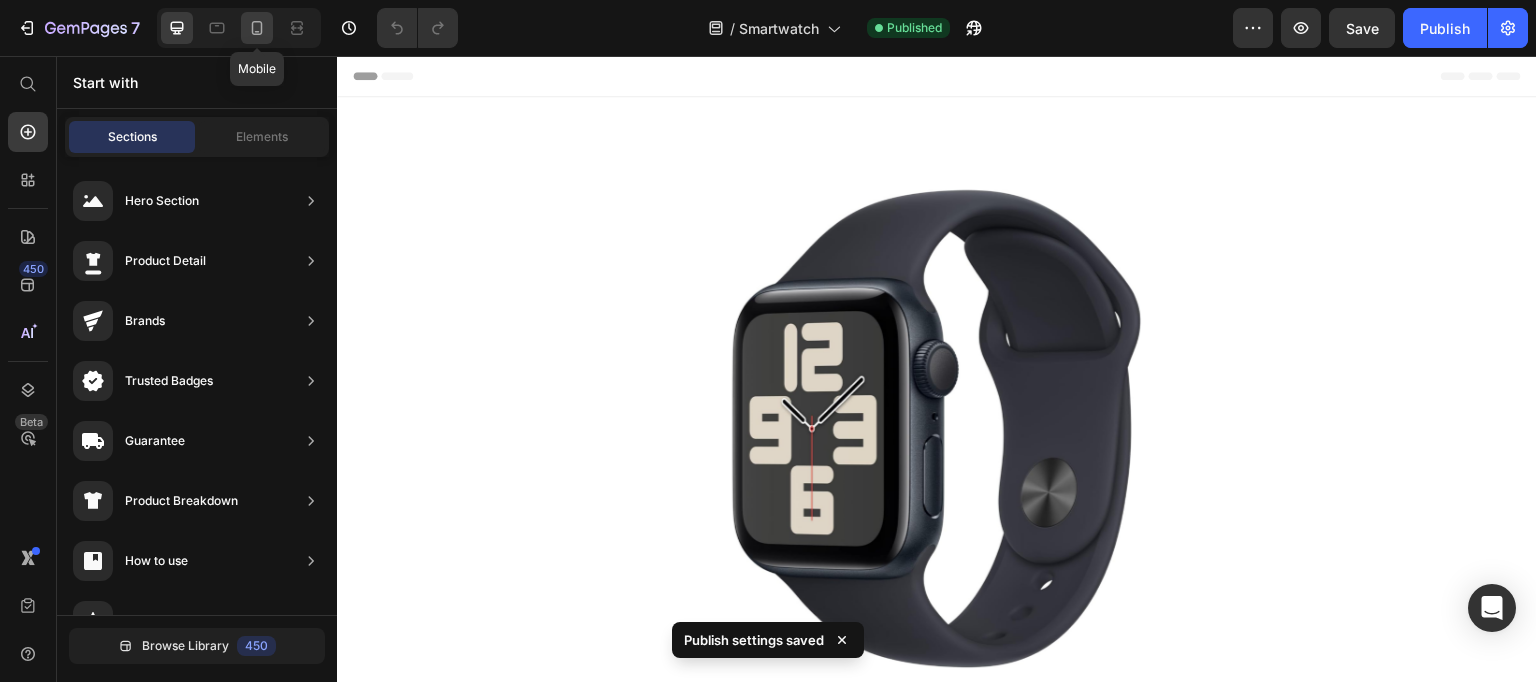 click 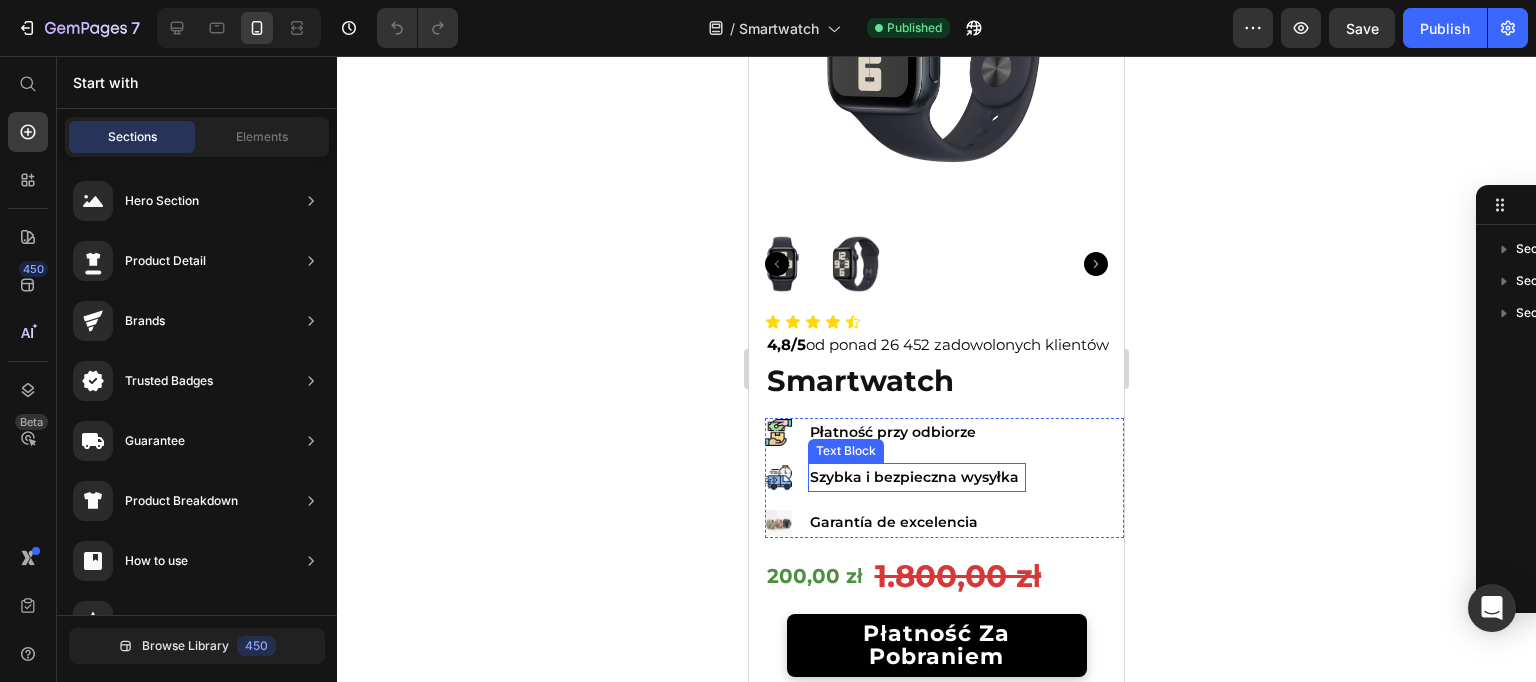 scroll, scrollTop: 372, scrollLeft: 0, axis: vertical 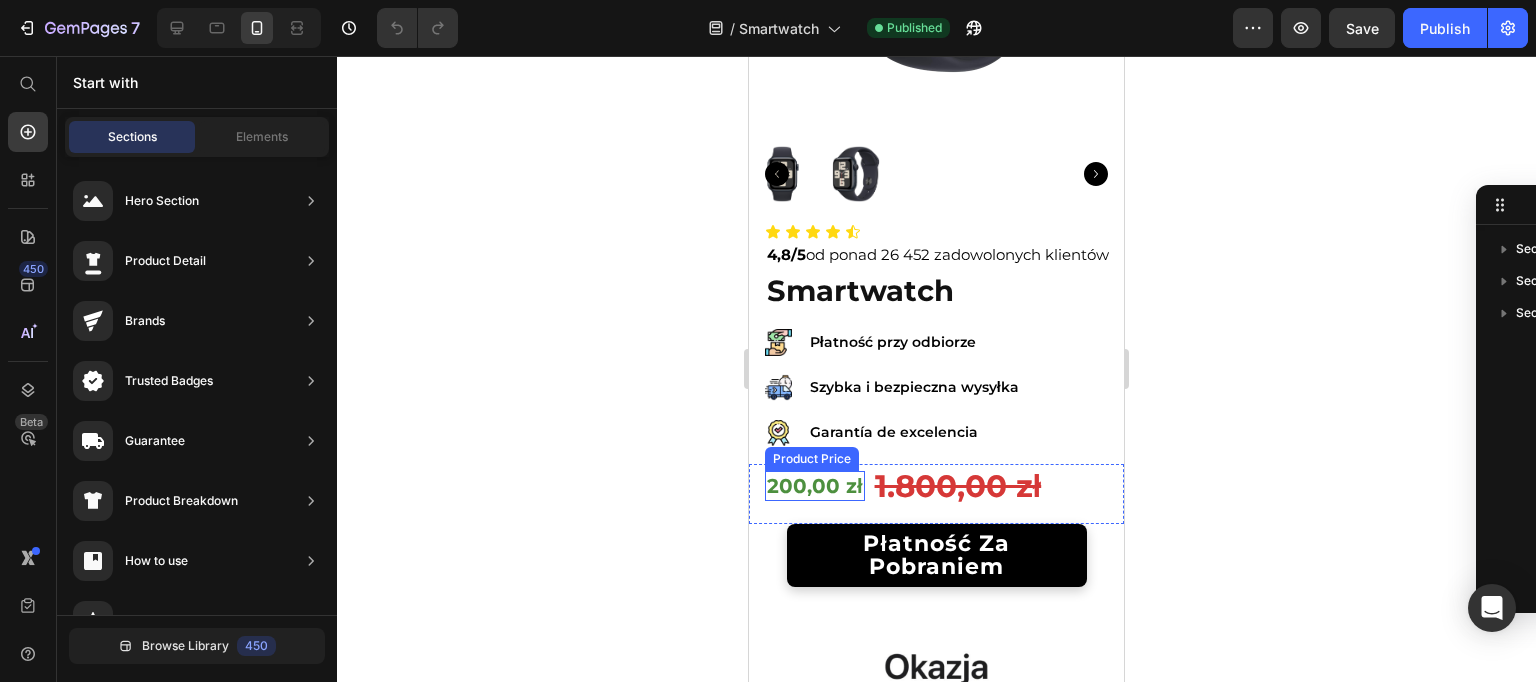 click on "200,00 zł" at bounding box center (815, 486) 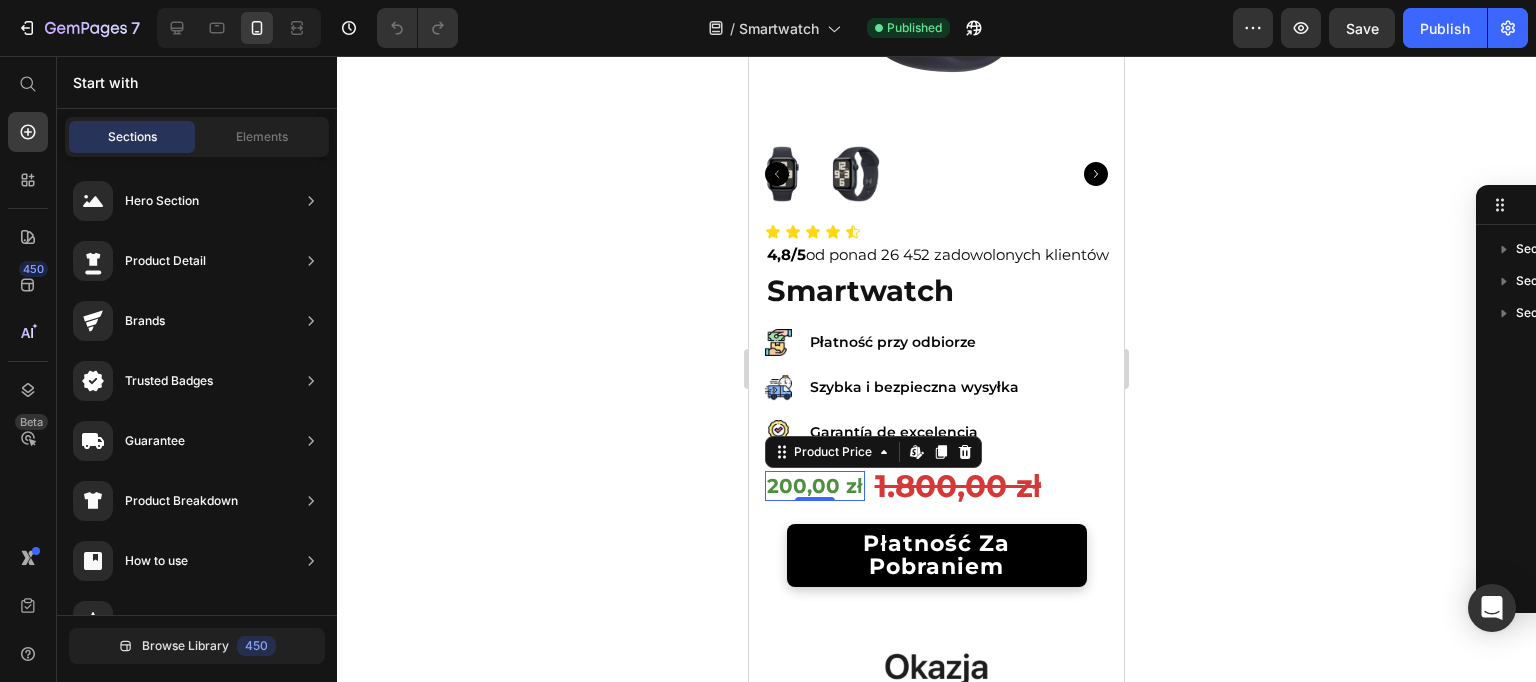 scroll, scrollTop: 186, scrollLeft: 0, axis: vertical 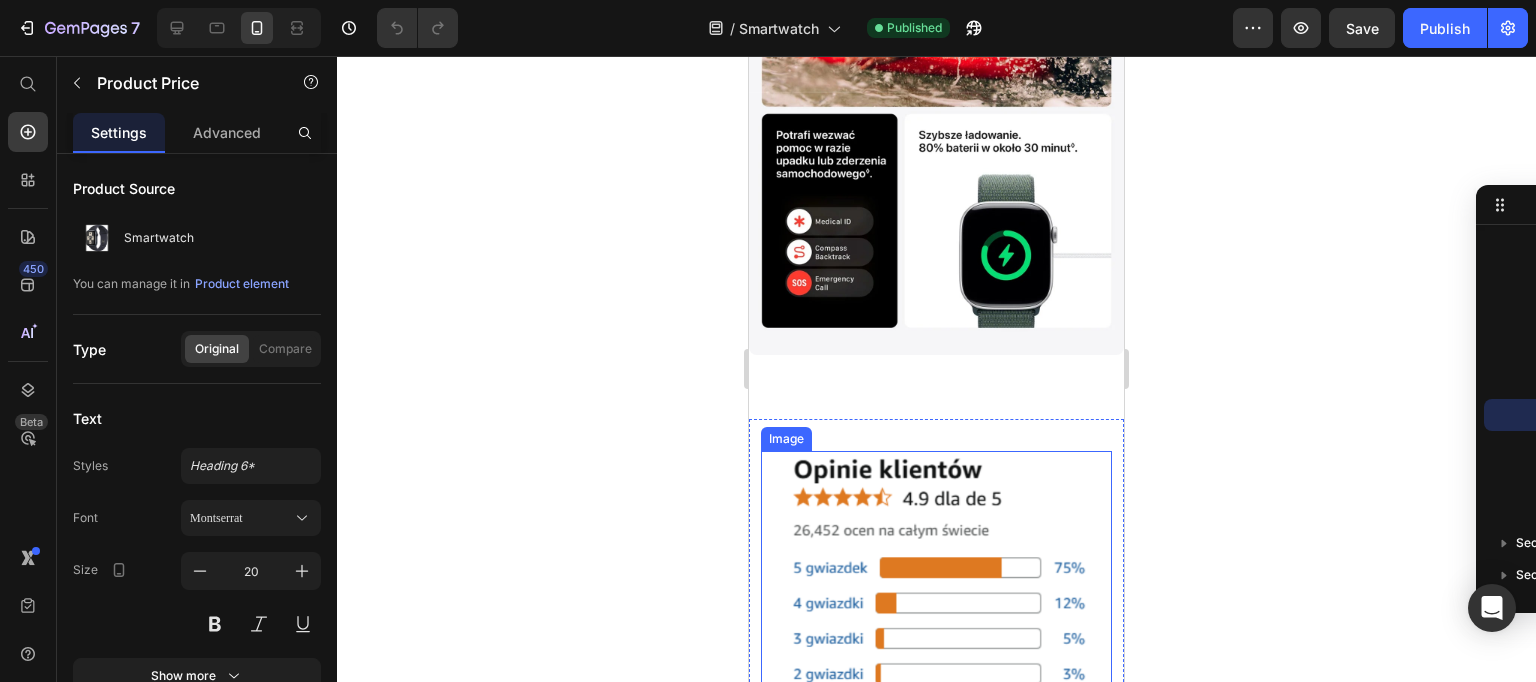 click at bounding box center (936, 591) 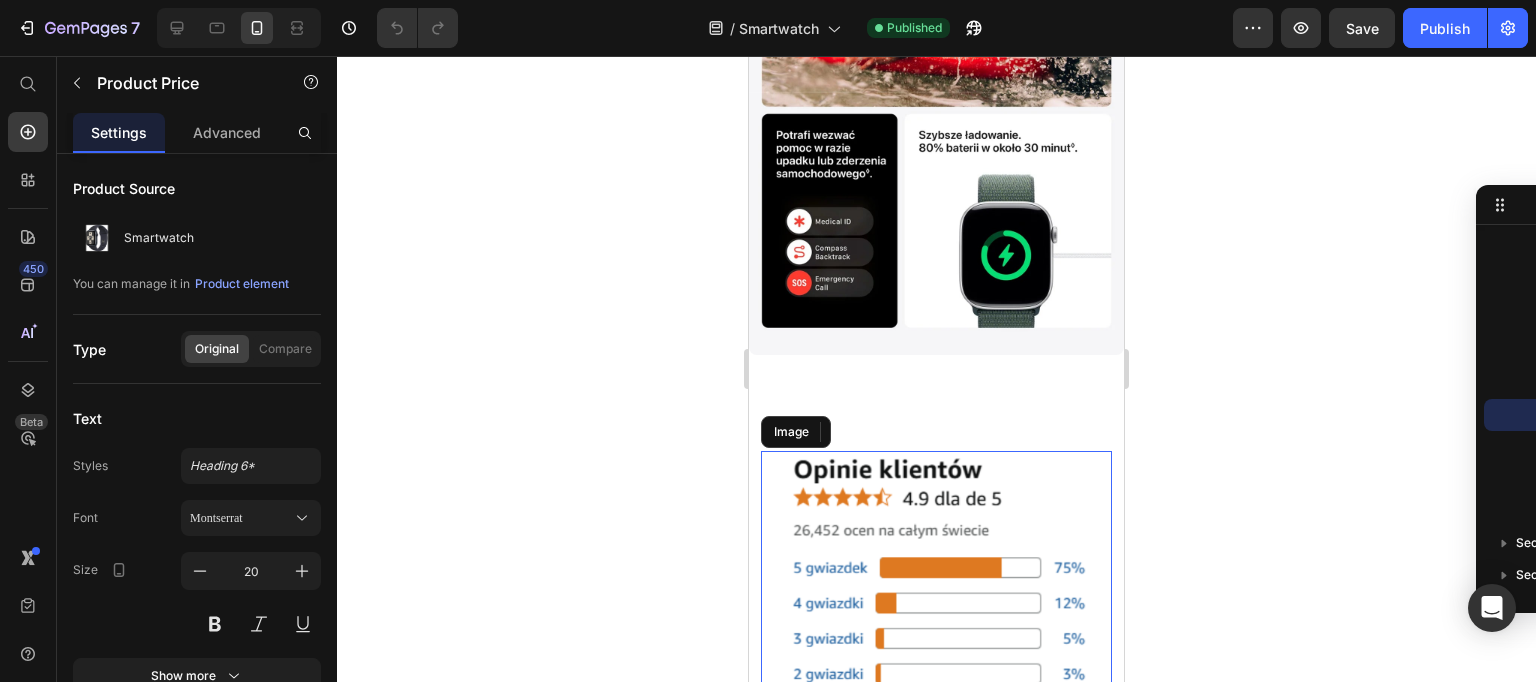 scroll, scrollTop: 433, scrollLeft: 0, axis: vertical 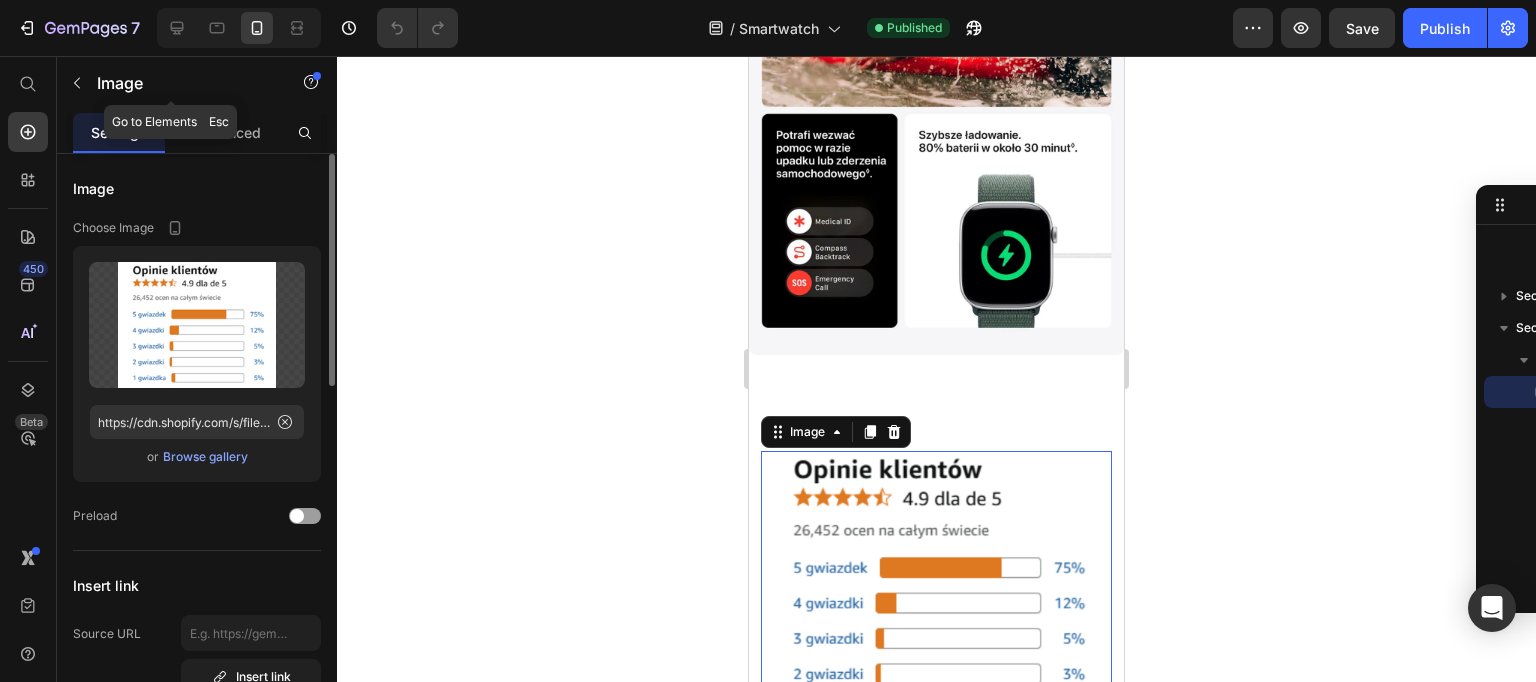 click on "Advanced" at bounding box center (227, 132) 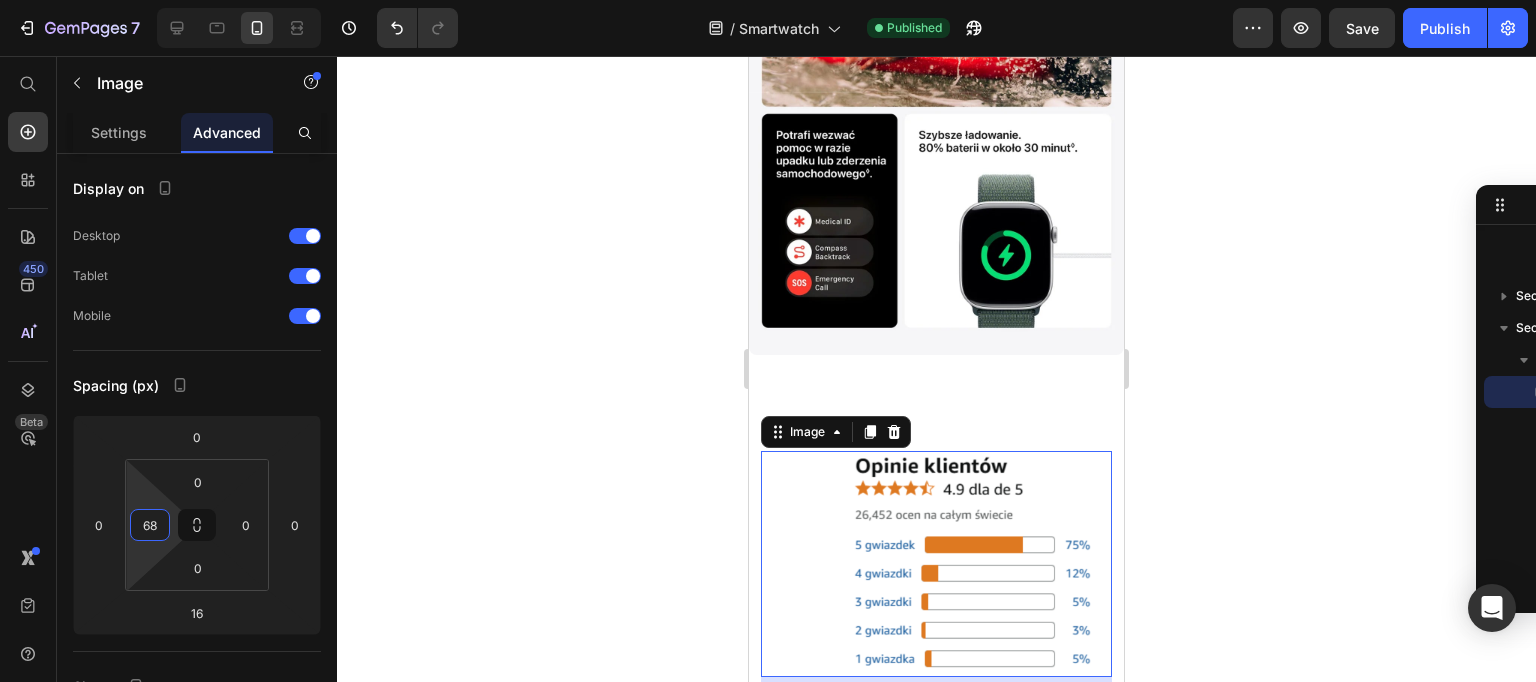 type on "70" 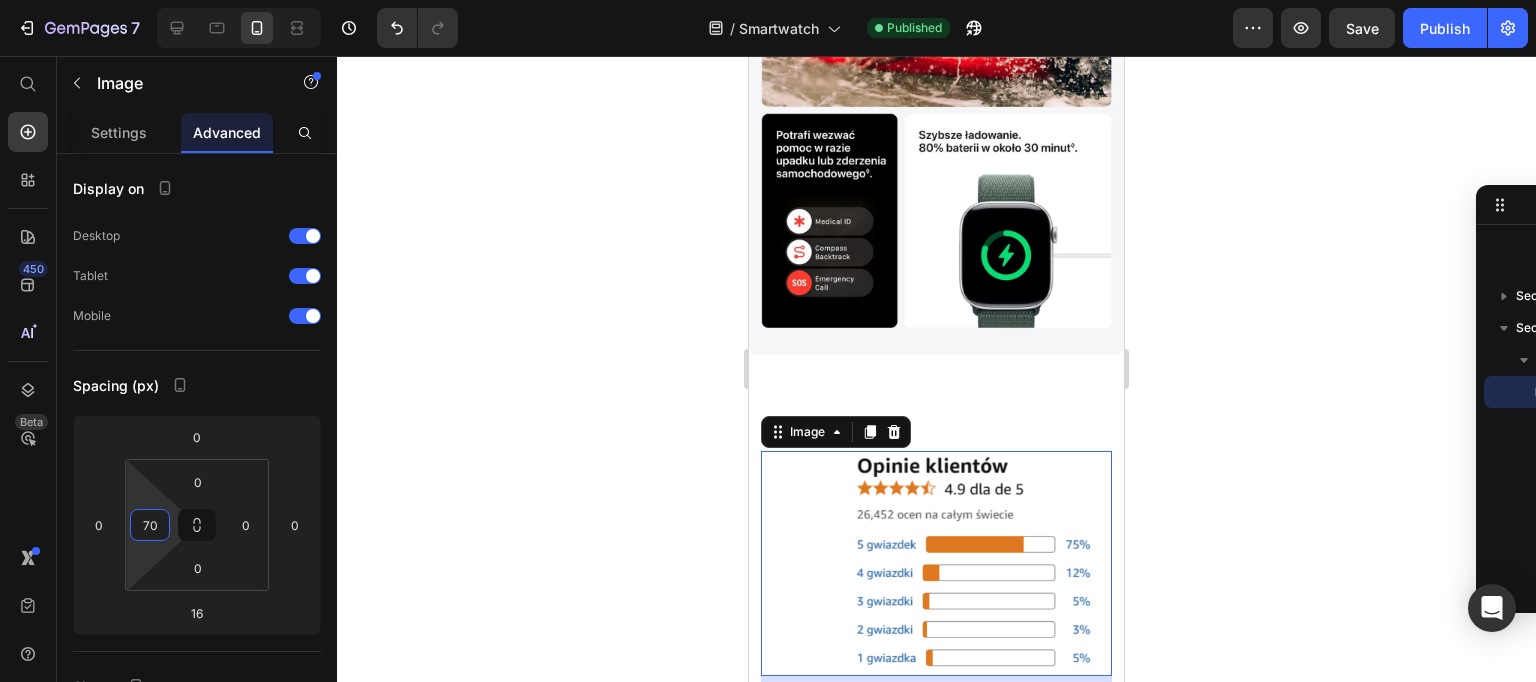 drag, startPoint x: 146, startPoint y: 491, endPoint x: 157, endPoint y: 466, distance: 27.313 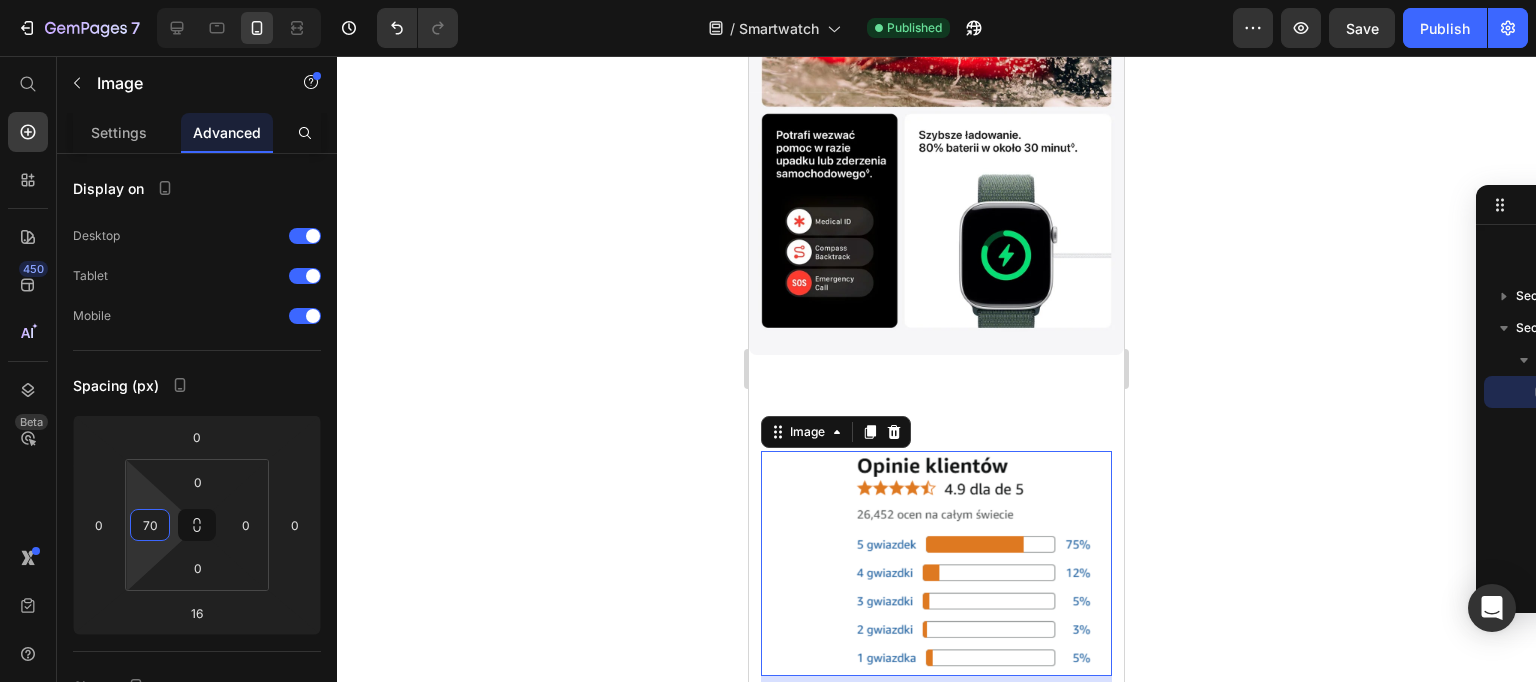 click on "7  Version history  /  Smartwatch Published Preview  Save   Publish  450 Beta Start with Sections Elements Hero Section Product Detail Brands Trusted Badges Guarantee Product Breakdown How to use Testimonials Compare Bundle FAQs Social Proof Brand Story Product List Collection Blog List Contact Sticky Add to Cart Custom Footer Browse Library 450 Layout
Row
Row
Row
Row Text
Heading
Text Block Button
Button
Button
Sticky Back to top Media
Image" at bounding box center (768, 0) 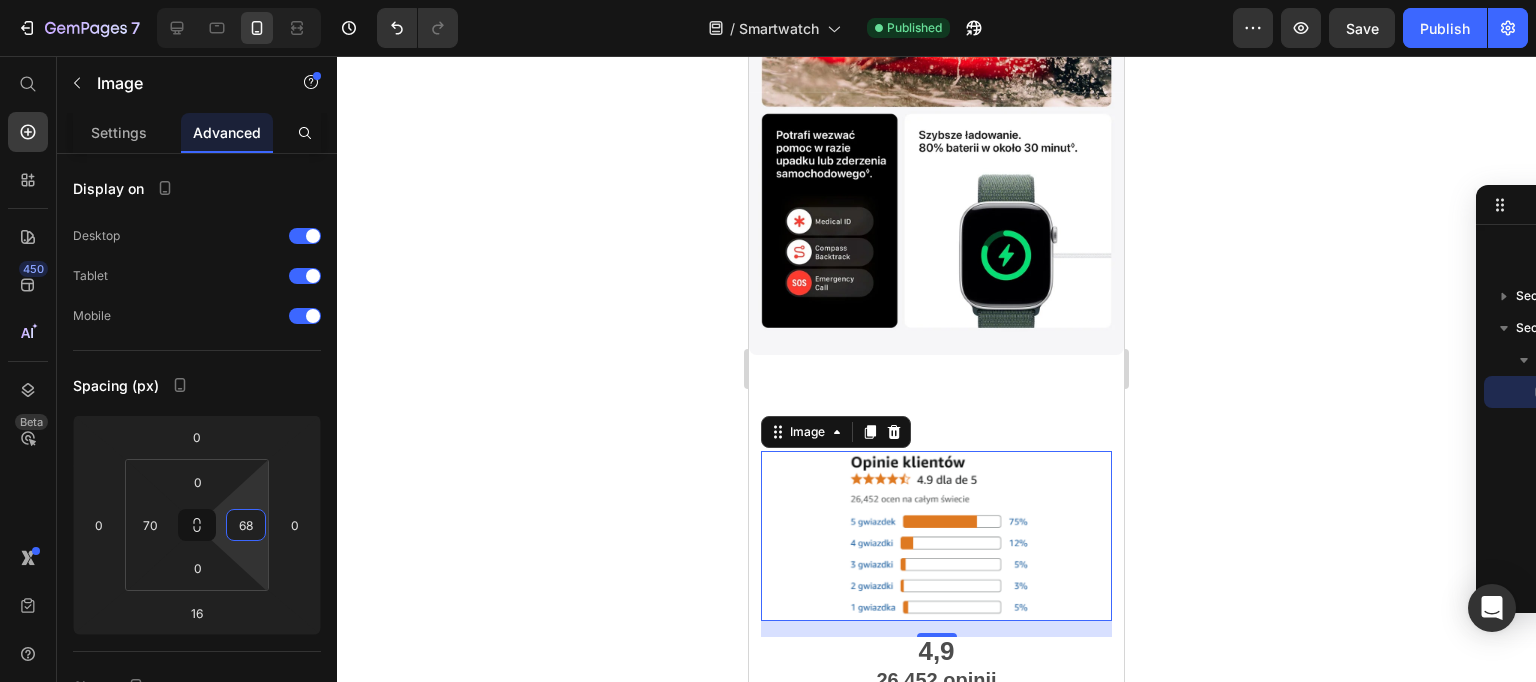 type on "70" 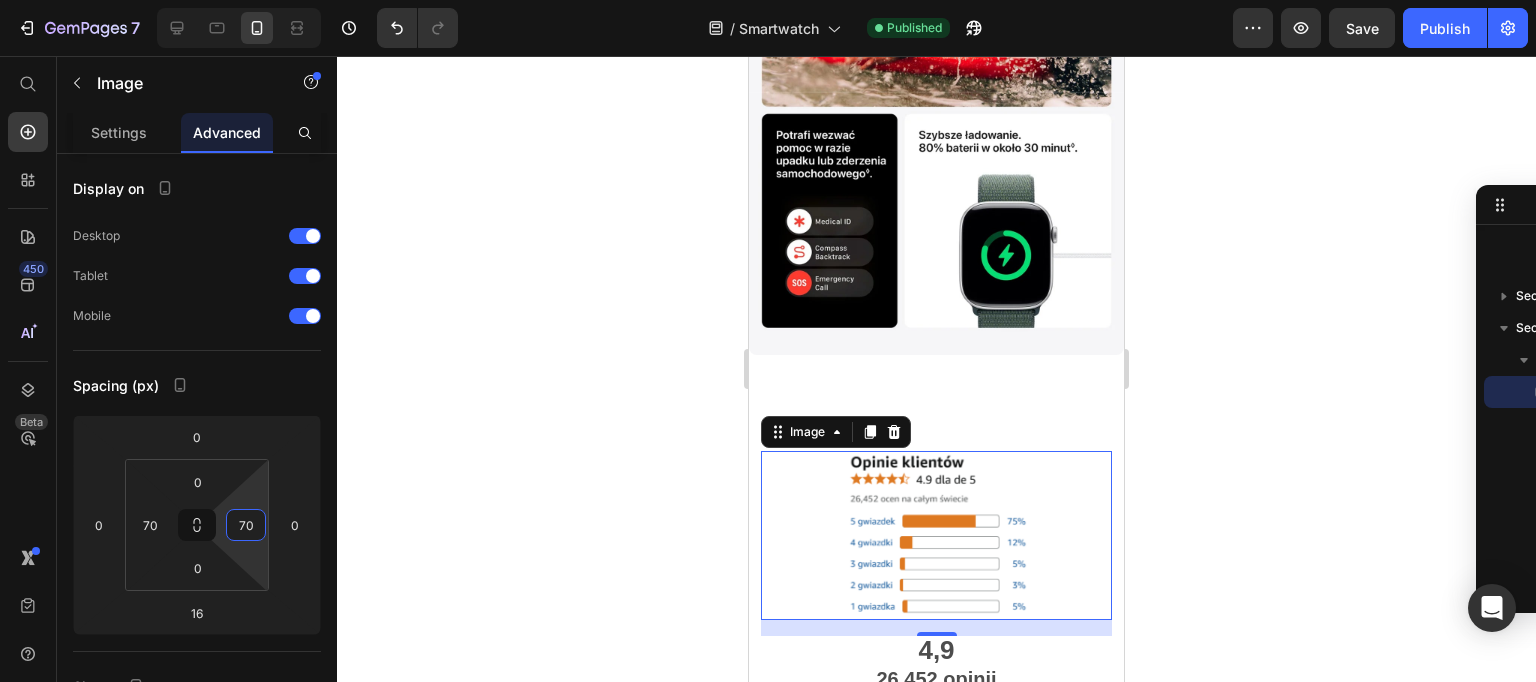 drag, startPoint x: 258, startPoint y: 480, endPoint x: 256, endPoint y: 462, distance: 18.110771 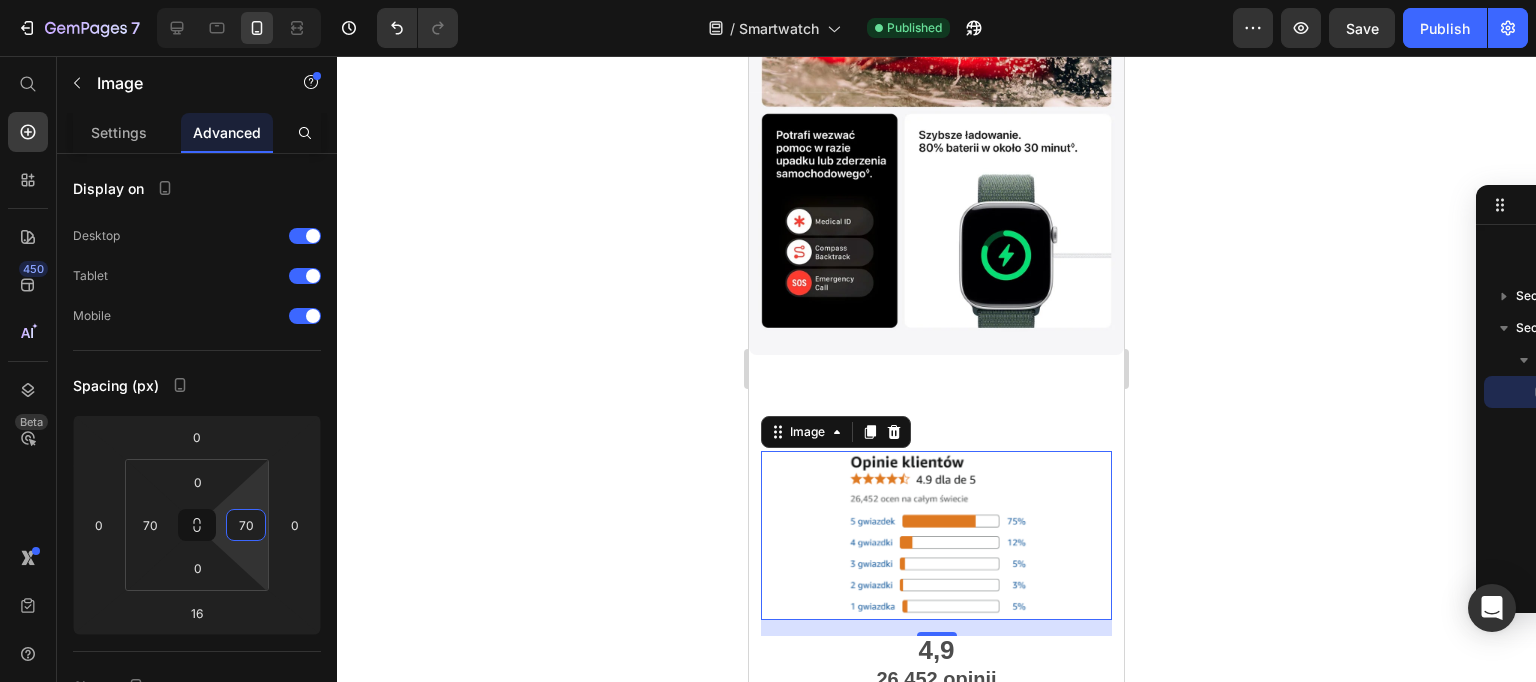click 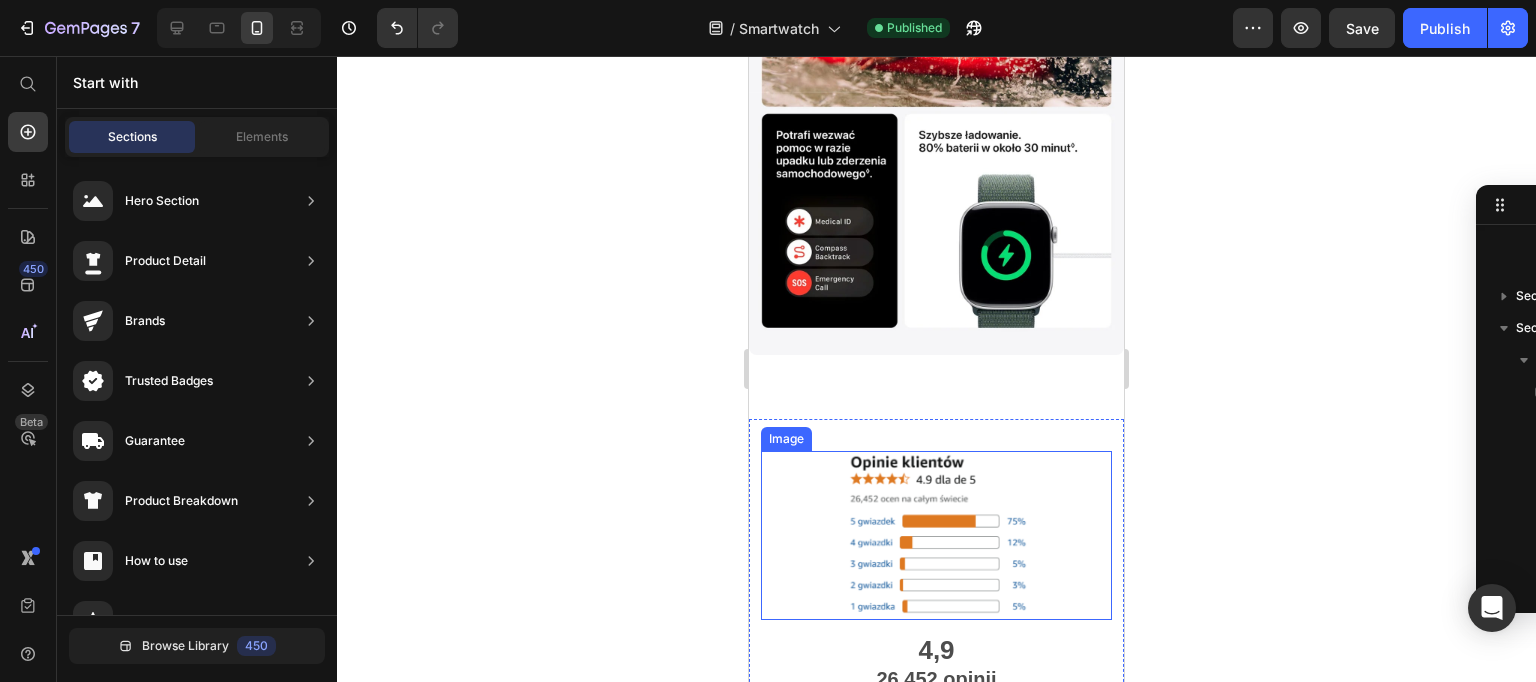 click at bounding box center (936, 535) 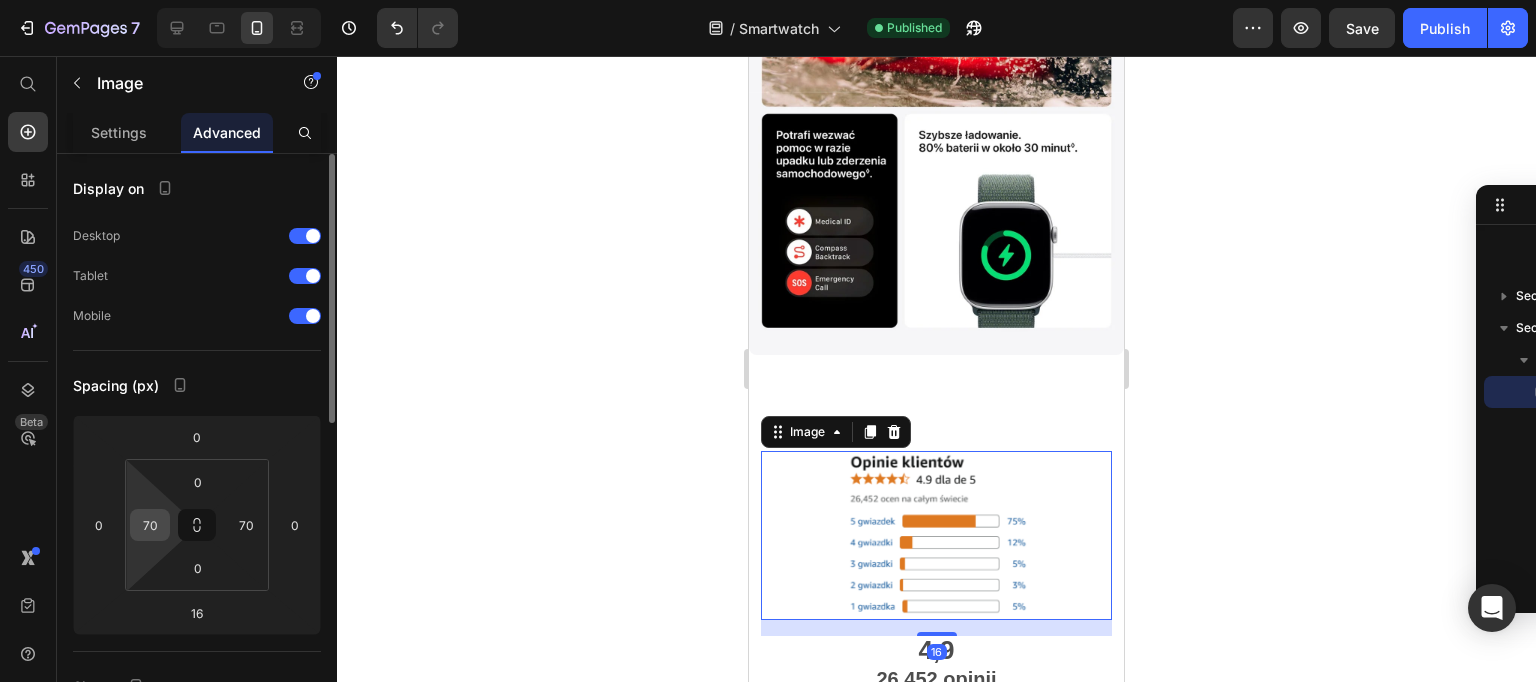 click on "70" at bounding box center (150, 525) 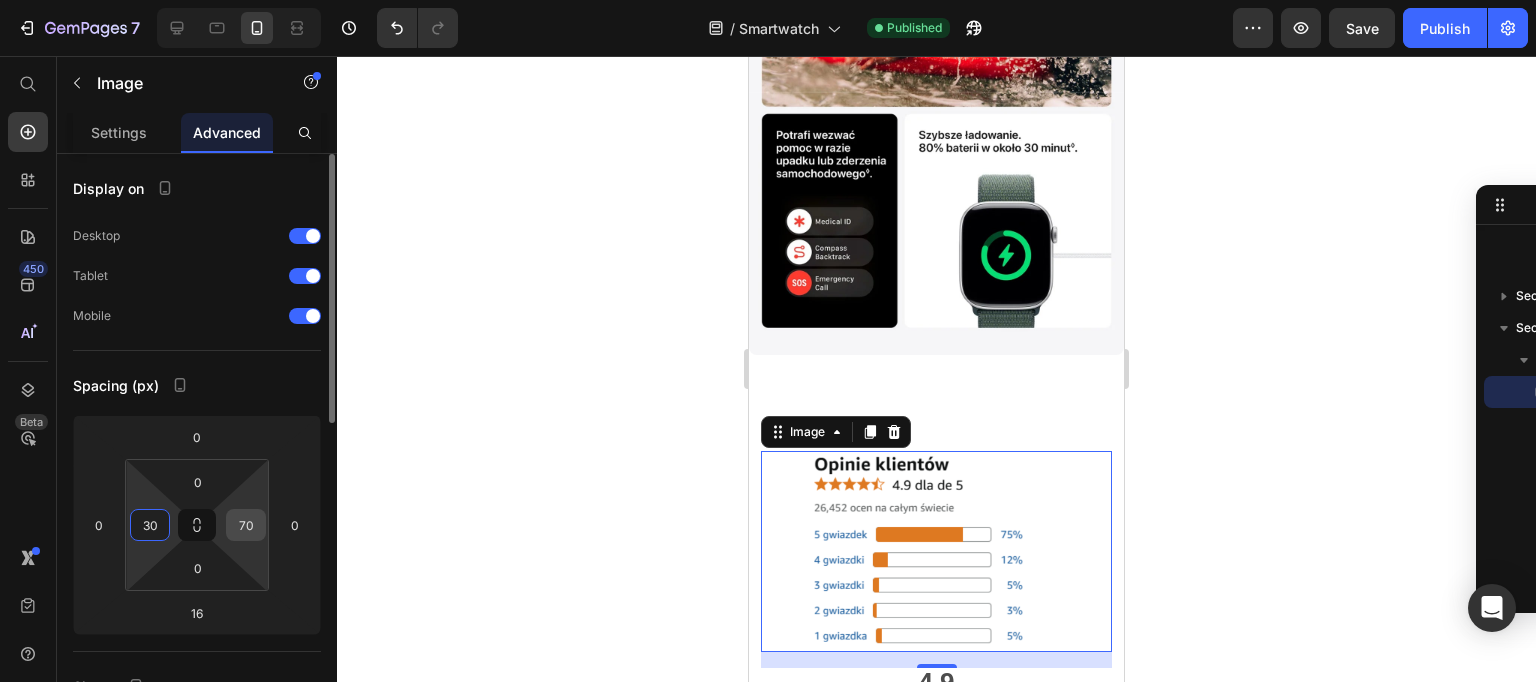 type on "30" 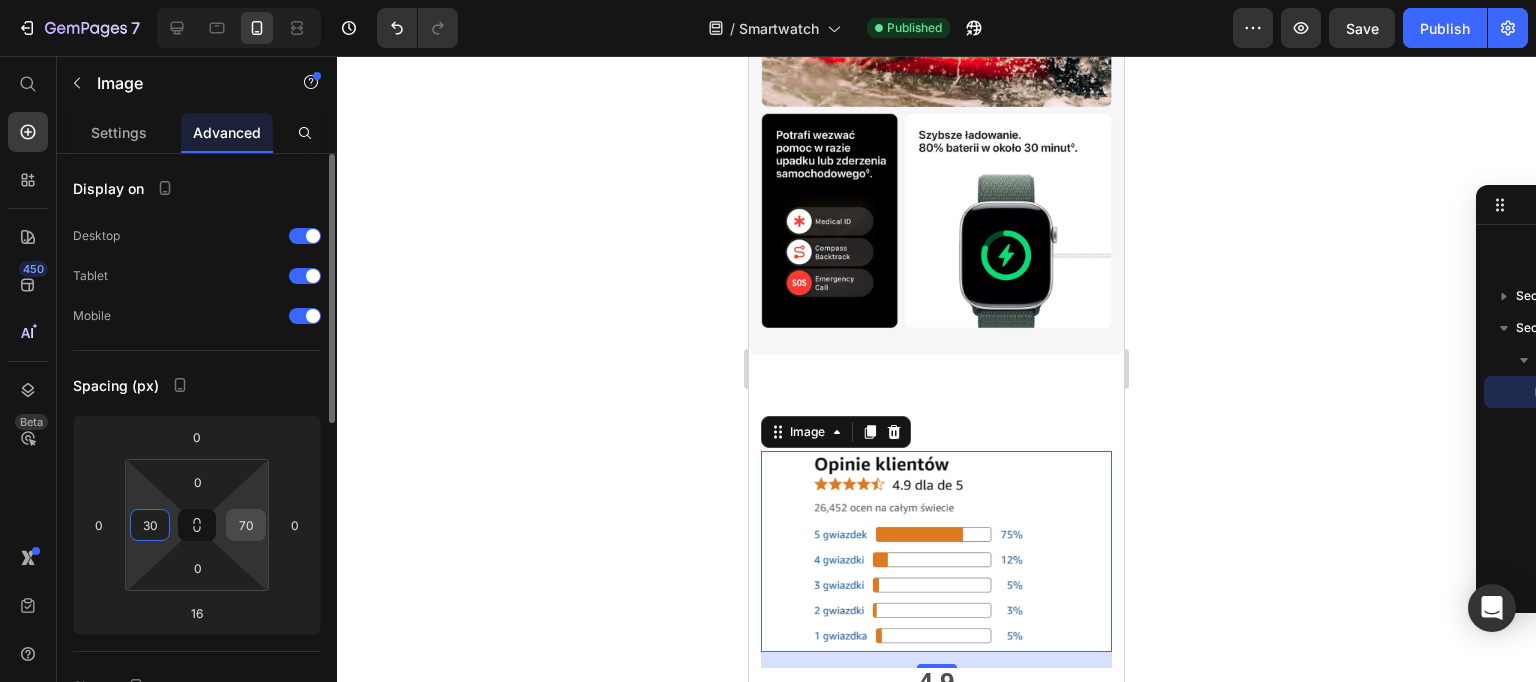 click on "70" at bounding box center (246, 525) 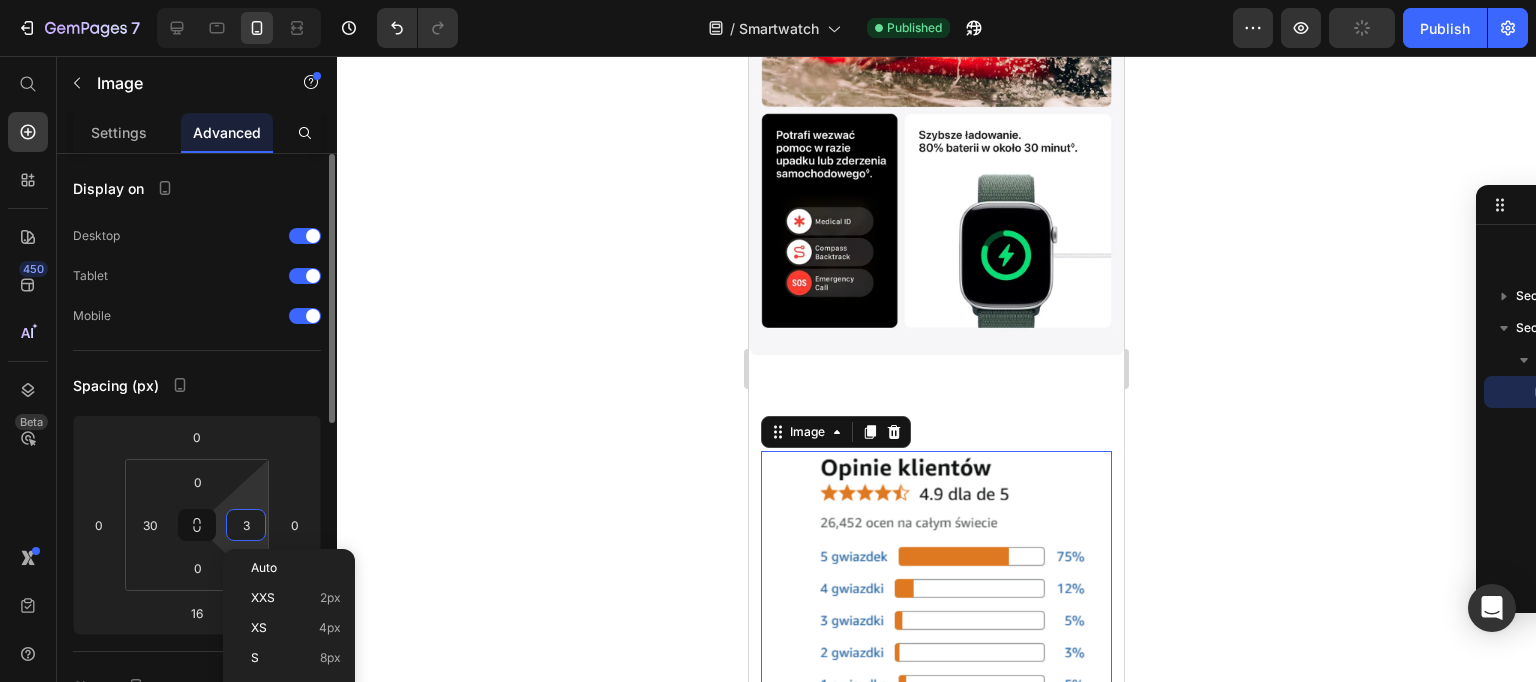 type on "30" 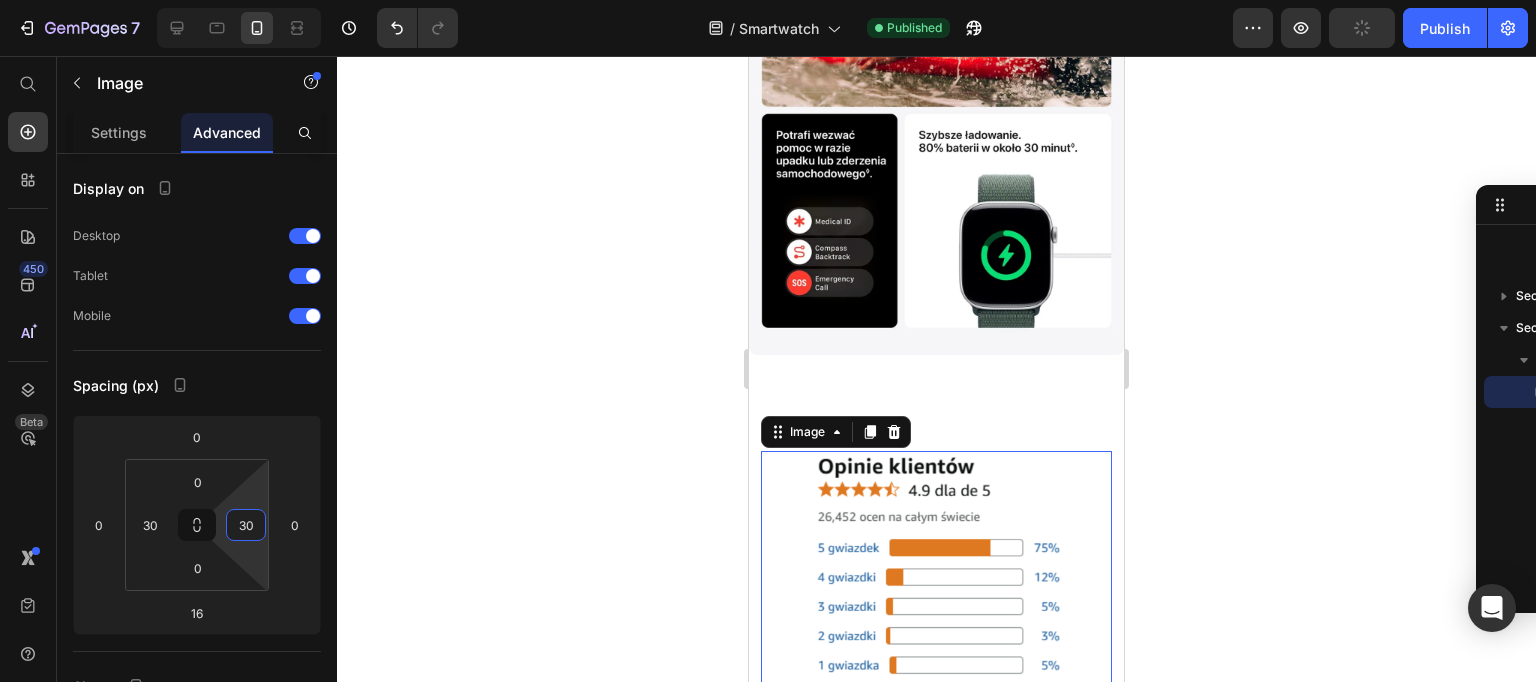 click 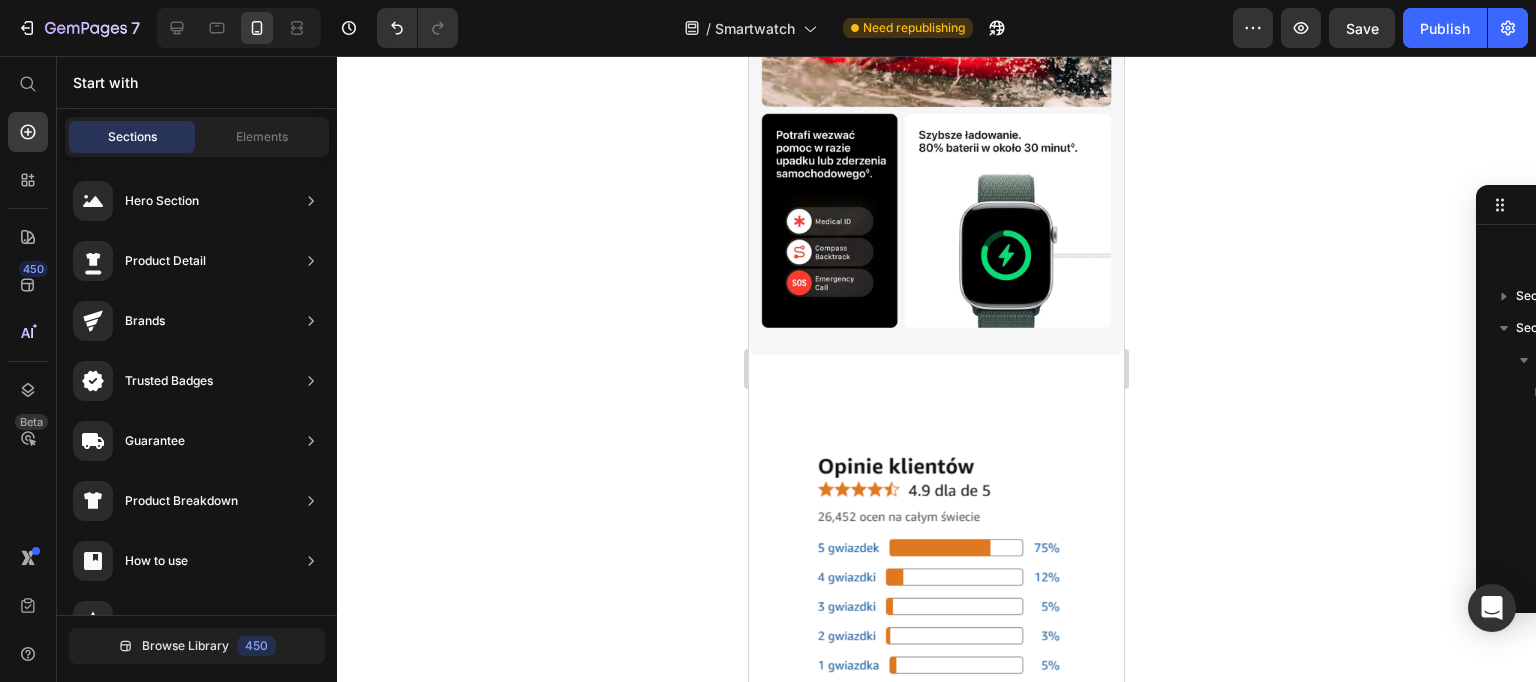 click on "Publish" at bounding box center (1445, 28) 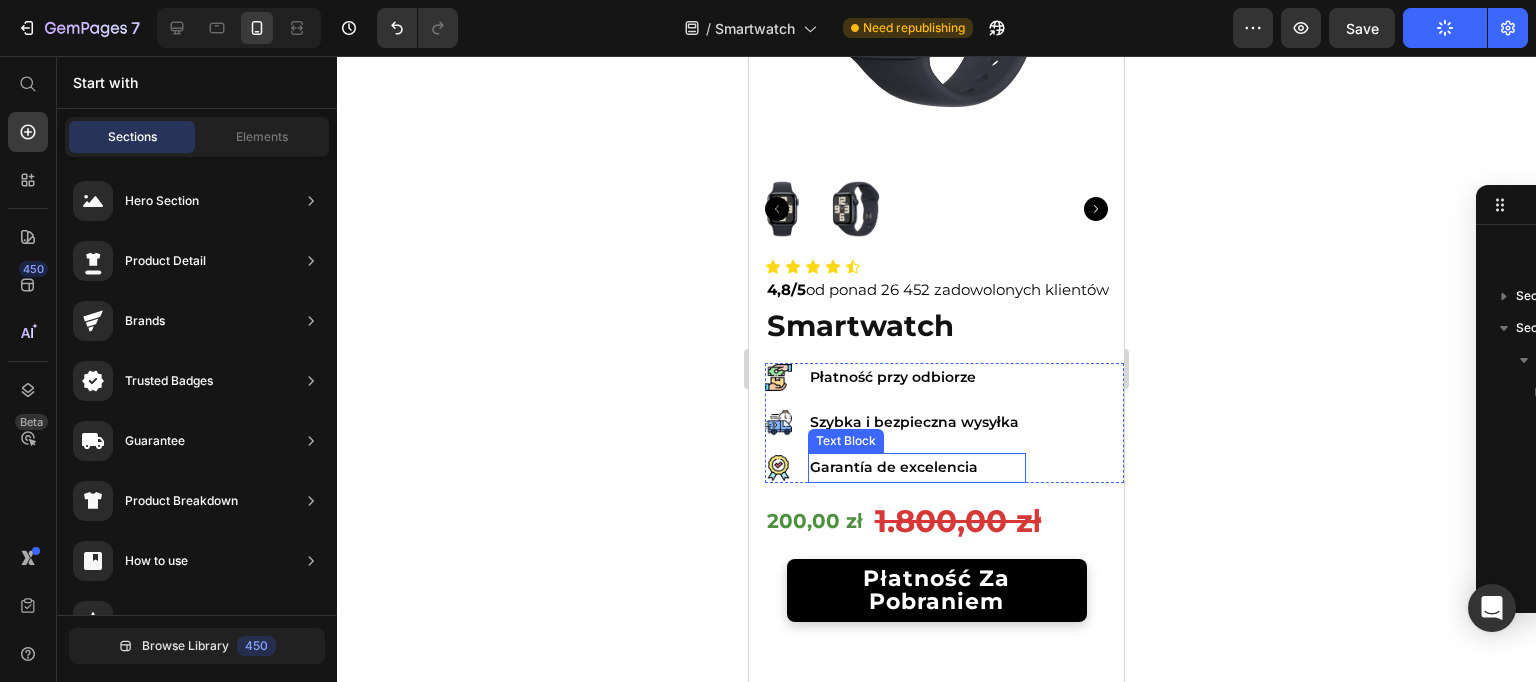 scroll, scrollTop: 389, scrollLeft: 0, axis: vertical 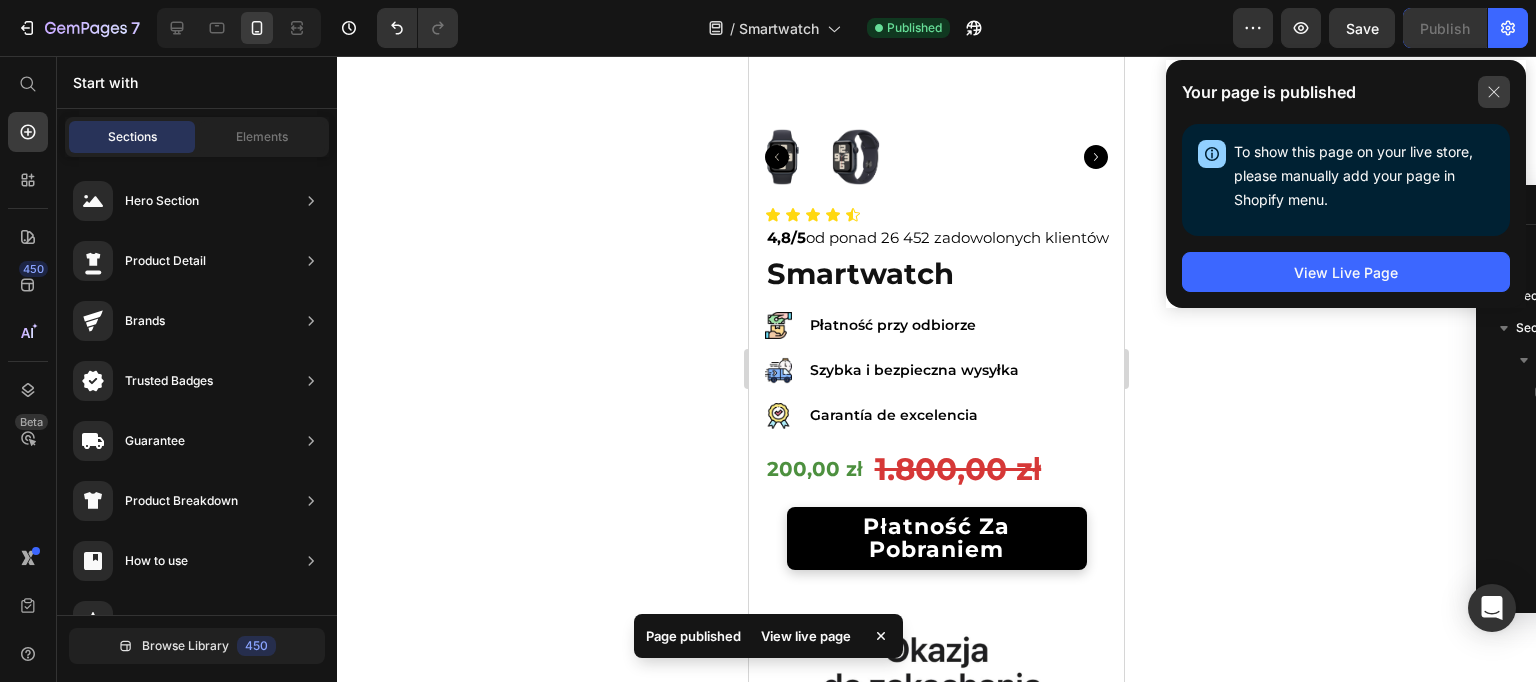 click 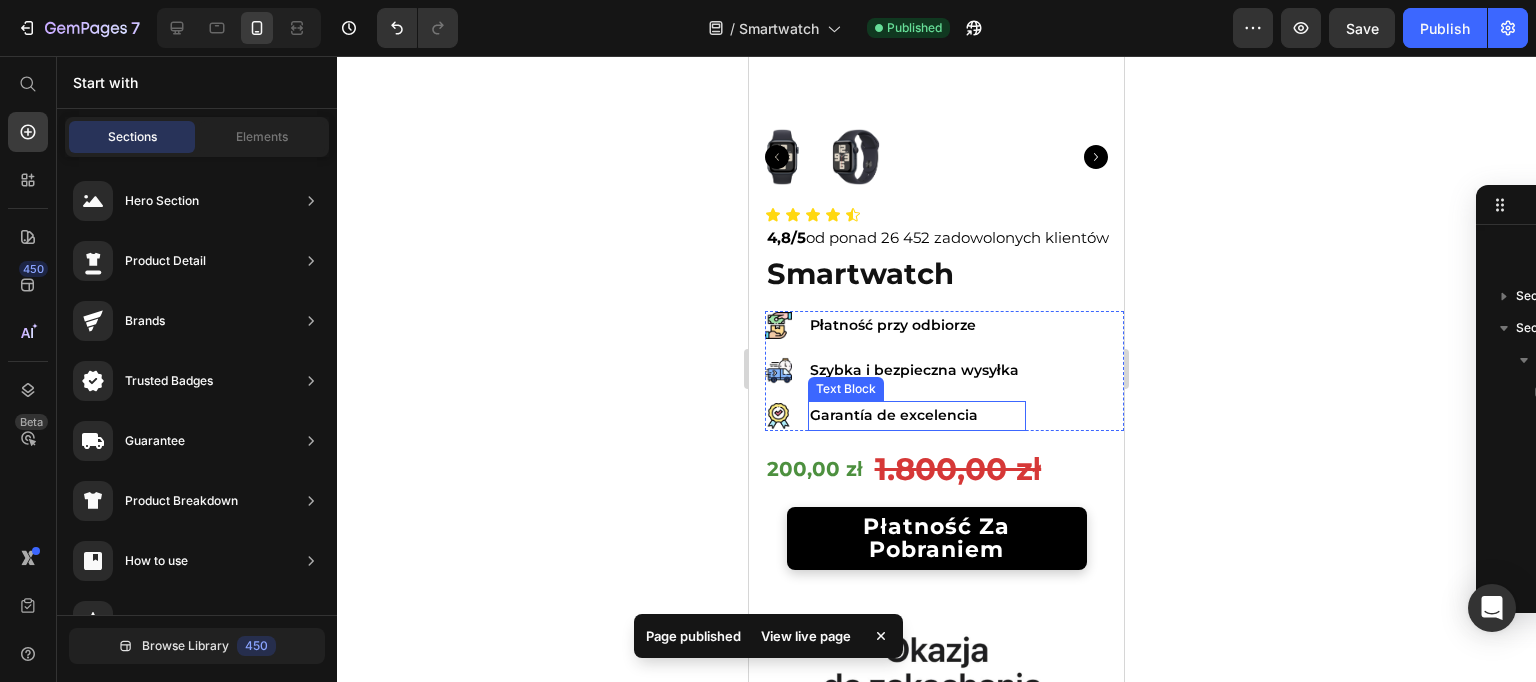 click on "Garantía de excelencia" at bounding box center [917, 415] 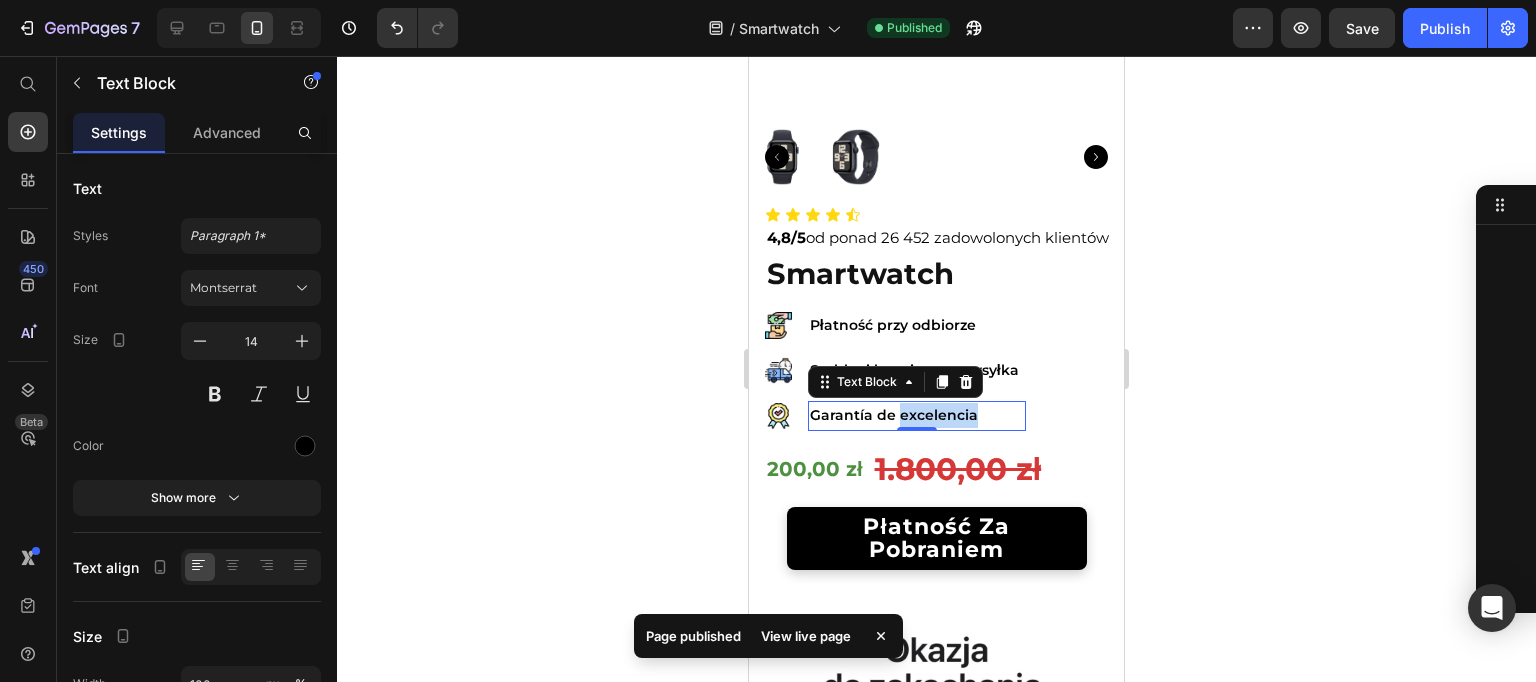 scroll, scrollTop: 753, scrollLeft: 0, axis: vertical 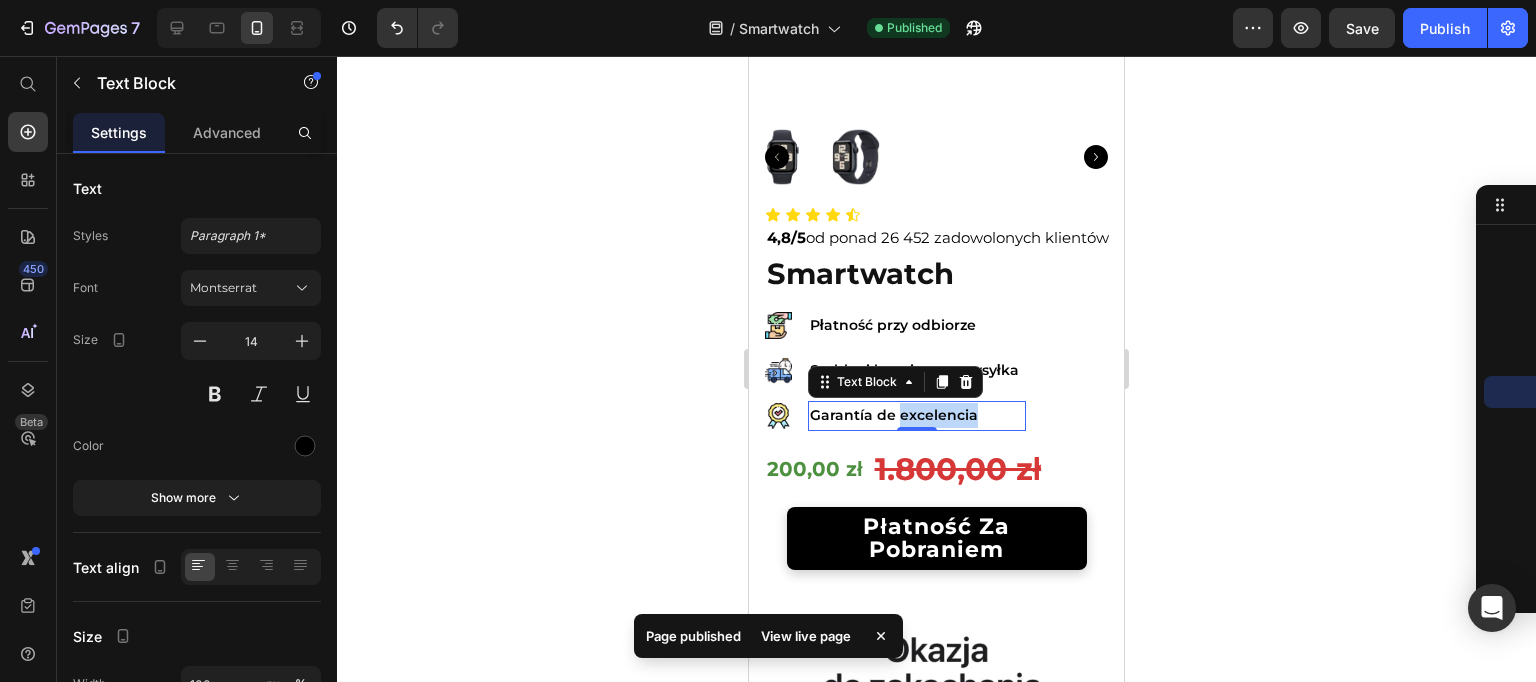 click on "Garantía de excelencia" at bounding box center [917, 415] 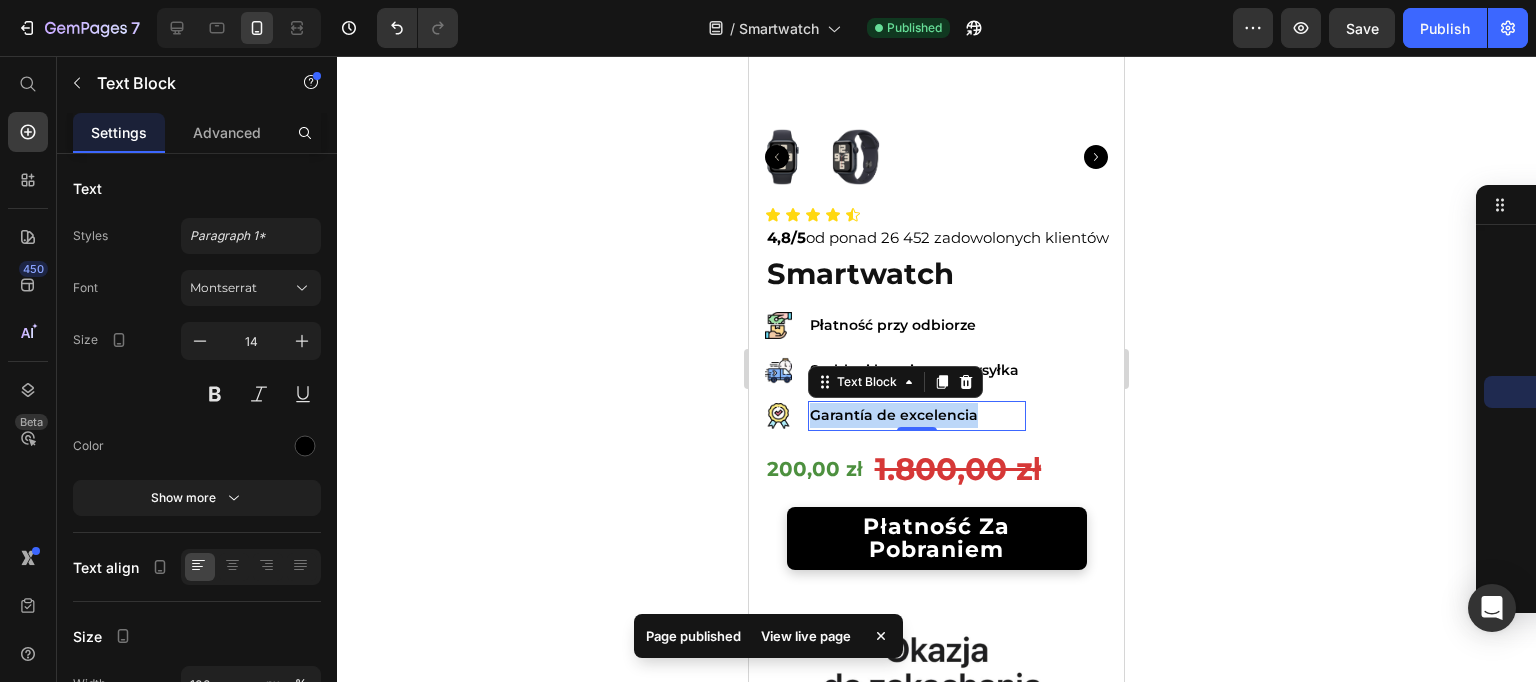 click on "Garantía de excelencia" at bounding box center (917, 415) 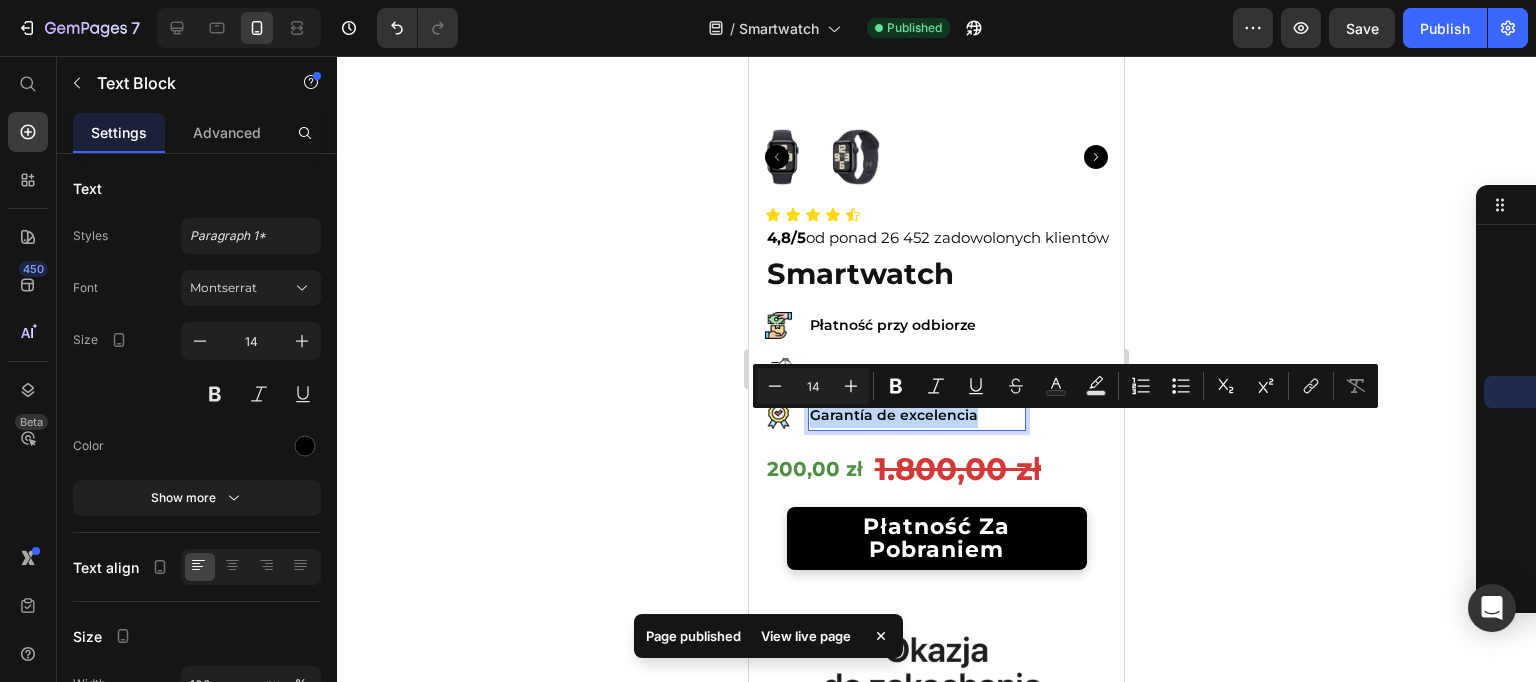 copy on "Garantía de excelencia" 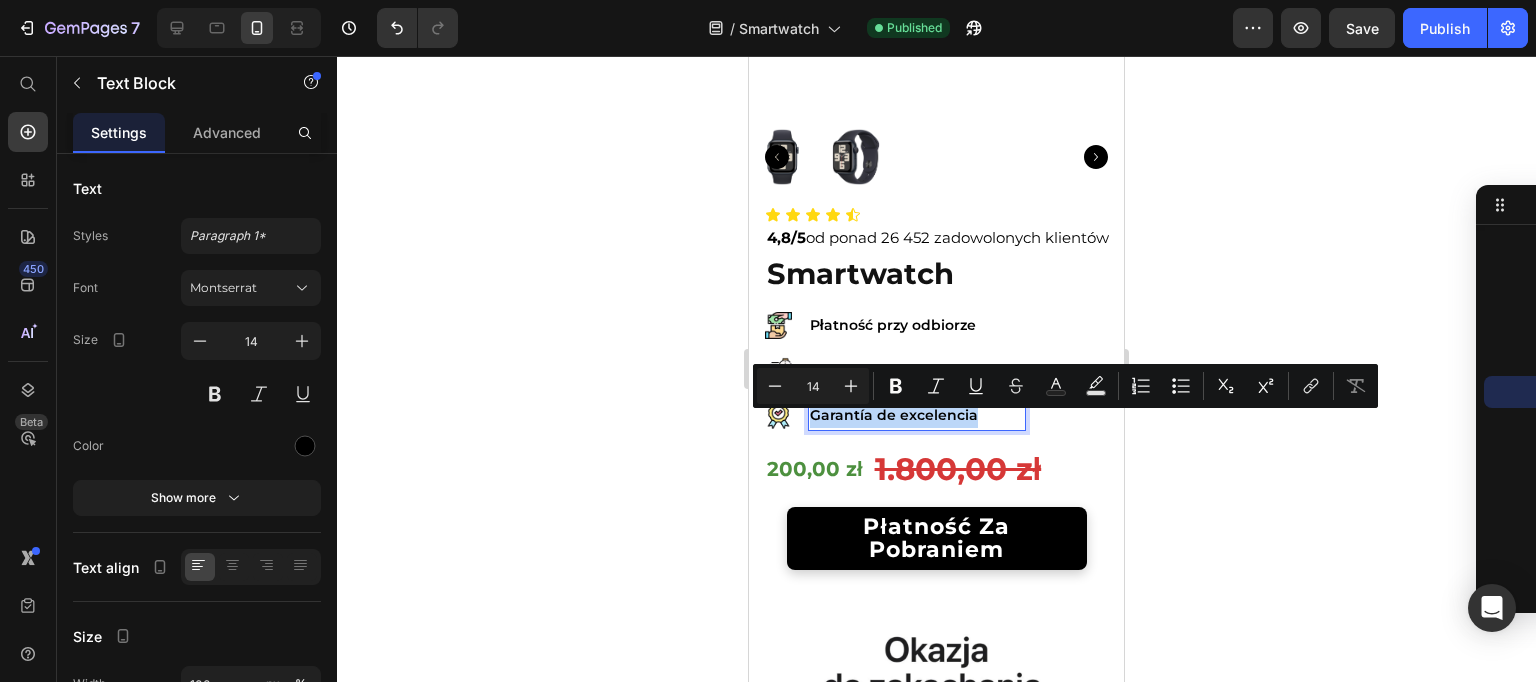 click on "Garantía de excelencia" at bounding box center [917, 415] 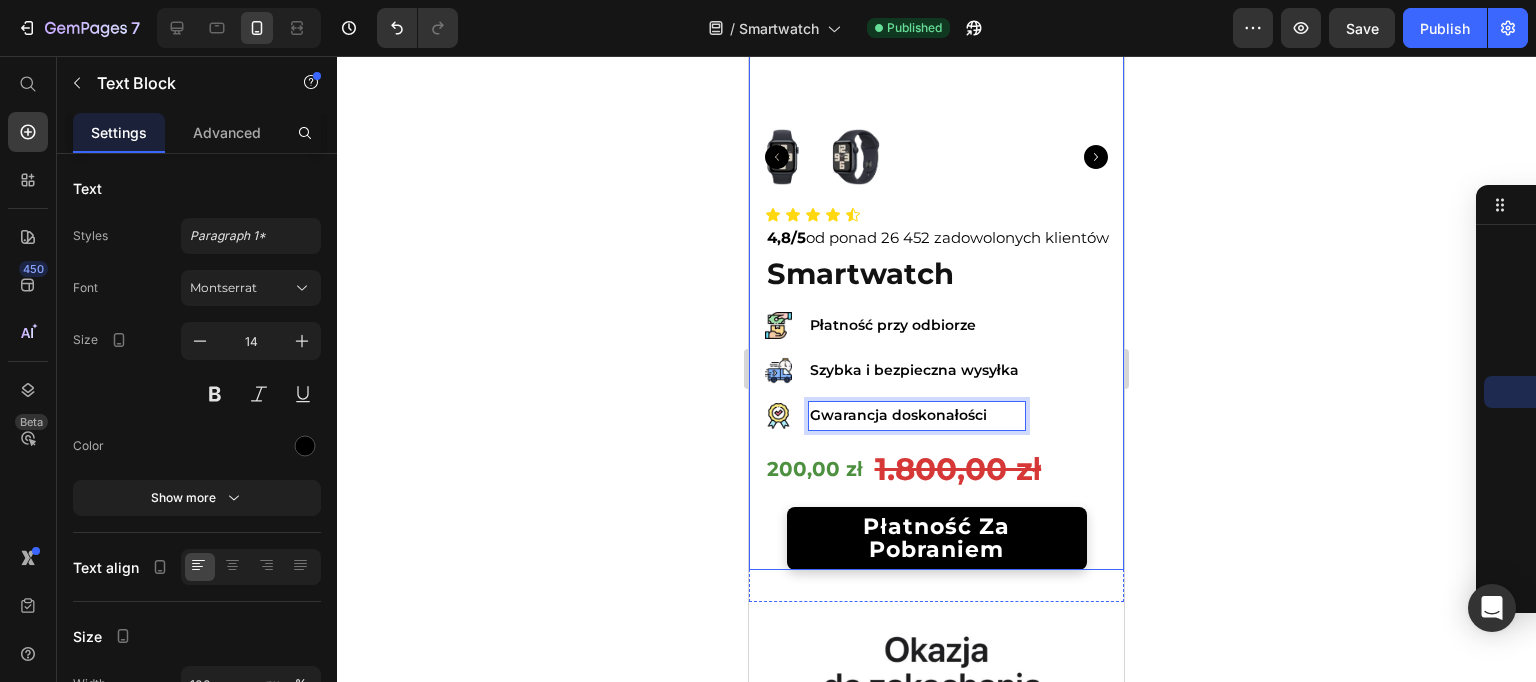 click 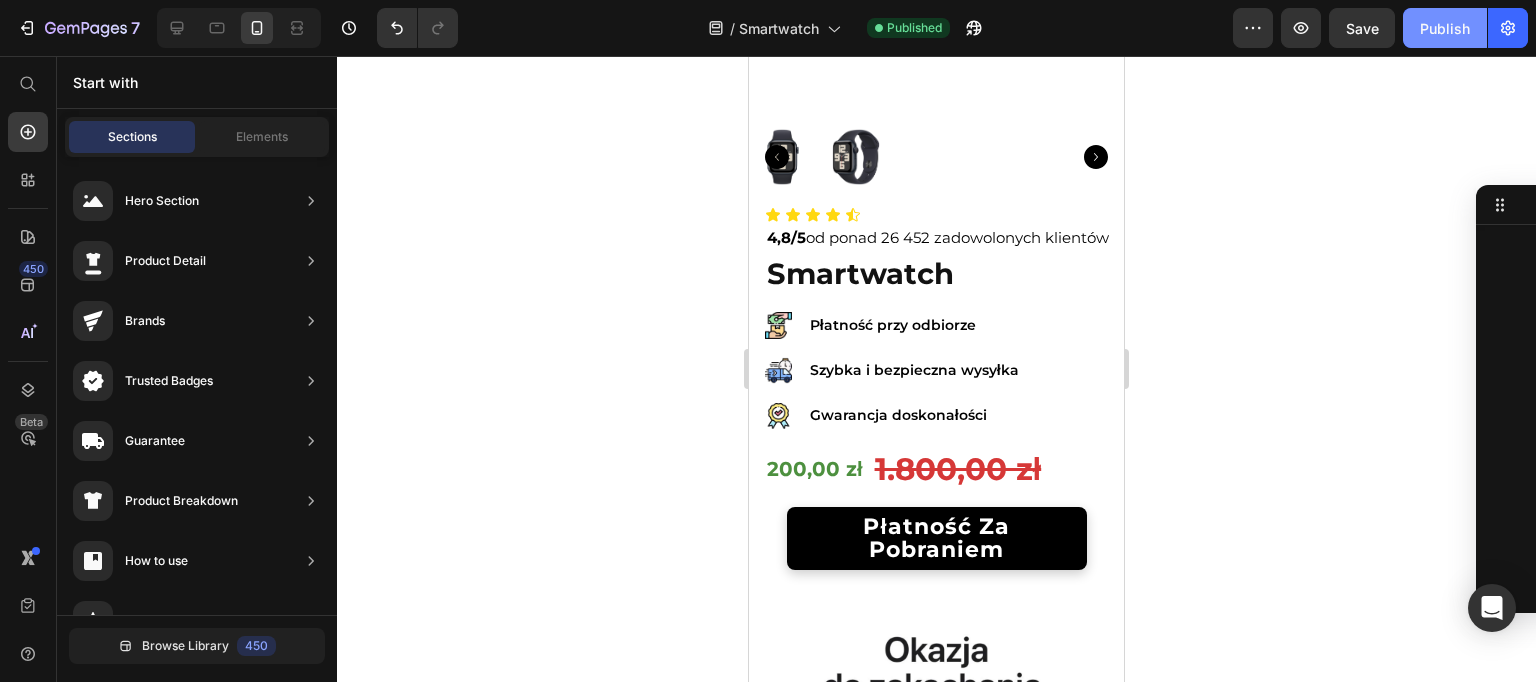 drag, startPoint x: 1434, startPoint y: 37, endPoint x: 1156, endPoint y: 180, distance: 312.62277 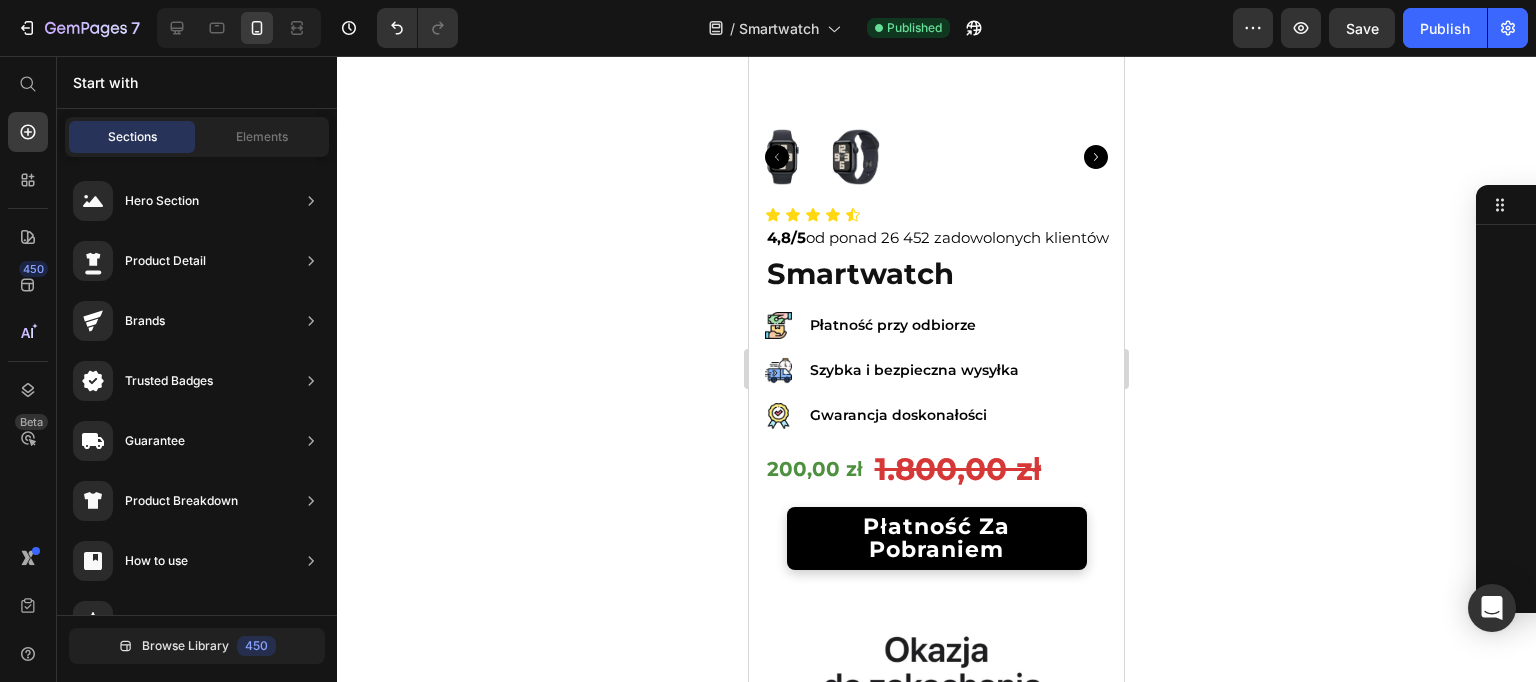 click on "Publish" at bounding box center [1445, 28] 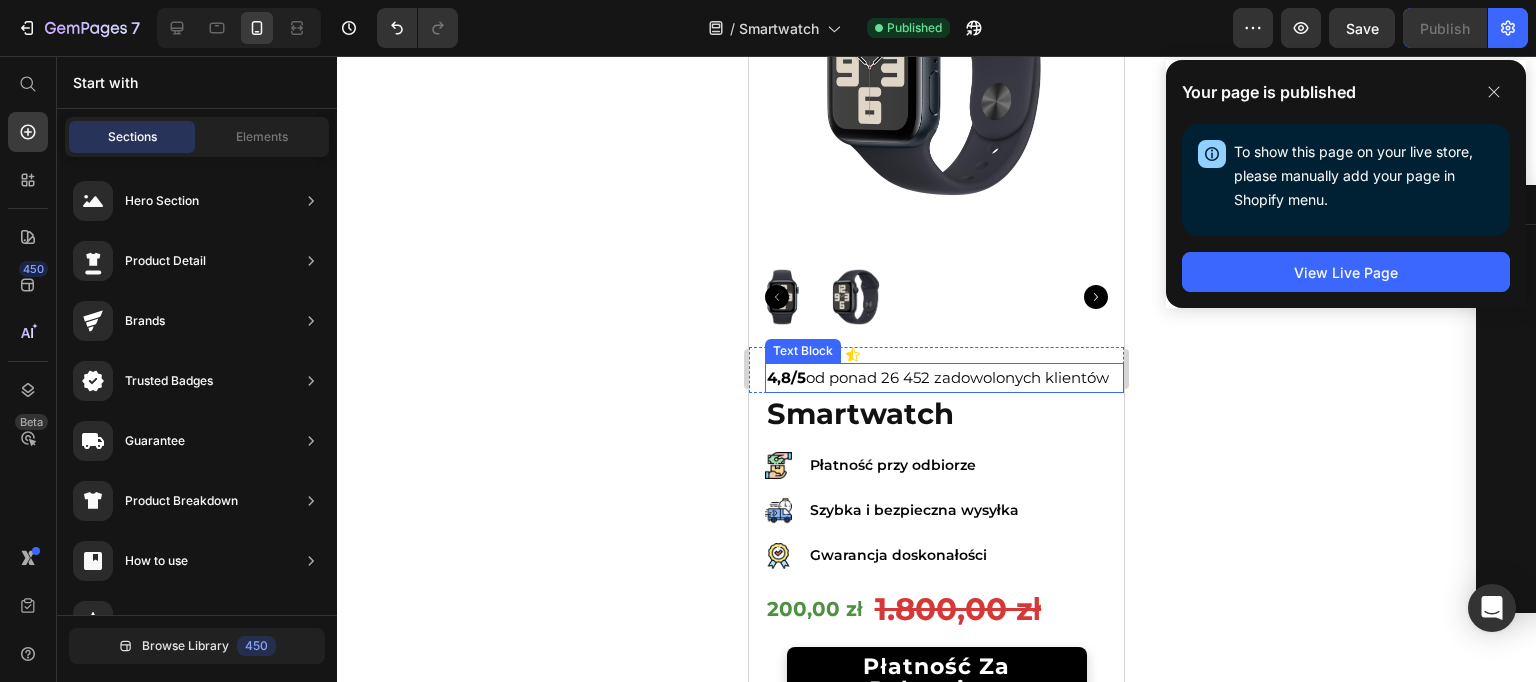scroll, scrollTop: 441, scrollLeft: 0, axis: vertical 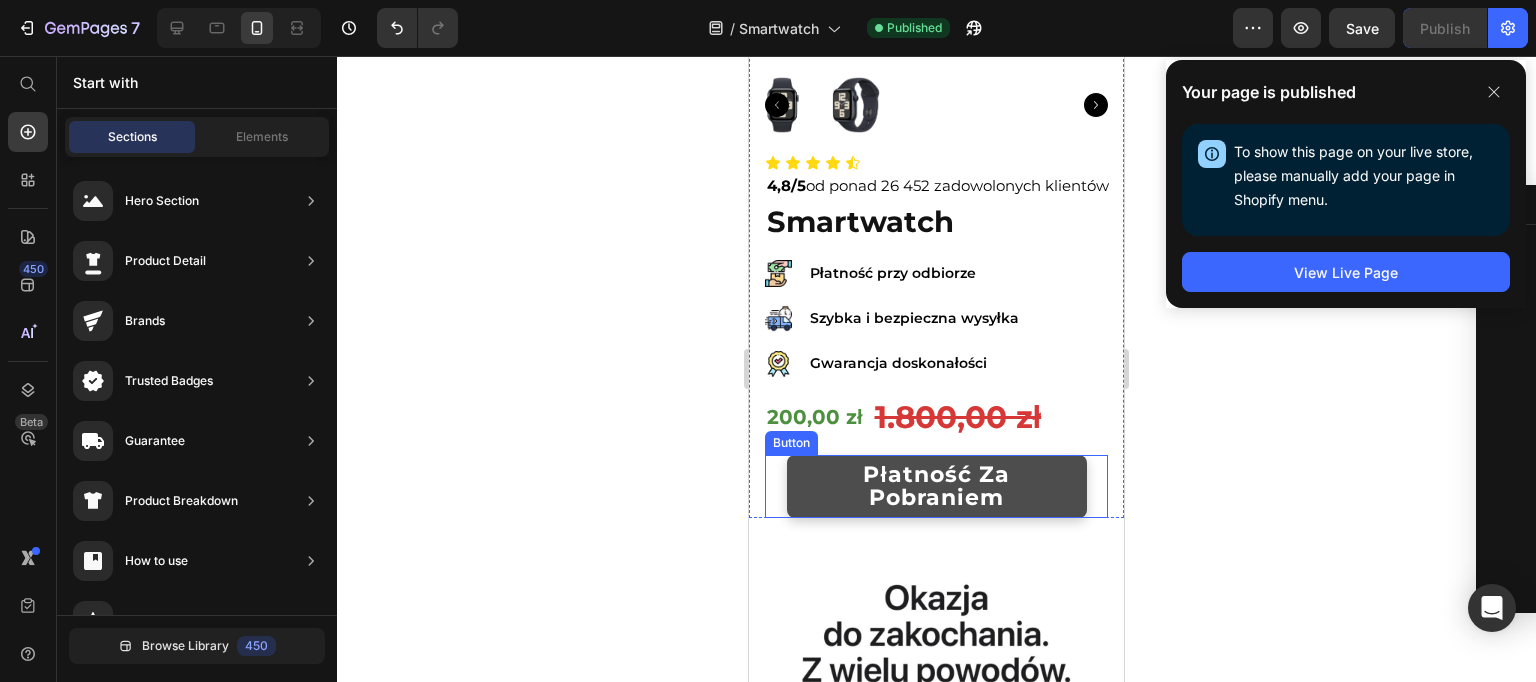 click on "płatność za pobraniem" at bounding box center [937, 486] 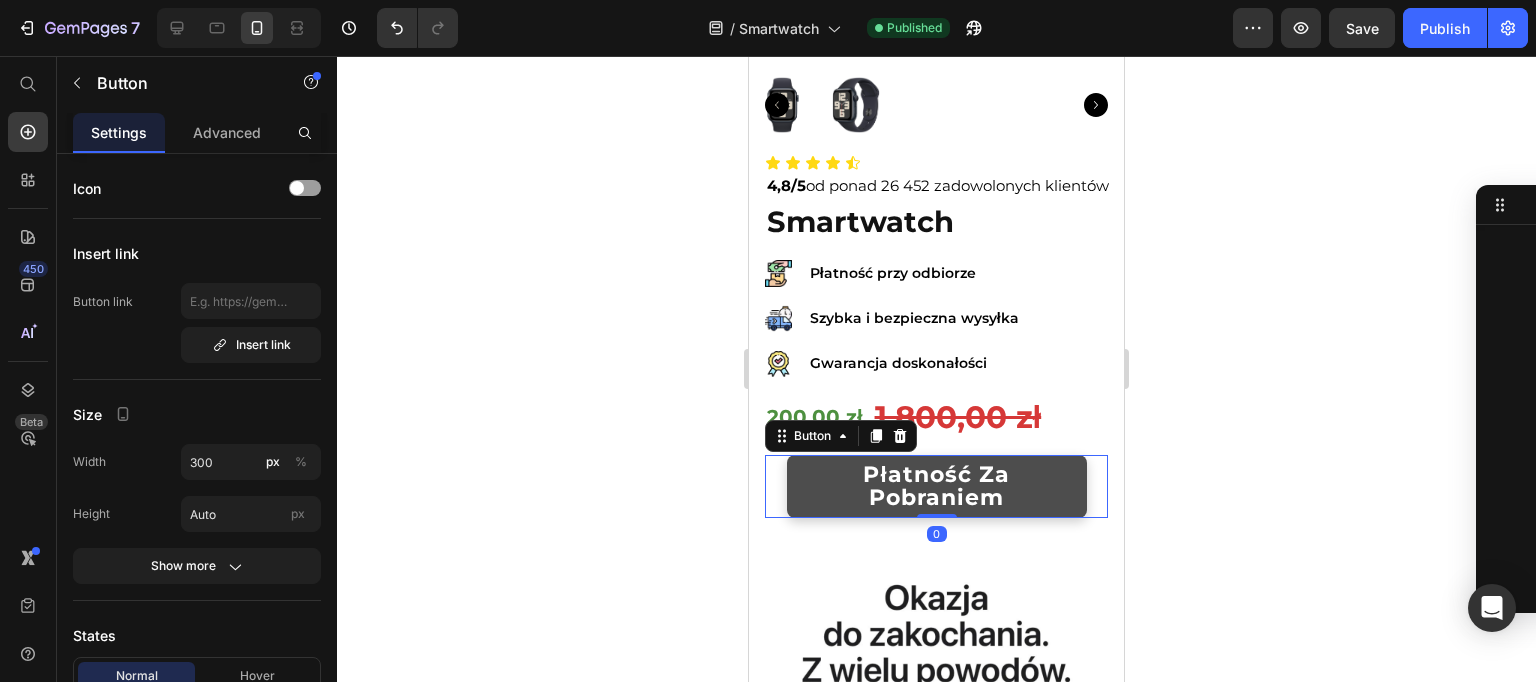 scroll, scrollTop: 1265, scrollLeft: 0, axis: vertical 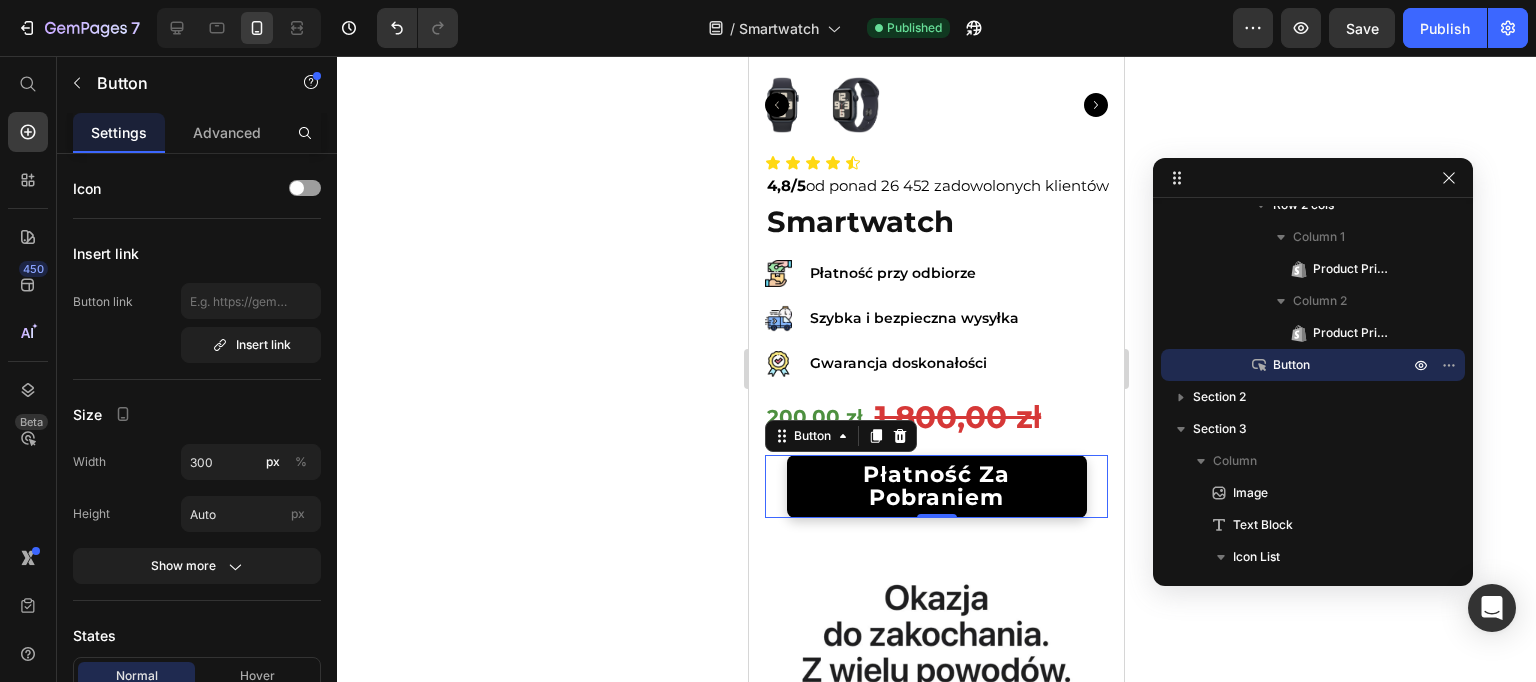 drag, startPoint x: 1499, startPoint y: 212, endPoint x: 1412, endPoint y: 174, distance: 94.93682 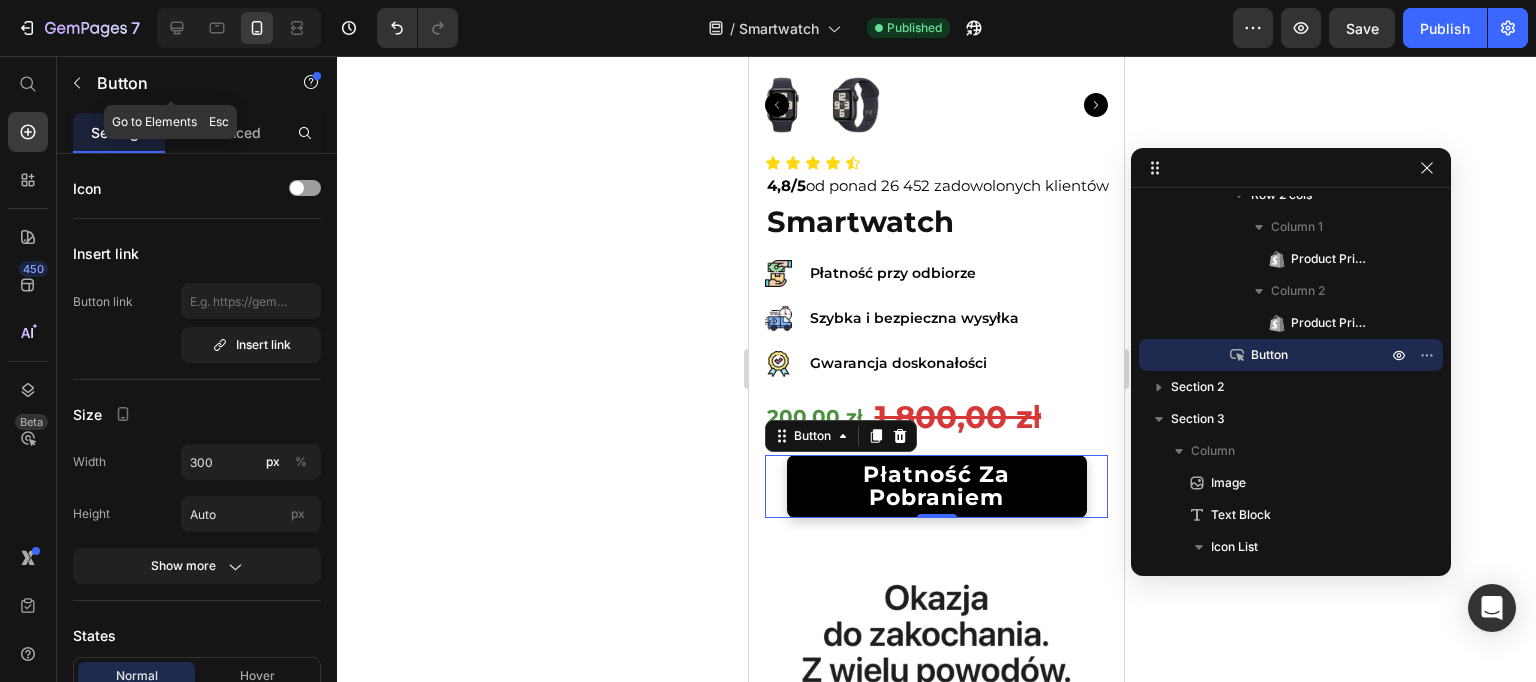 click 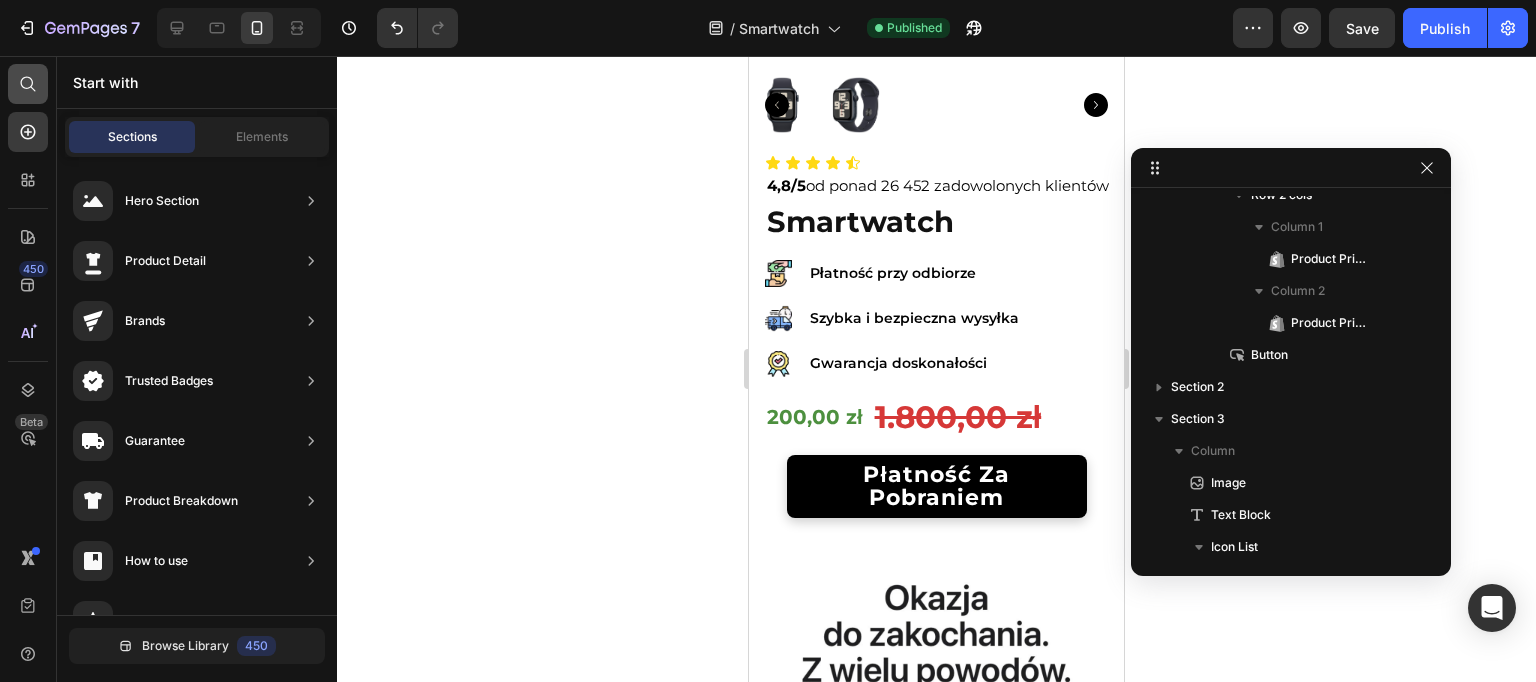 click 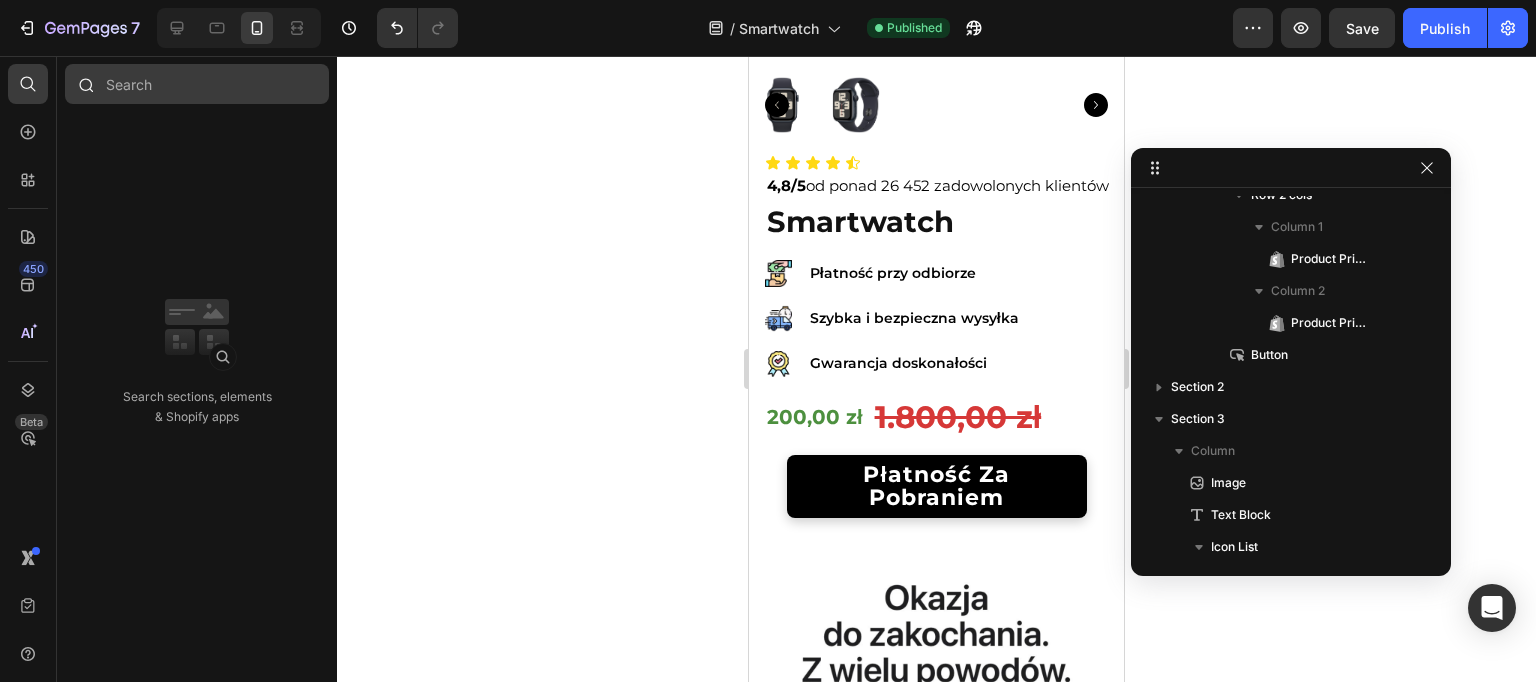 click at bounding box center [197, 84] 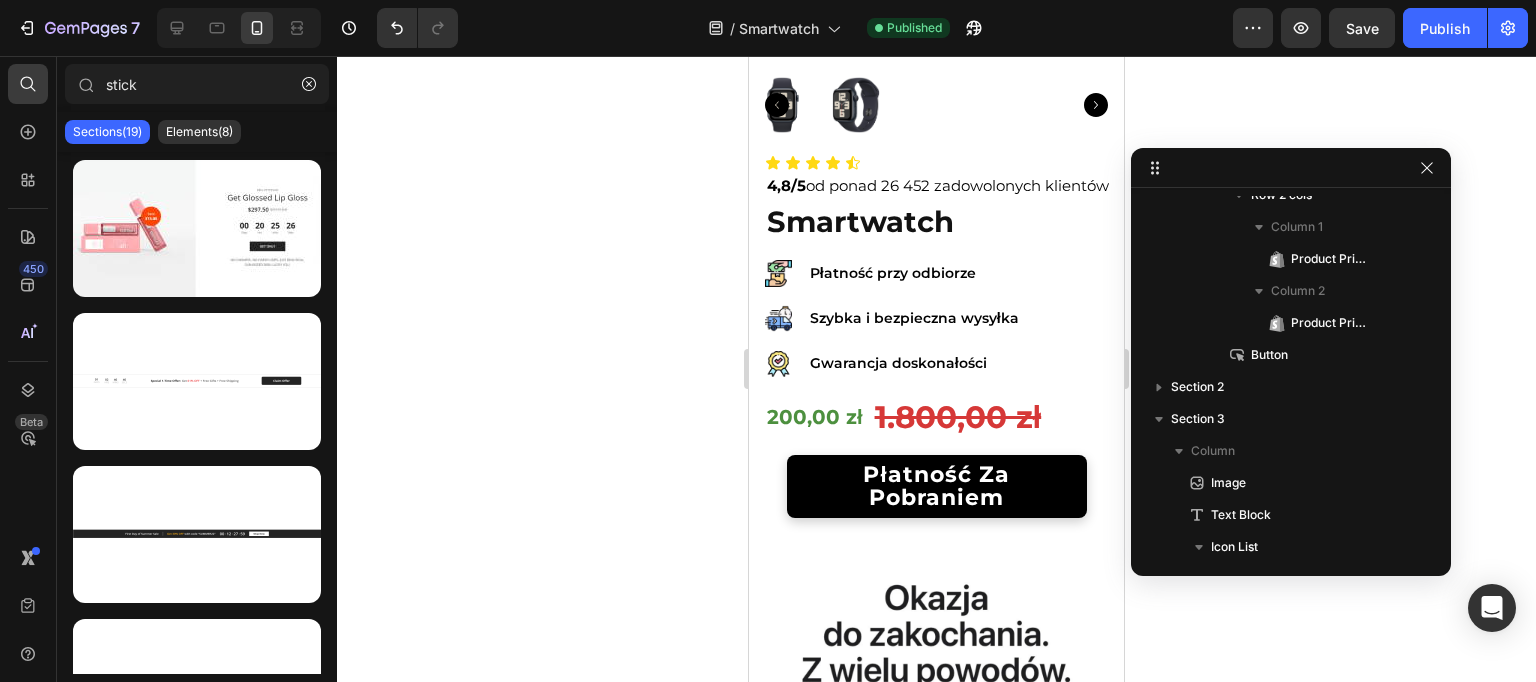 type on "stick" 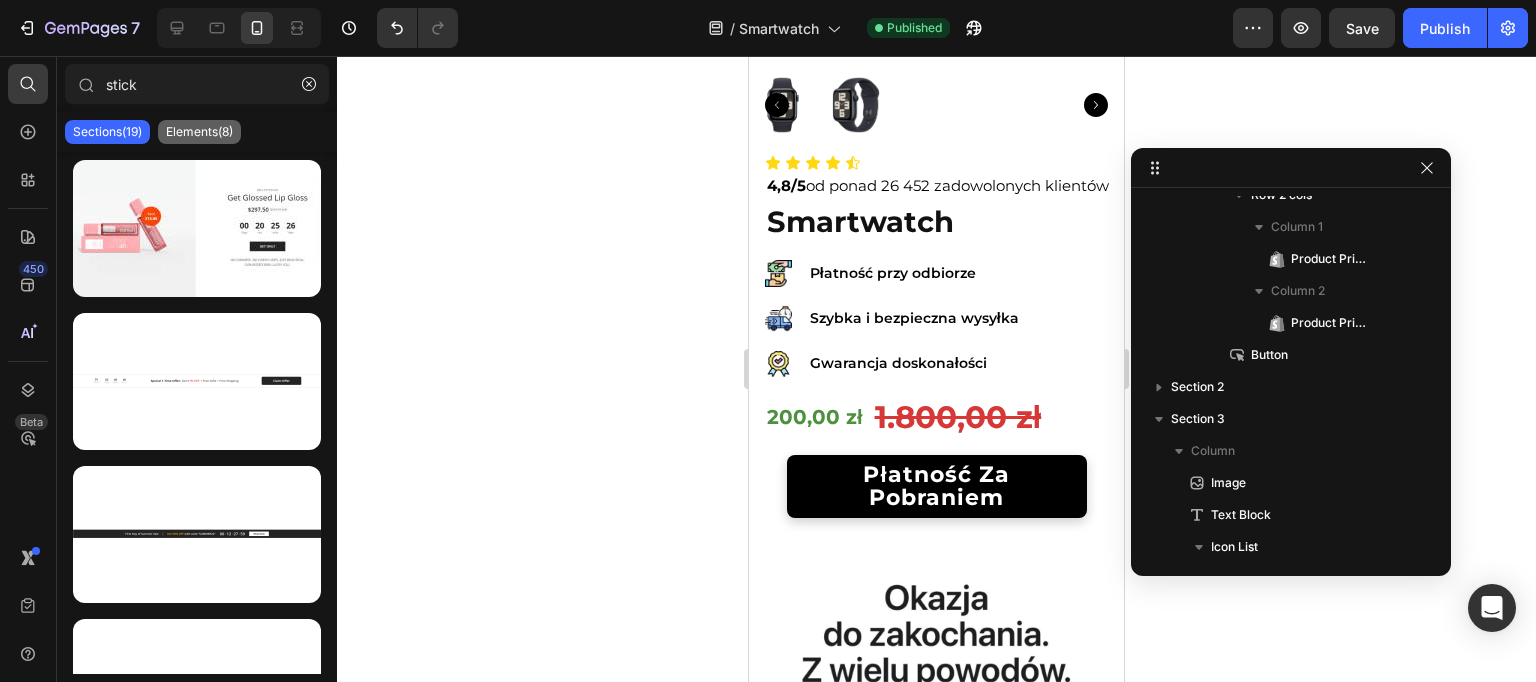 click on "Elements(8)" at bounding box center [199, 132] 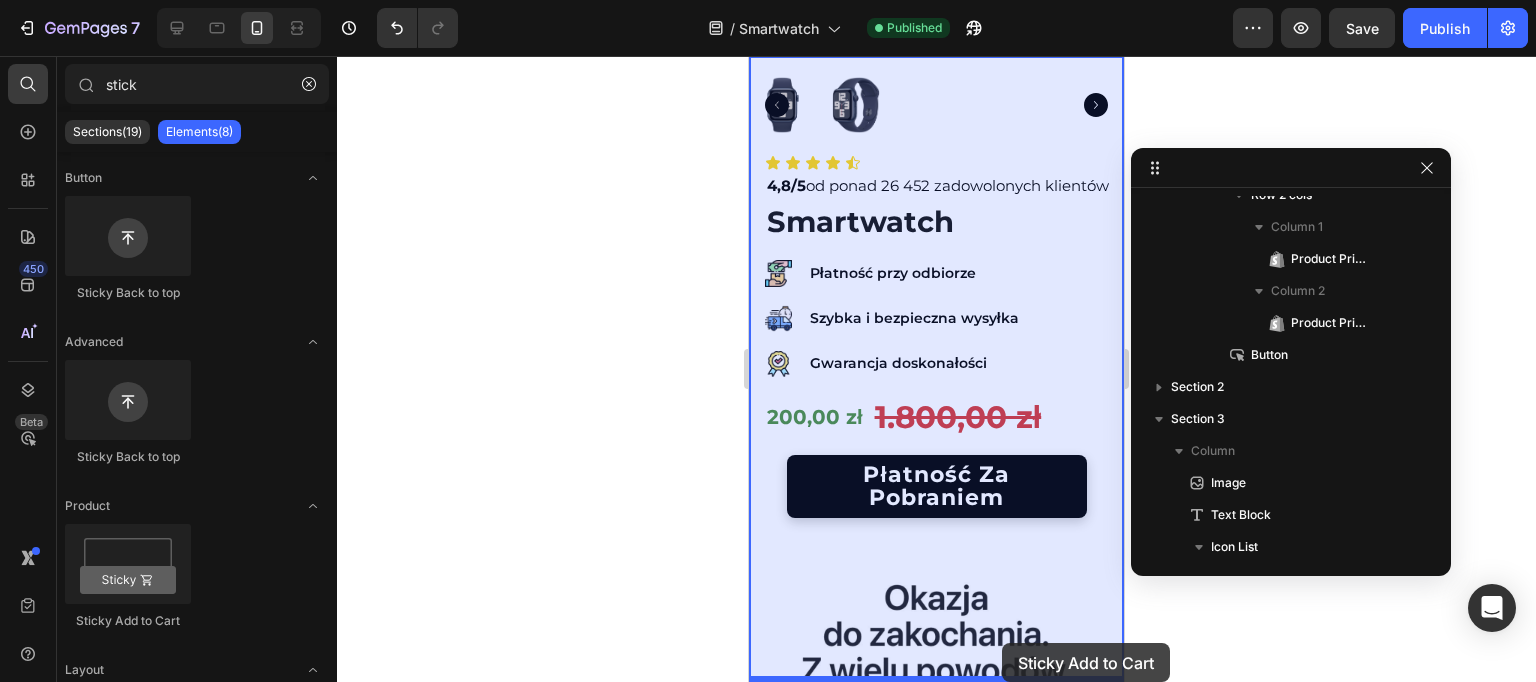 drag, startPoint x: 989, startPoint y: 591, endPoint x: 1002, endPoint y: 643, distance: 53.600372 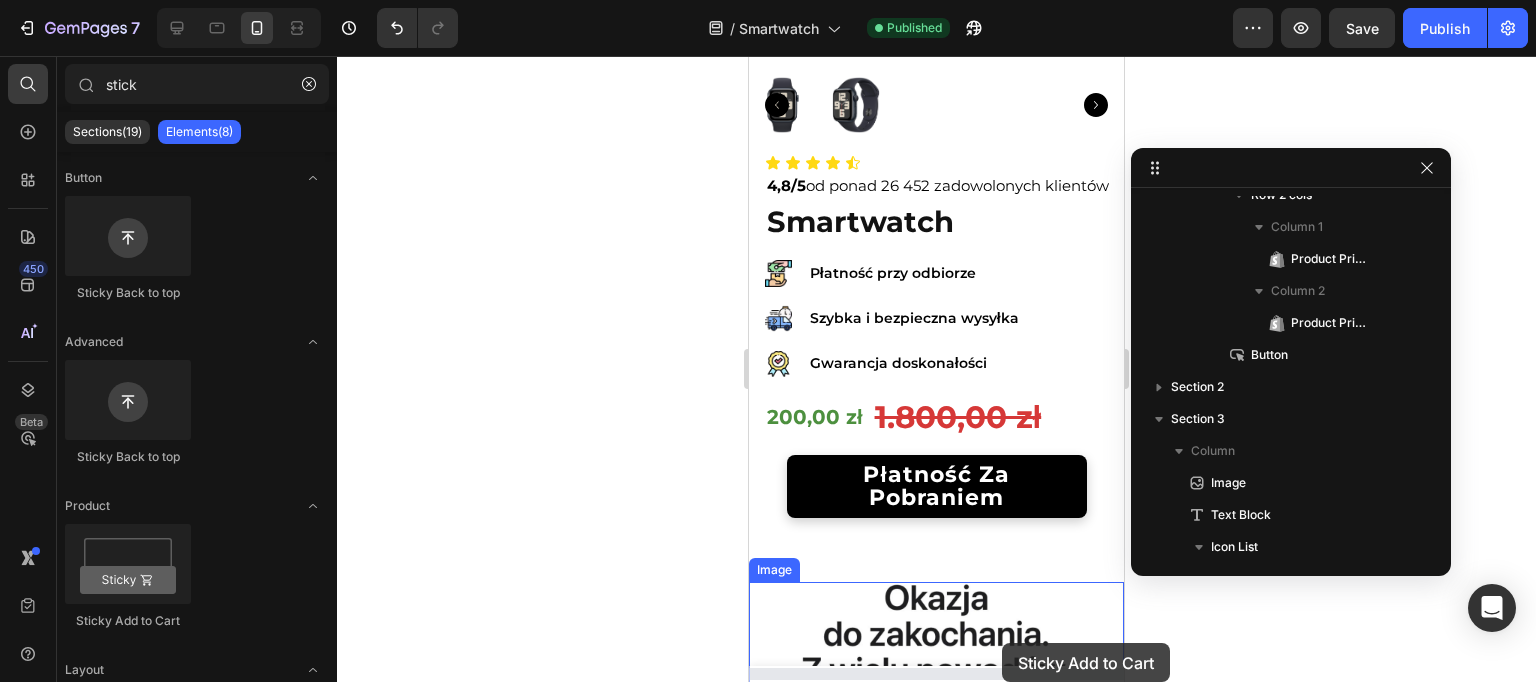 scroll, scrollTop: 0, scrollLeft: 0, axis: both 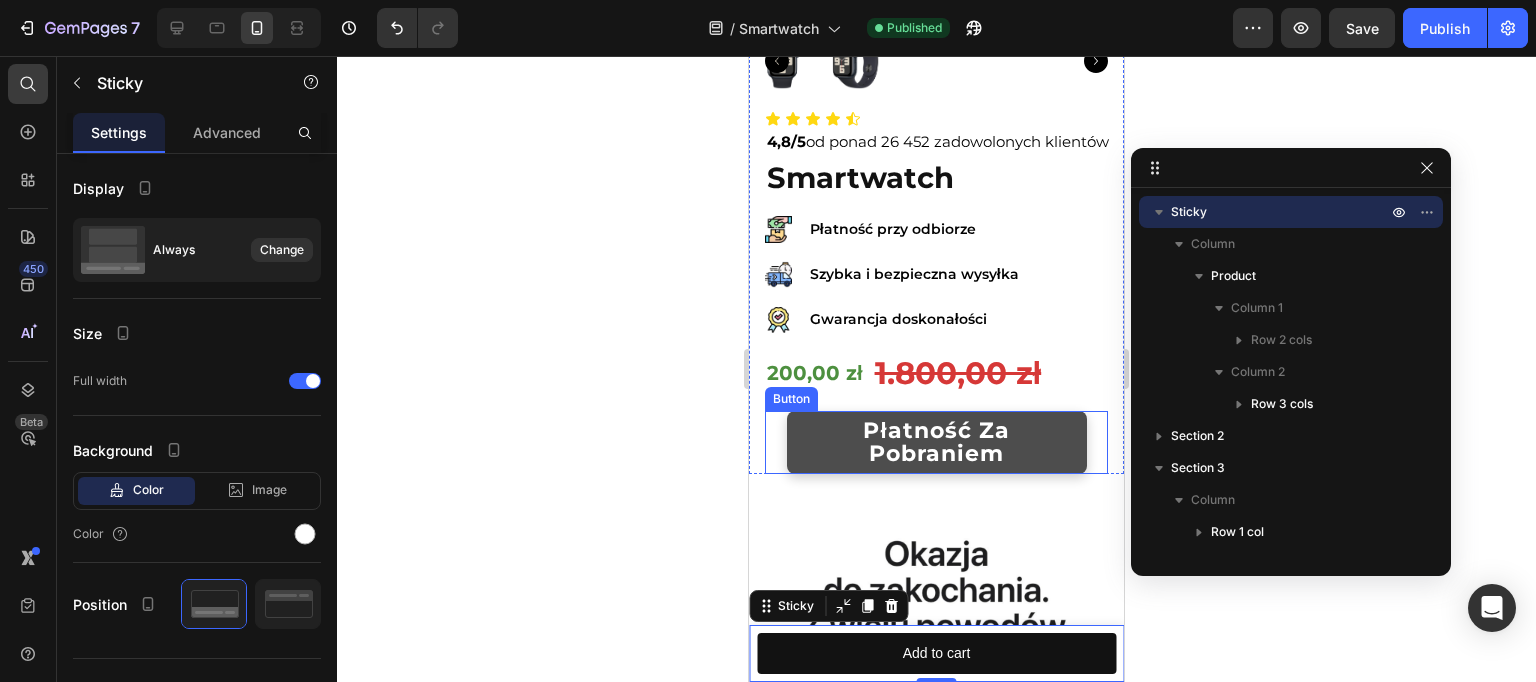 click on "płatność za pobraniem" at bounding box center (937, 442) 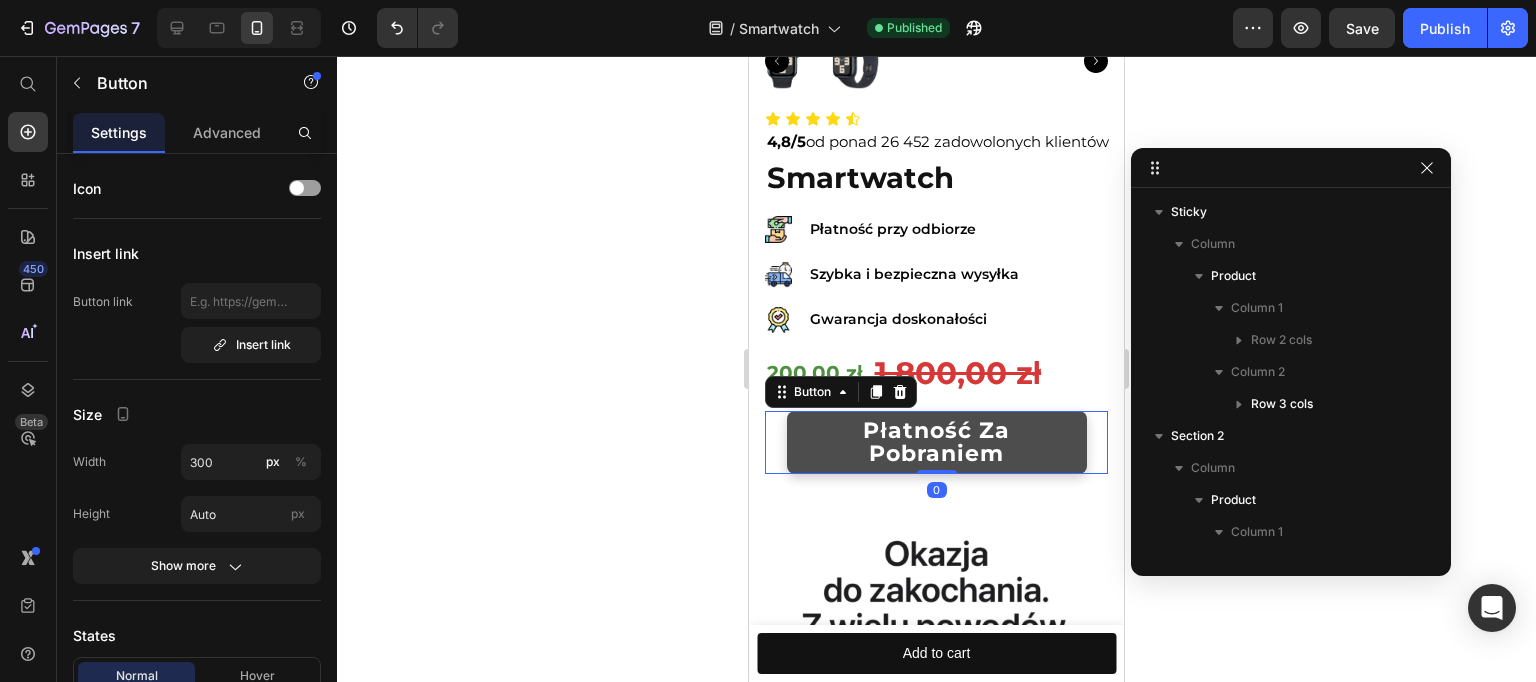 scroll, scrollTop: 378, scrollLeft: 0, axis: vertical 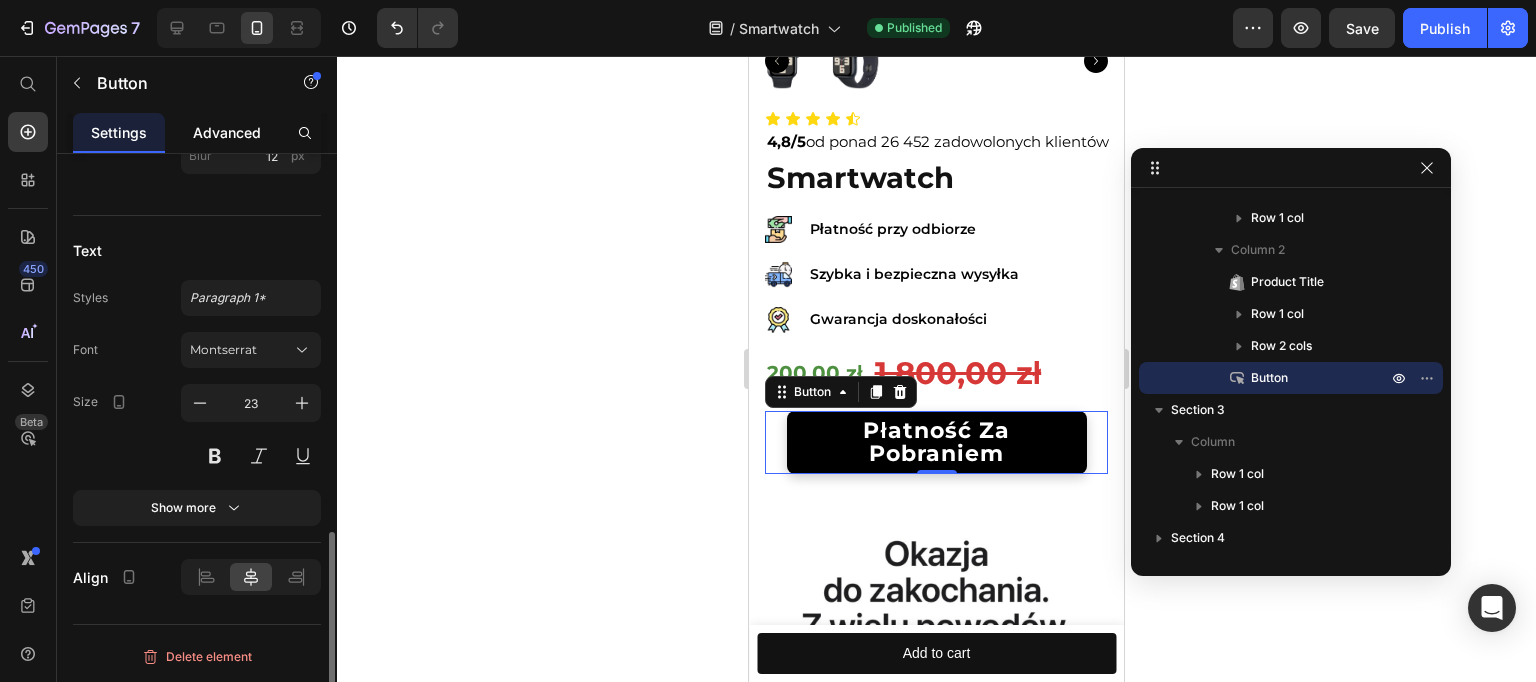 drag, startPoint x: 245, startPoint y: 129, endPoint x: 240, endPoint y: 143, distance: 14.866069 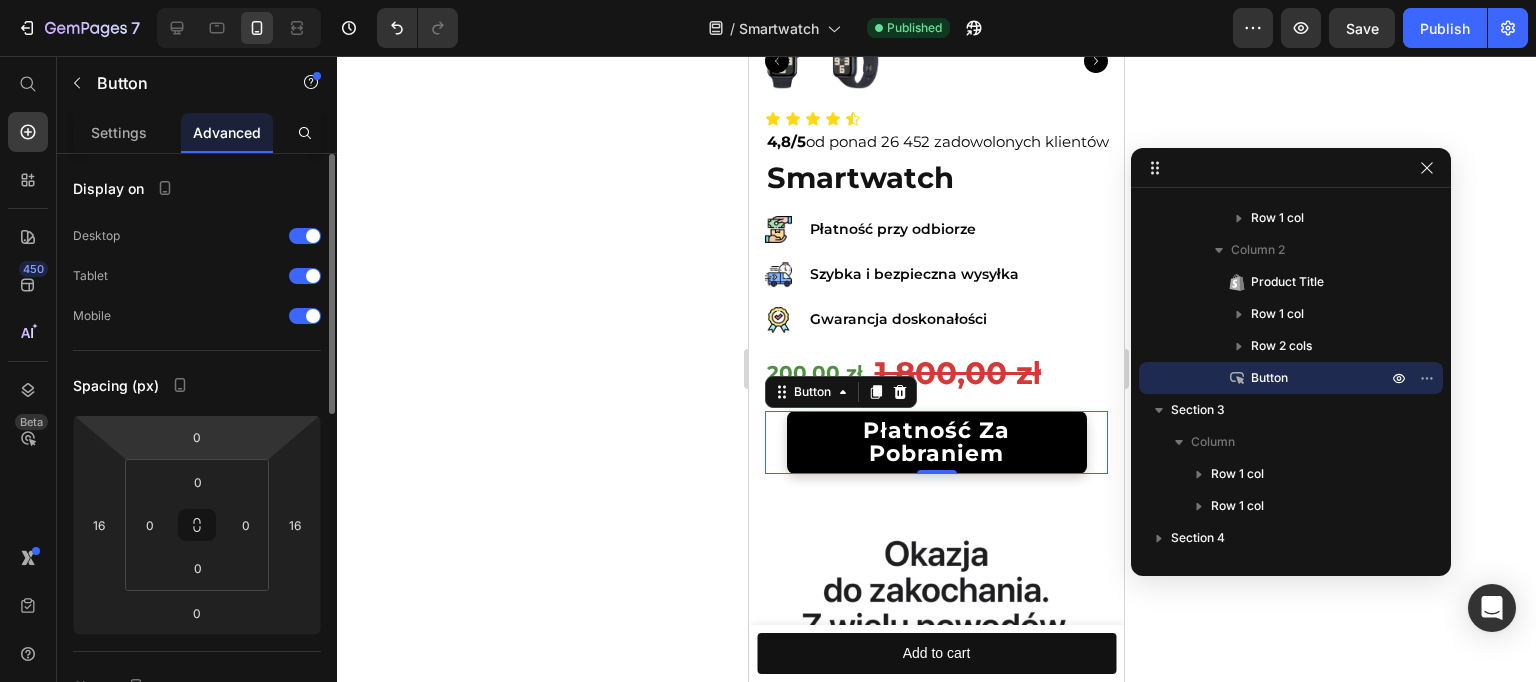scroll, scrollTop: 684, scrollLeft: 0, axis: vertical 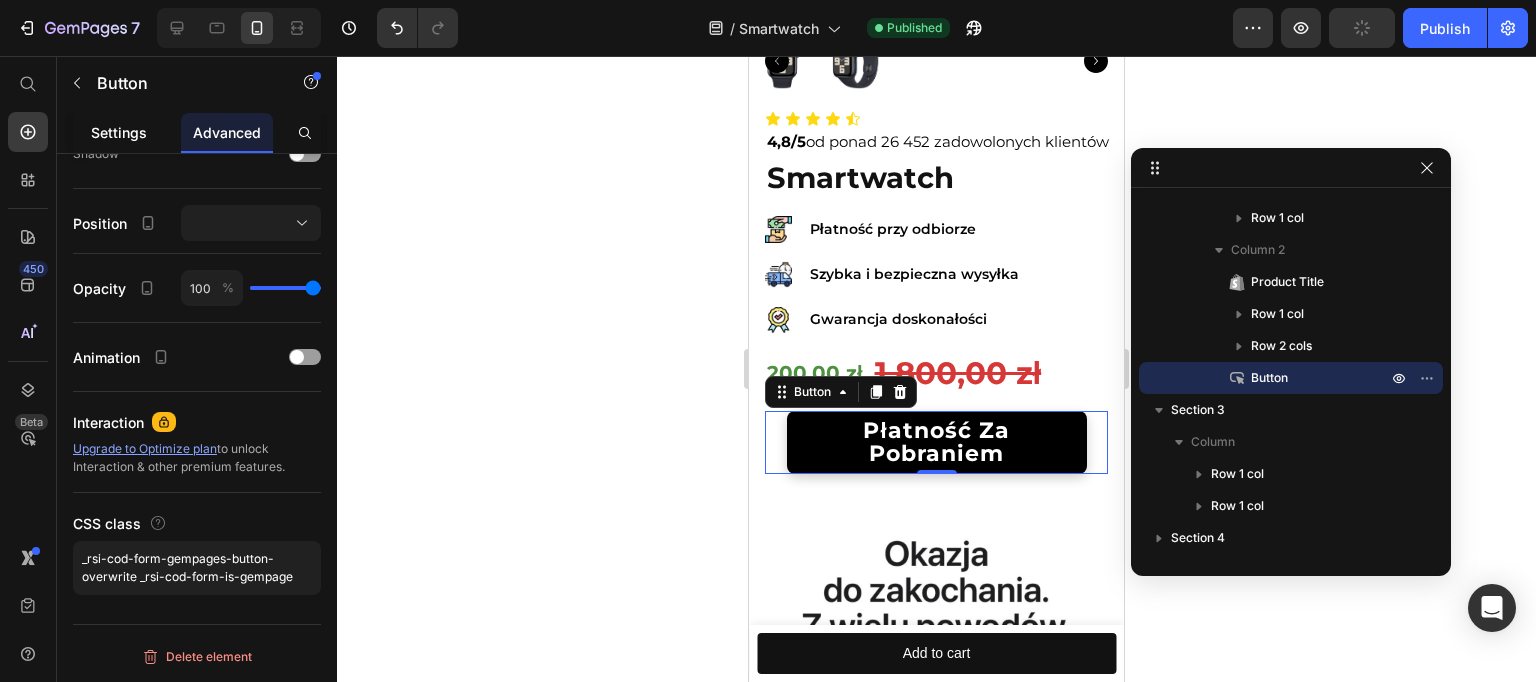 click on "Settings" 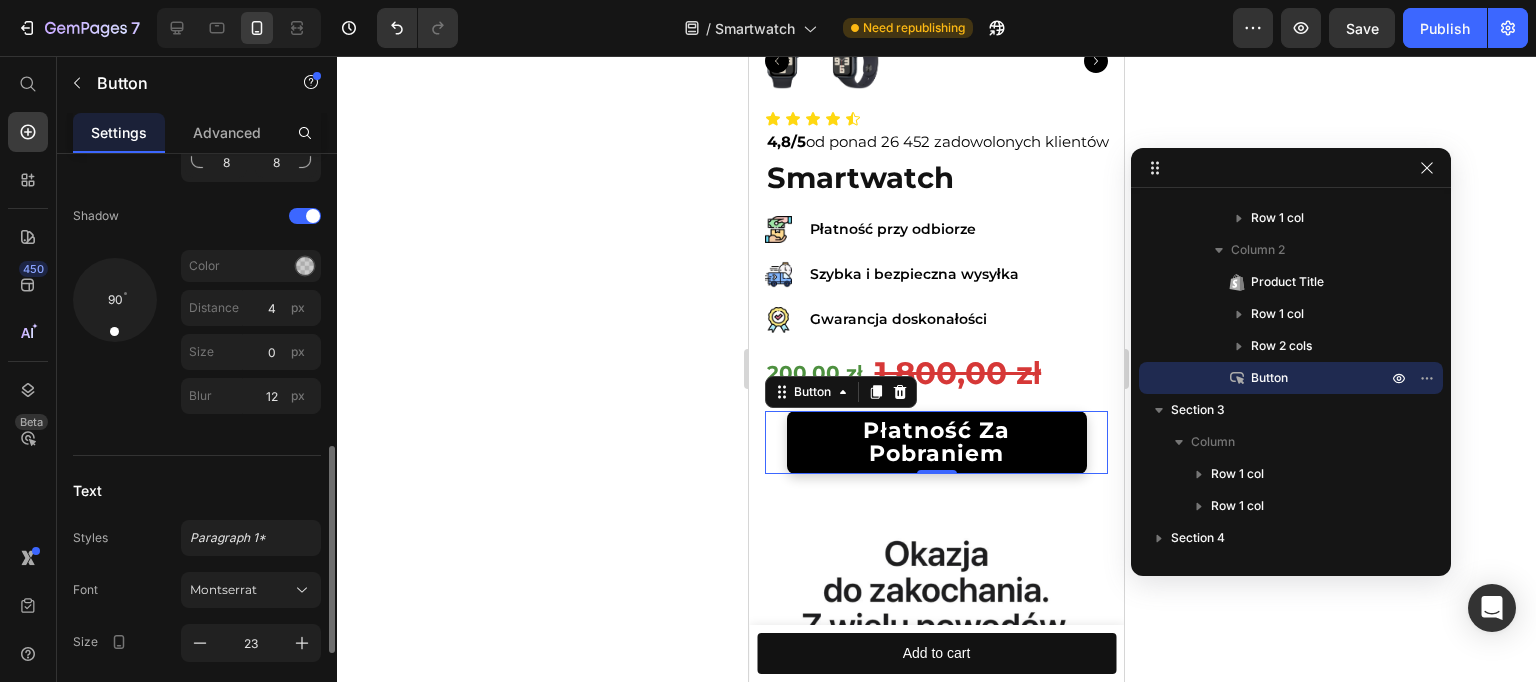 scroll, scrollTop: 1065, scrollLeft: 0, axis: vertical 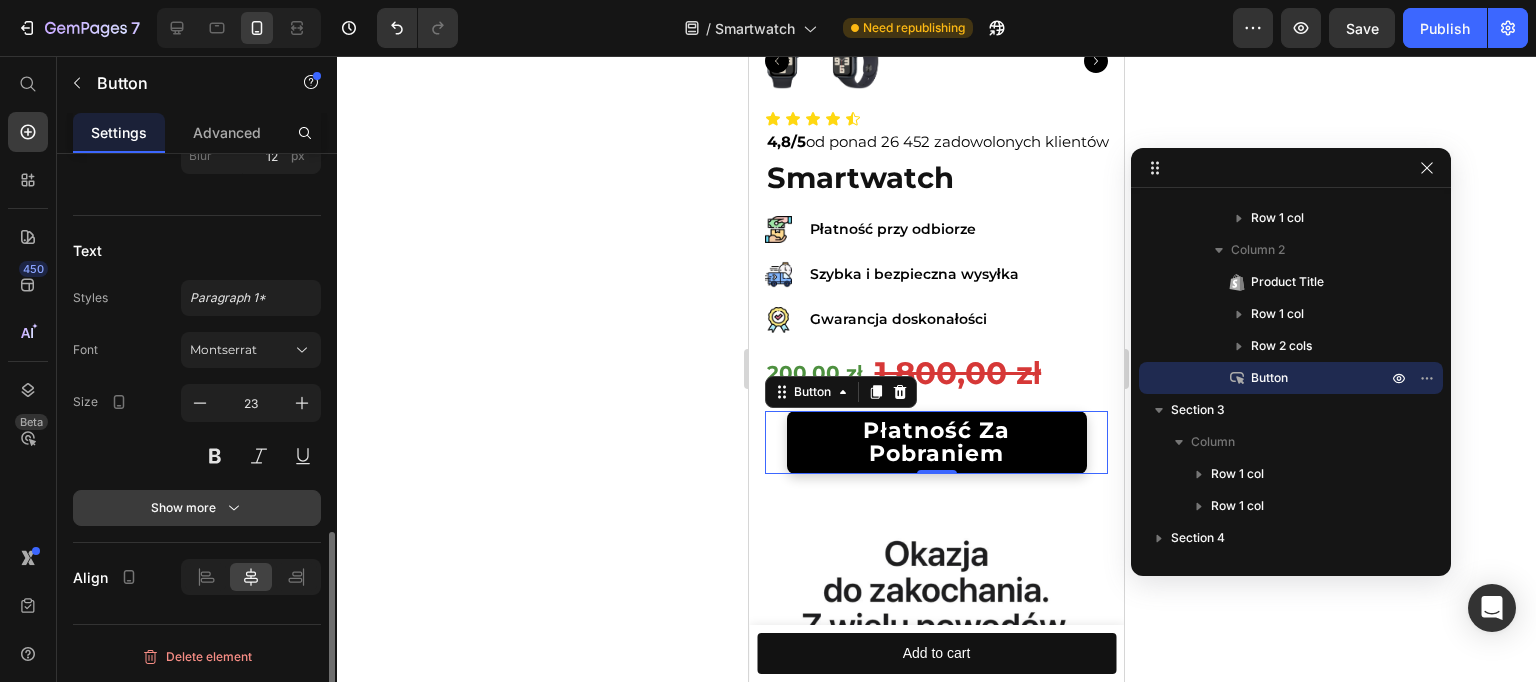 click on "Show more" at bounding box center (197, 508) 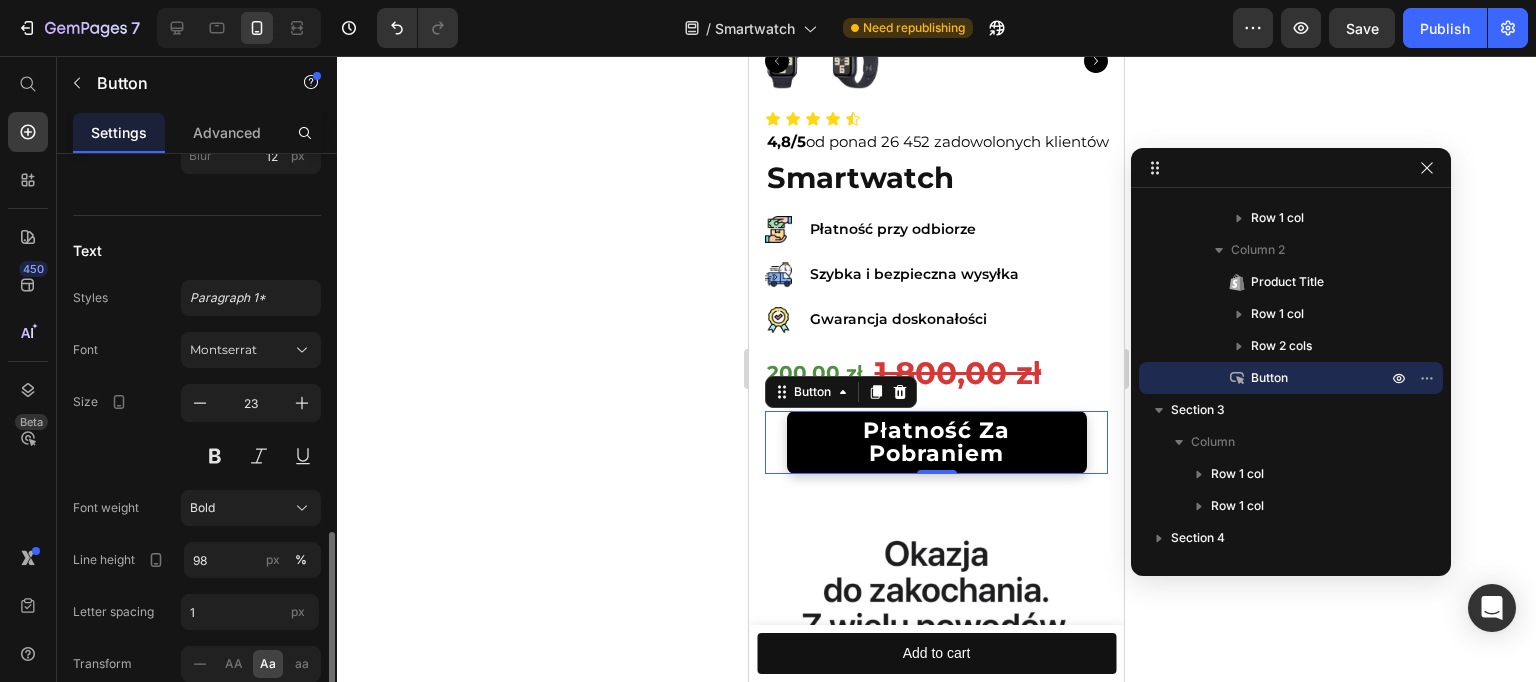 scroll, scrollTop: 1273, scrollLeft: 0, axis: vertical 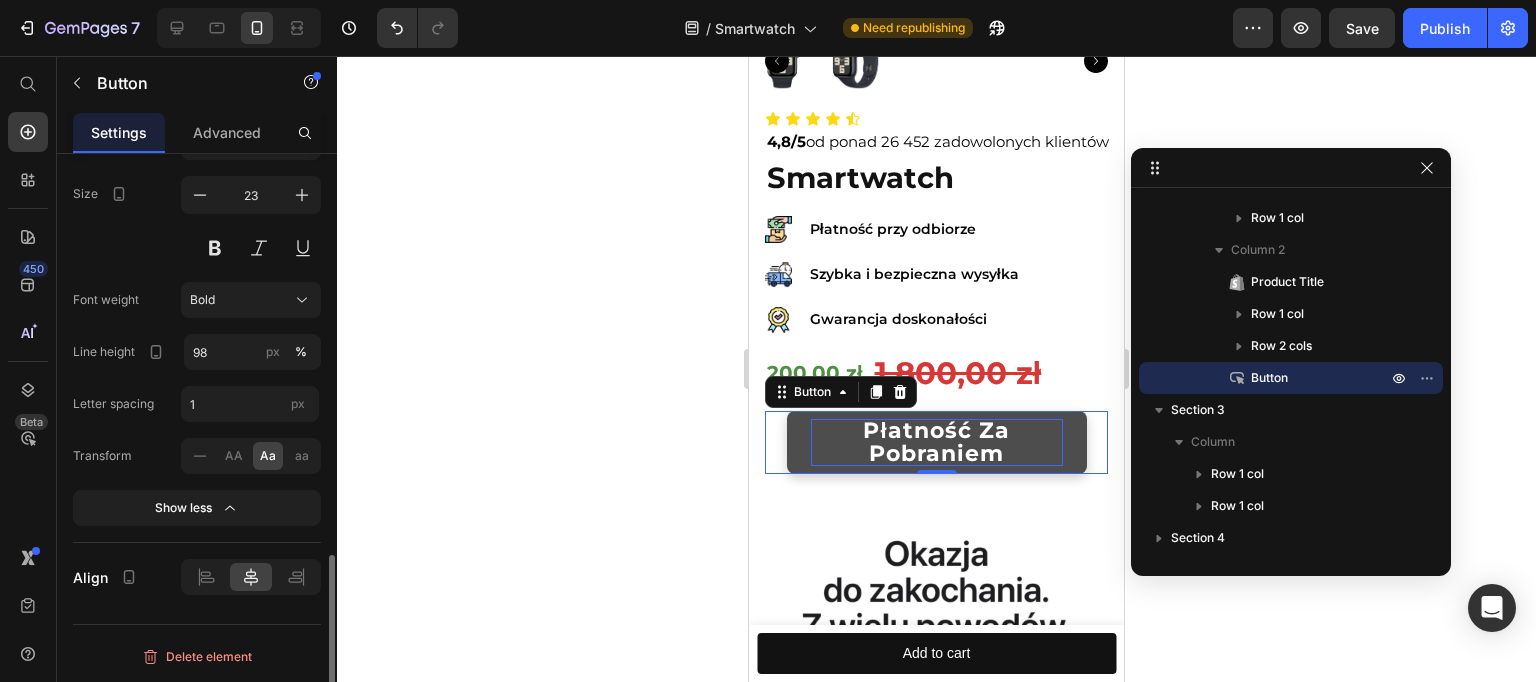 click on "płatność za pobraniem" at bounding box center (937, 442) 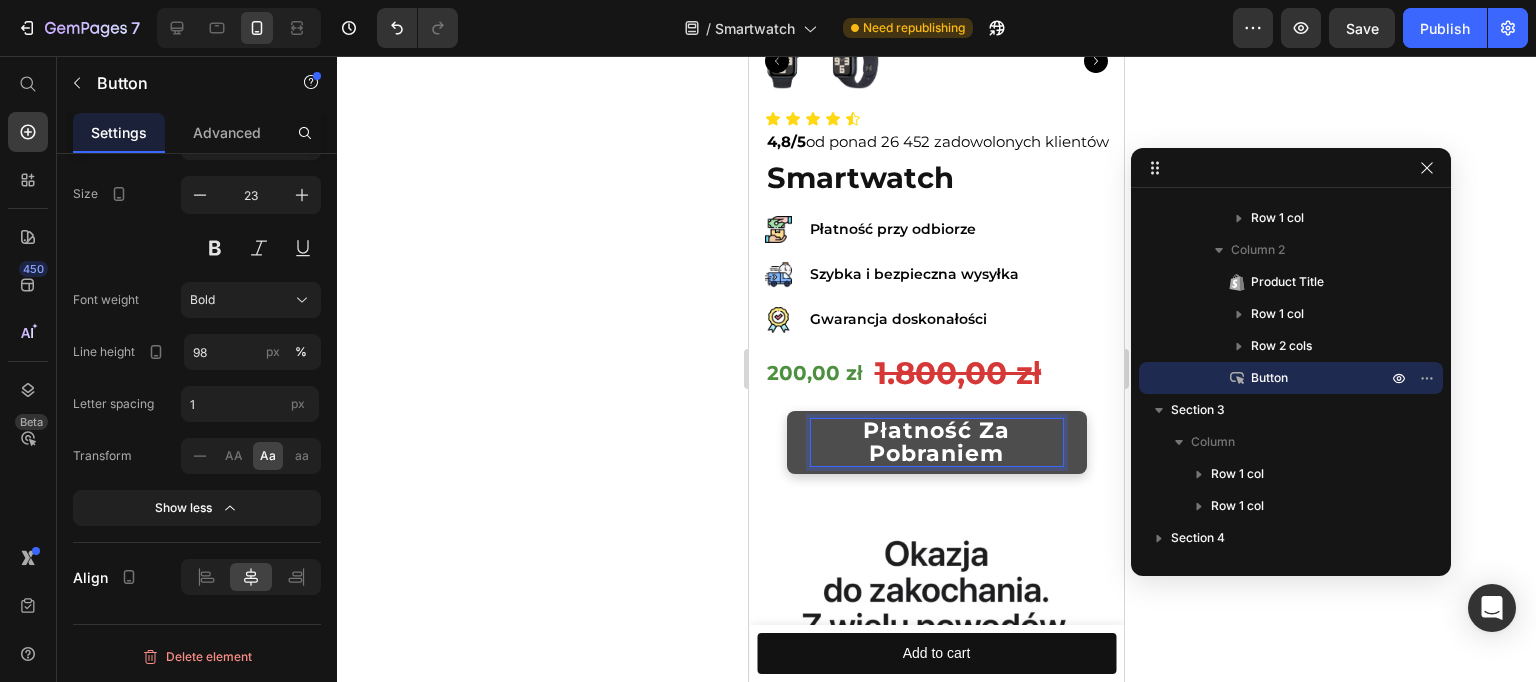 click on "płatność za pobraniem" at bounding box center [937, 442] 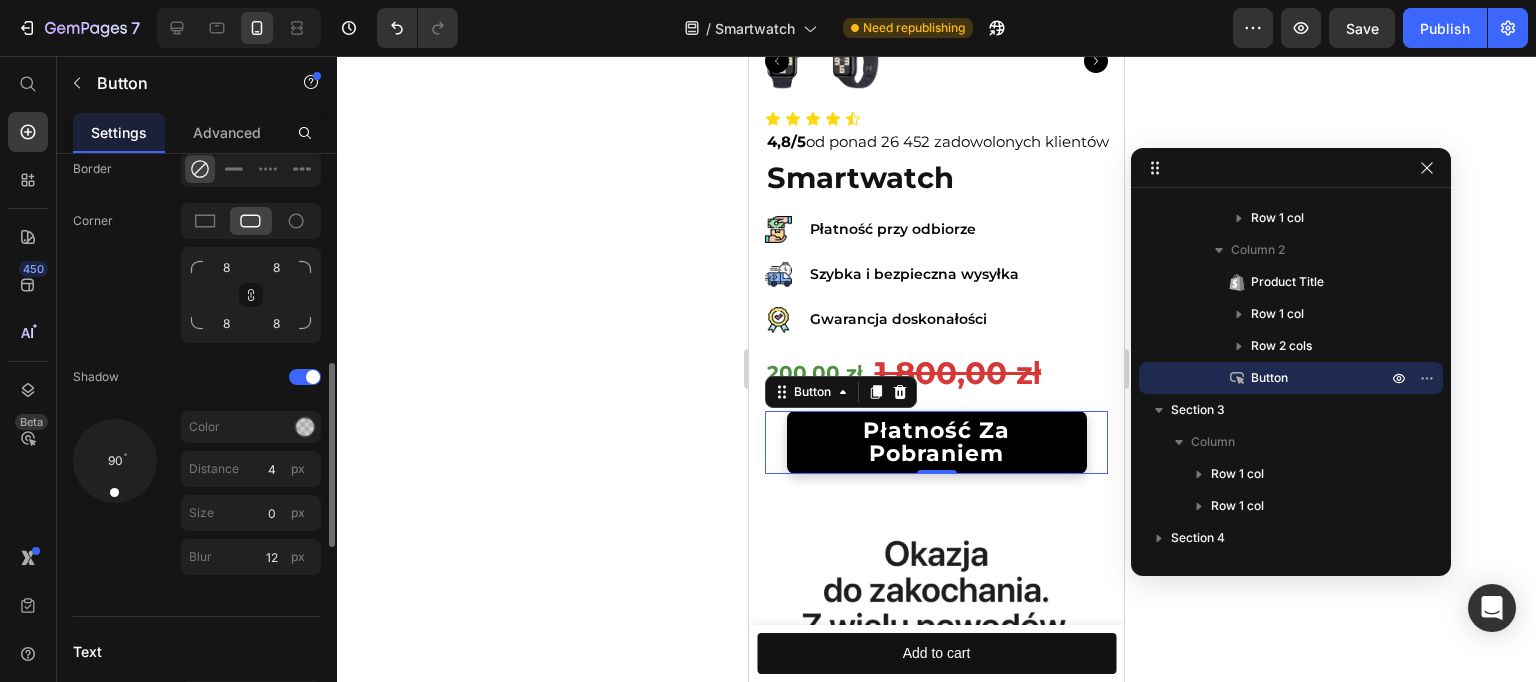 scroll, scrollTop: 338, scrollLeft: 0, axis: vertical 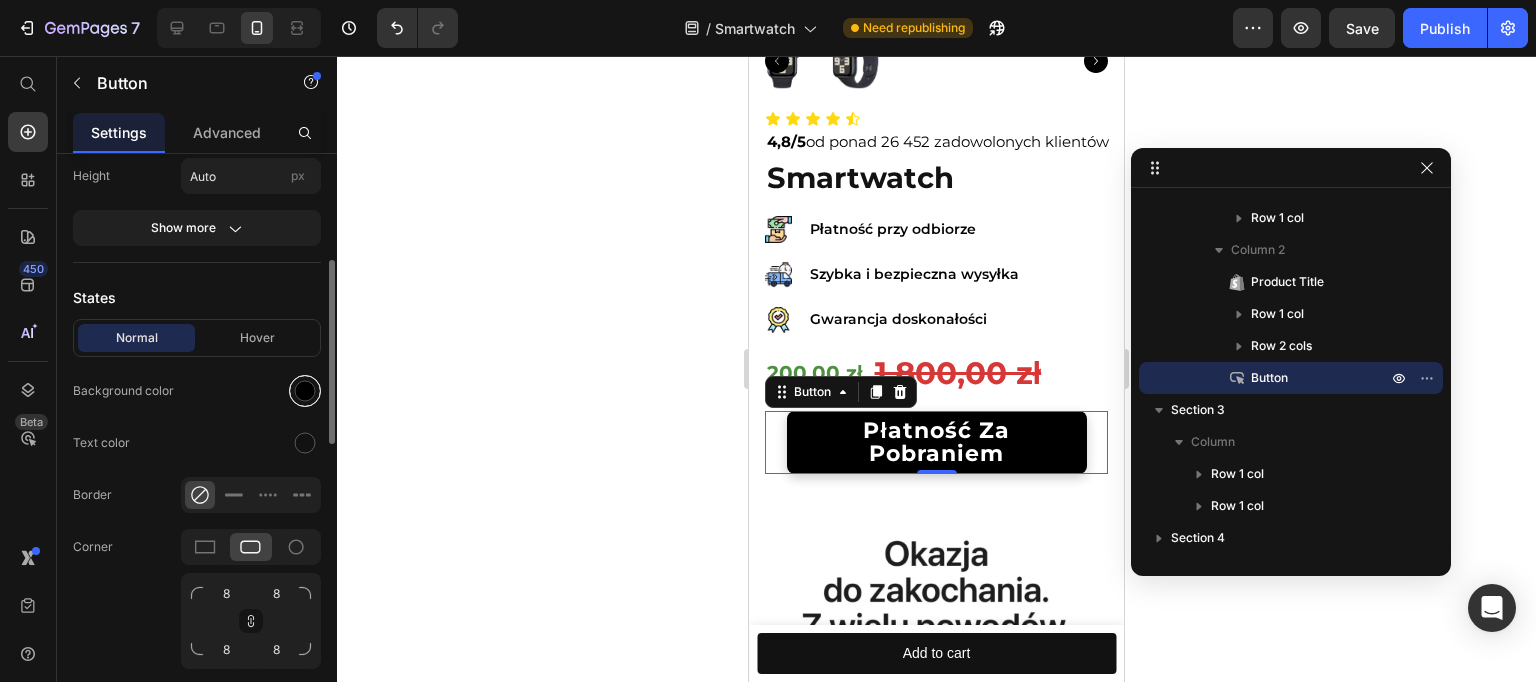 click at bounding box center [305, 391] 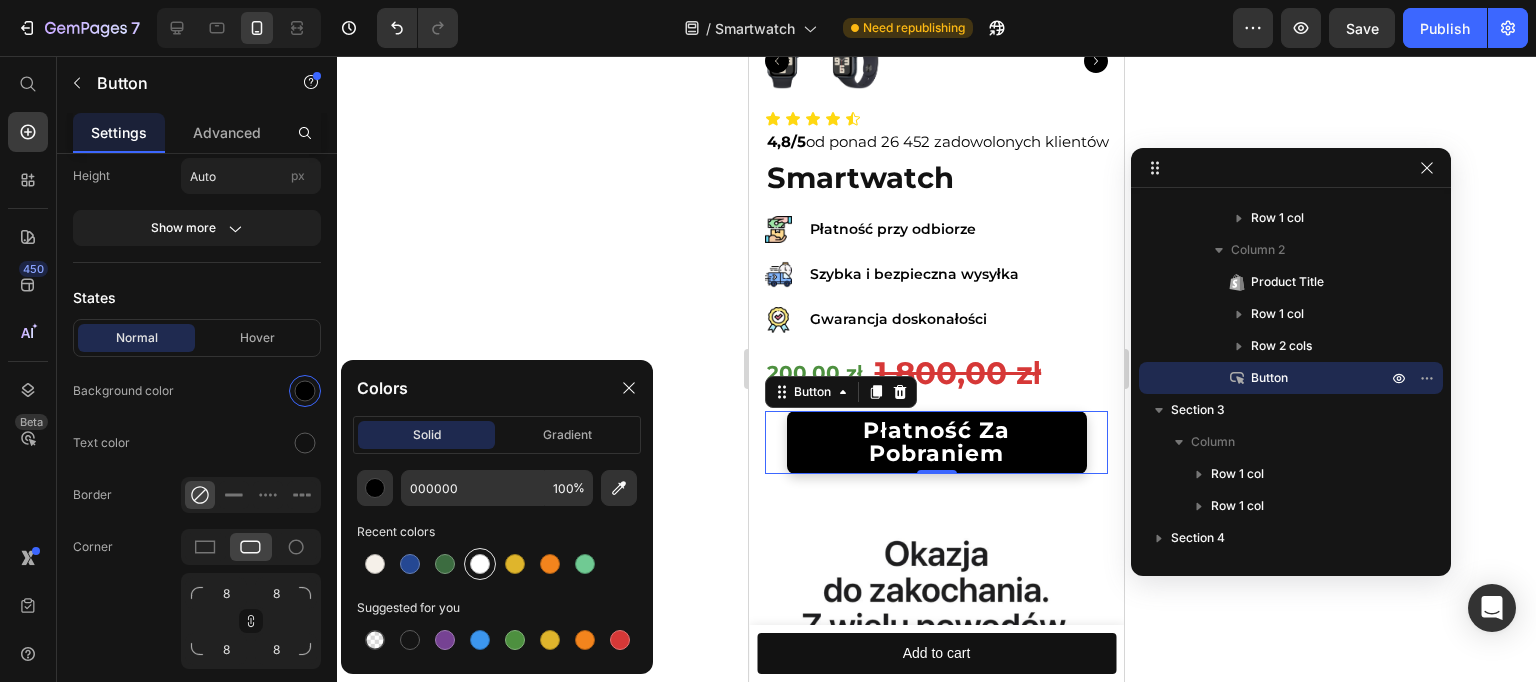 click at bounding box center [480, 564] 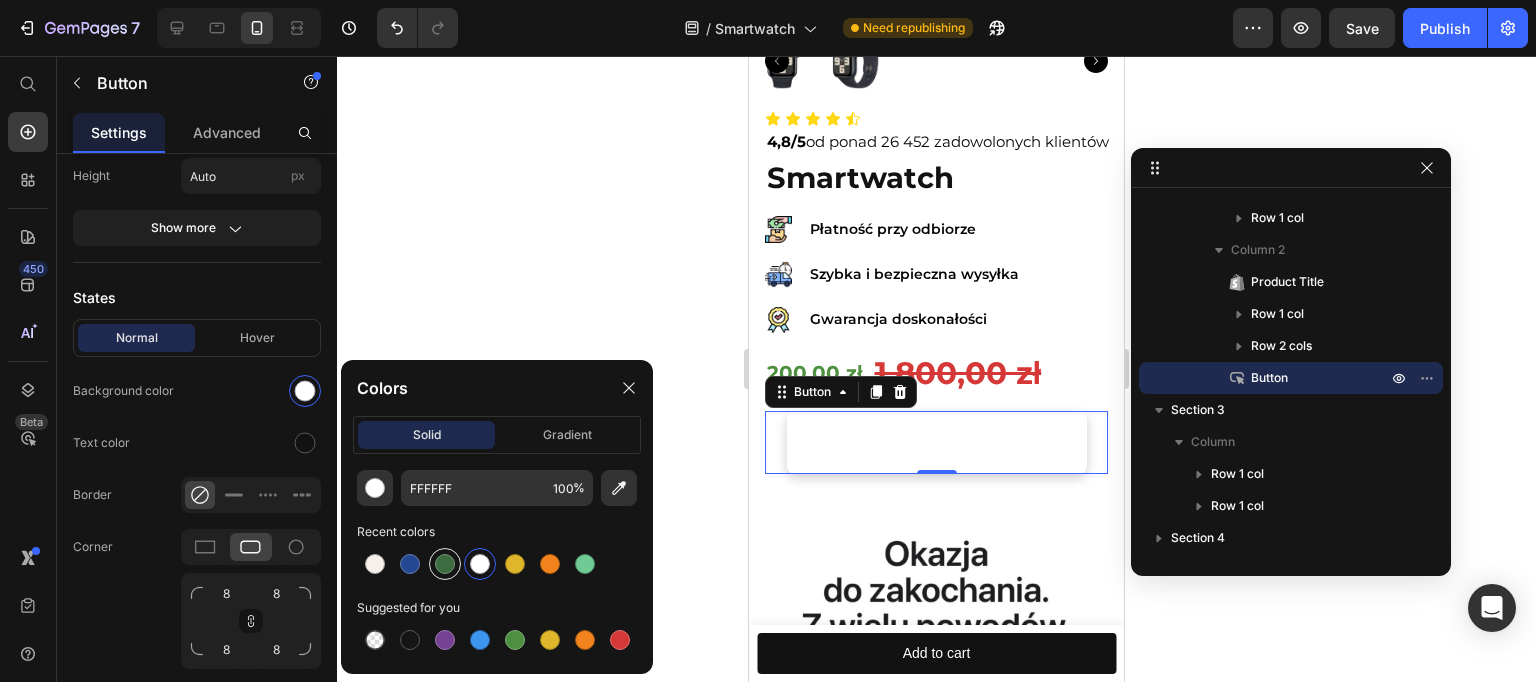 click at bounding box center [445, 564] 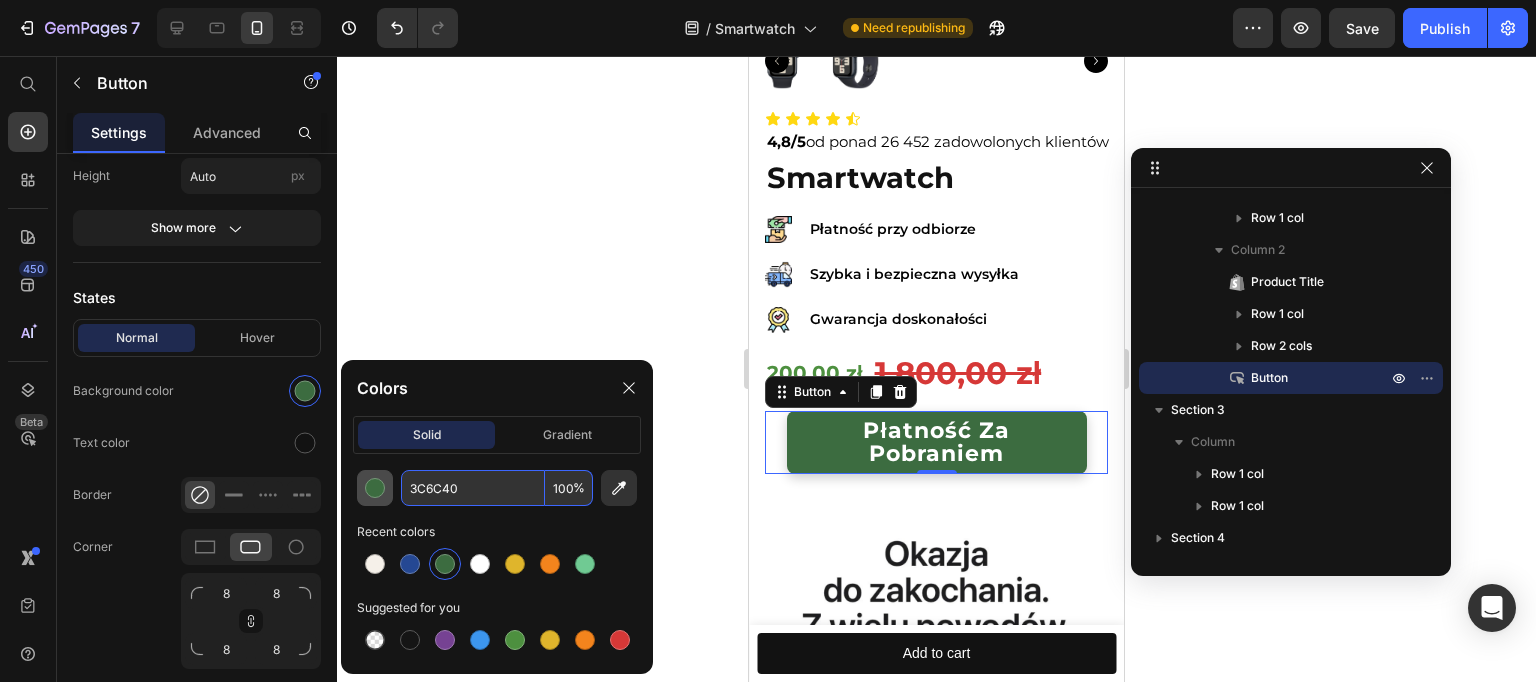 click at bounding box center [375, 488] 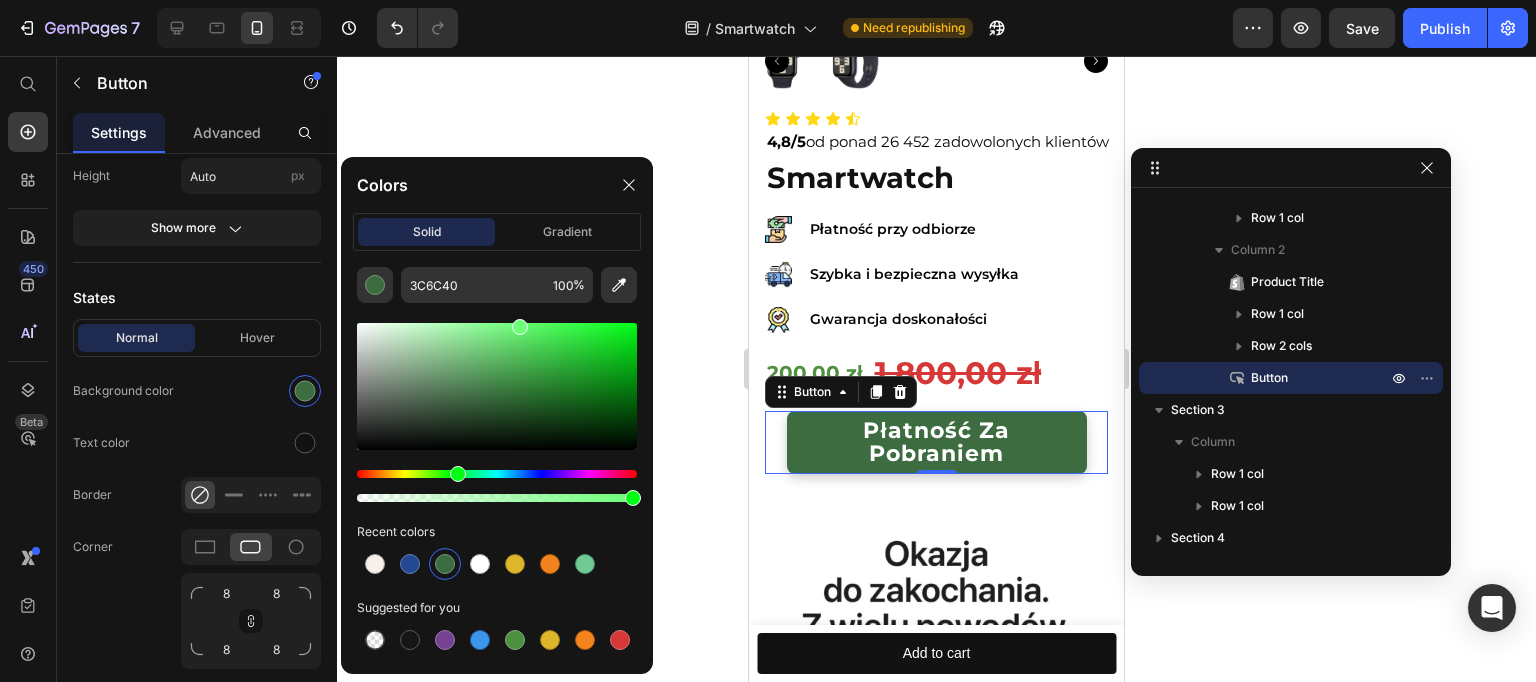 drag, startPoint x: 519, startPoint y: 358, endPoint x: 517, endPoint y: 321, distance: 37.054016 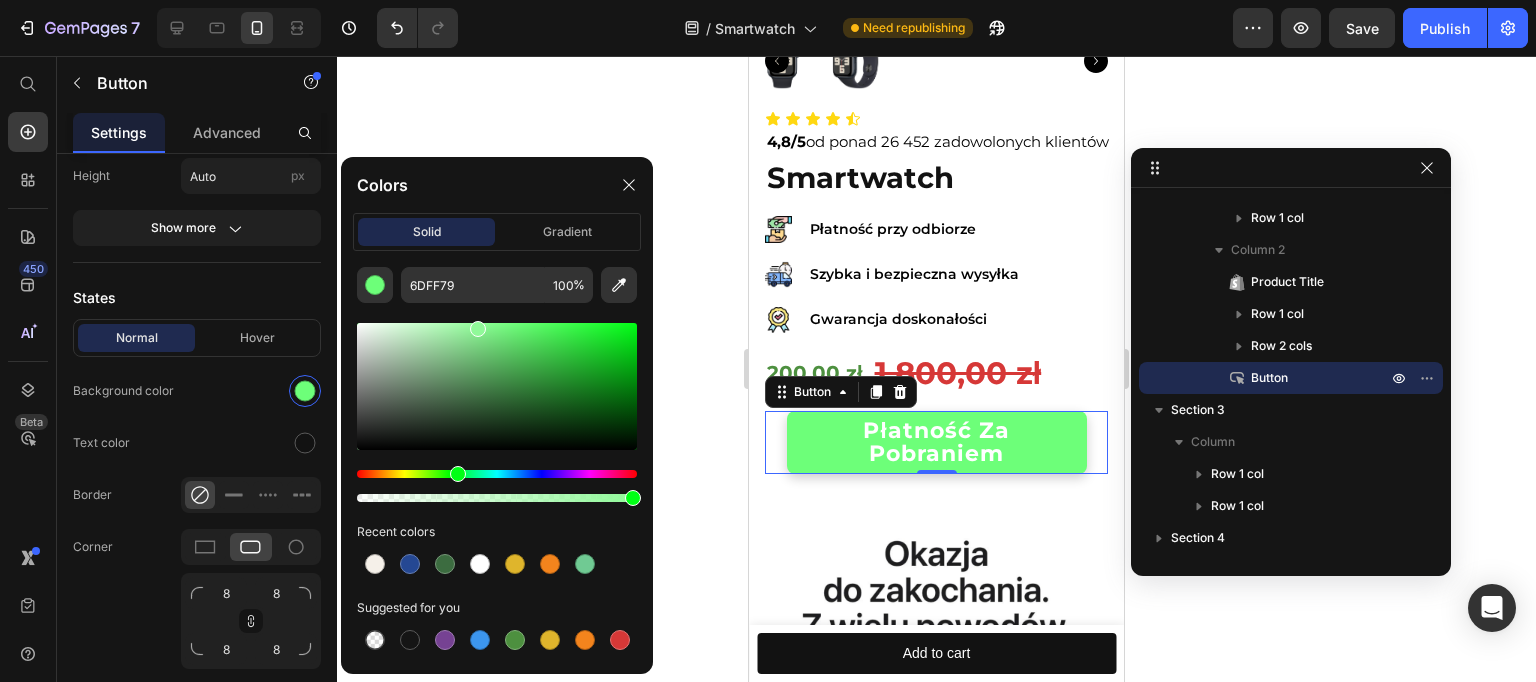 click at bounding box center [497, 386] 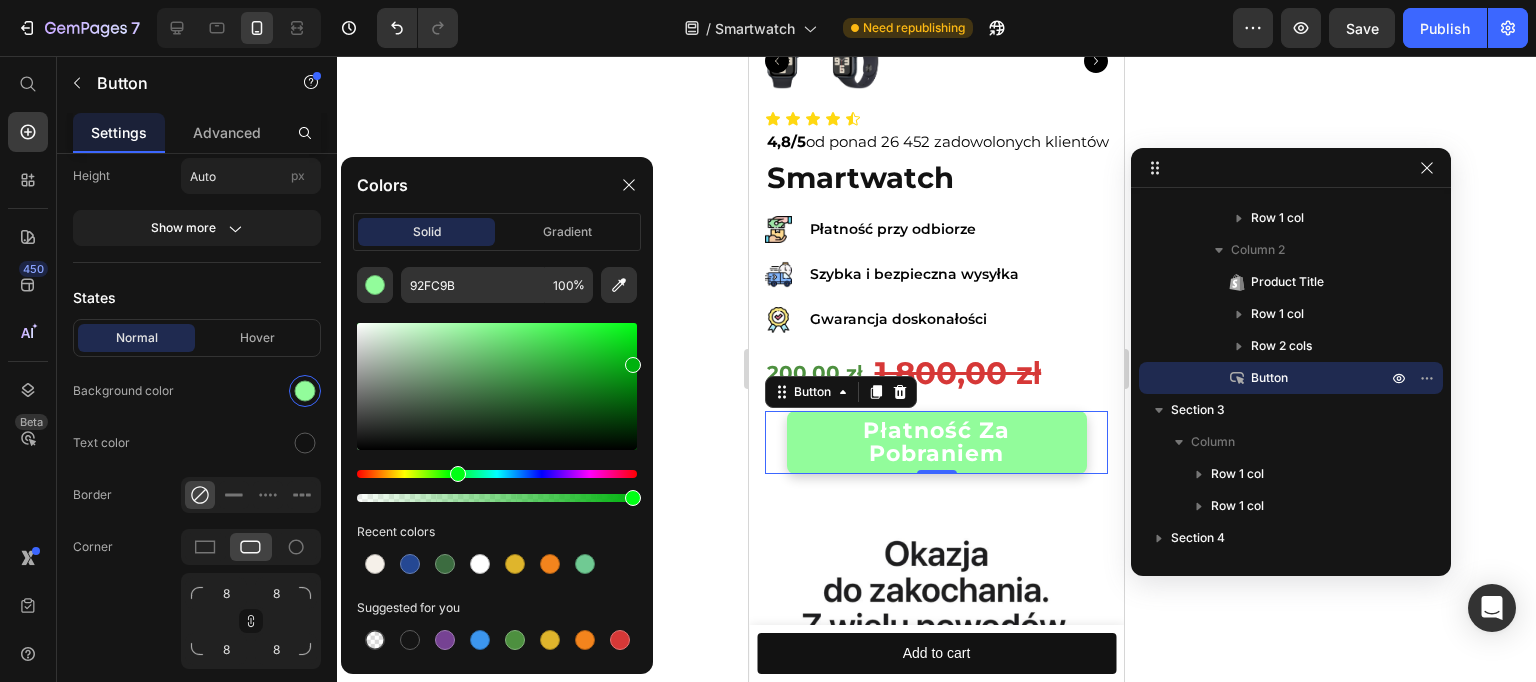 drag, startPoint x: 565, startPoint y: 352, endPoint x: 647, endPoint y: 363, distance: 82.73451 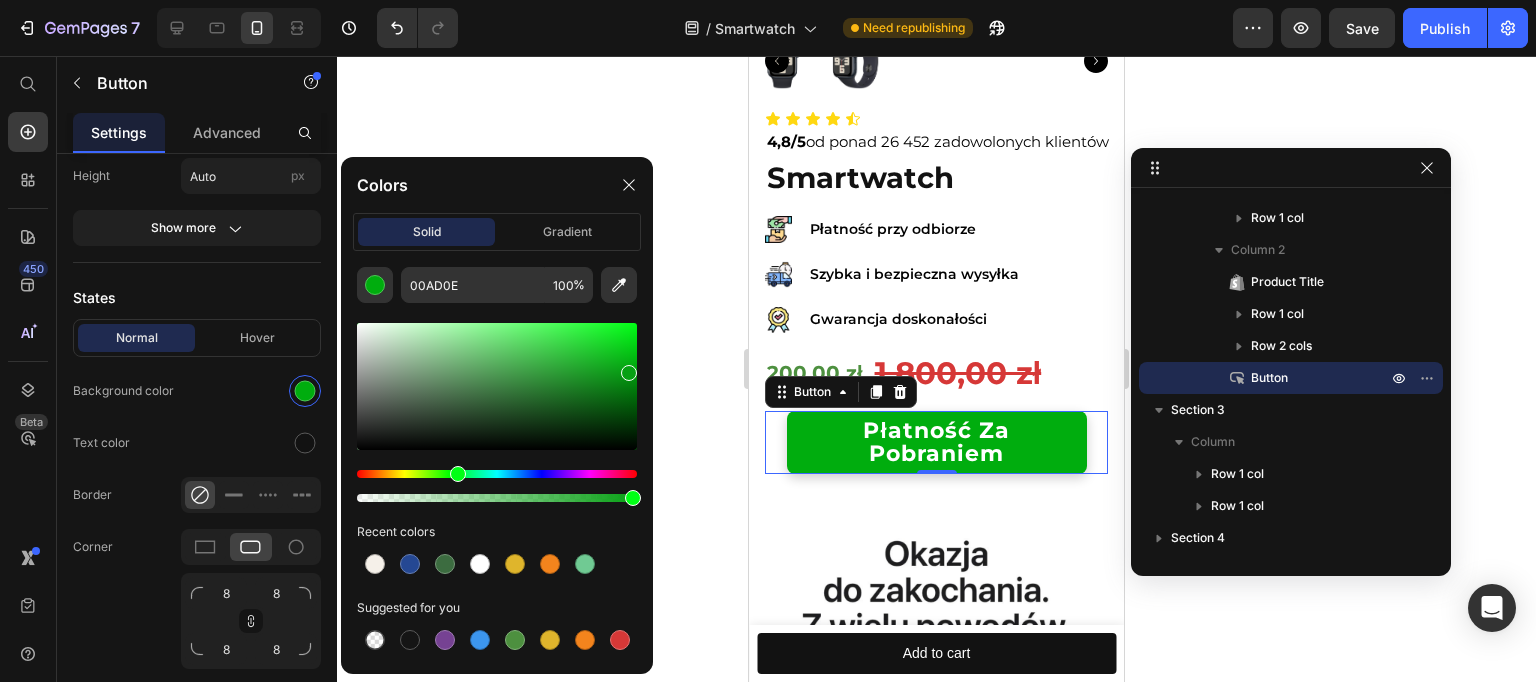 drag, startPoint x: 628, startPoint y: 369, endPoint x: 638, endPoint y: 376, distance: 12.206555 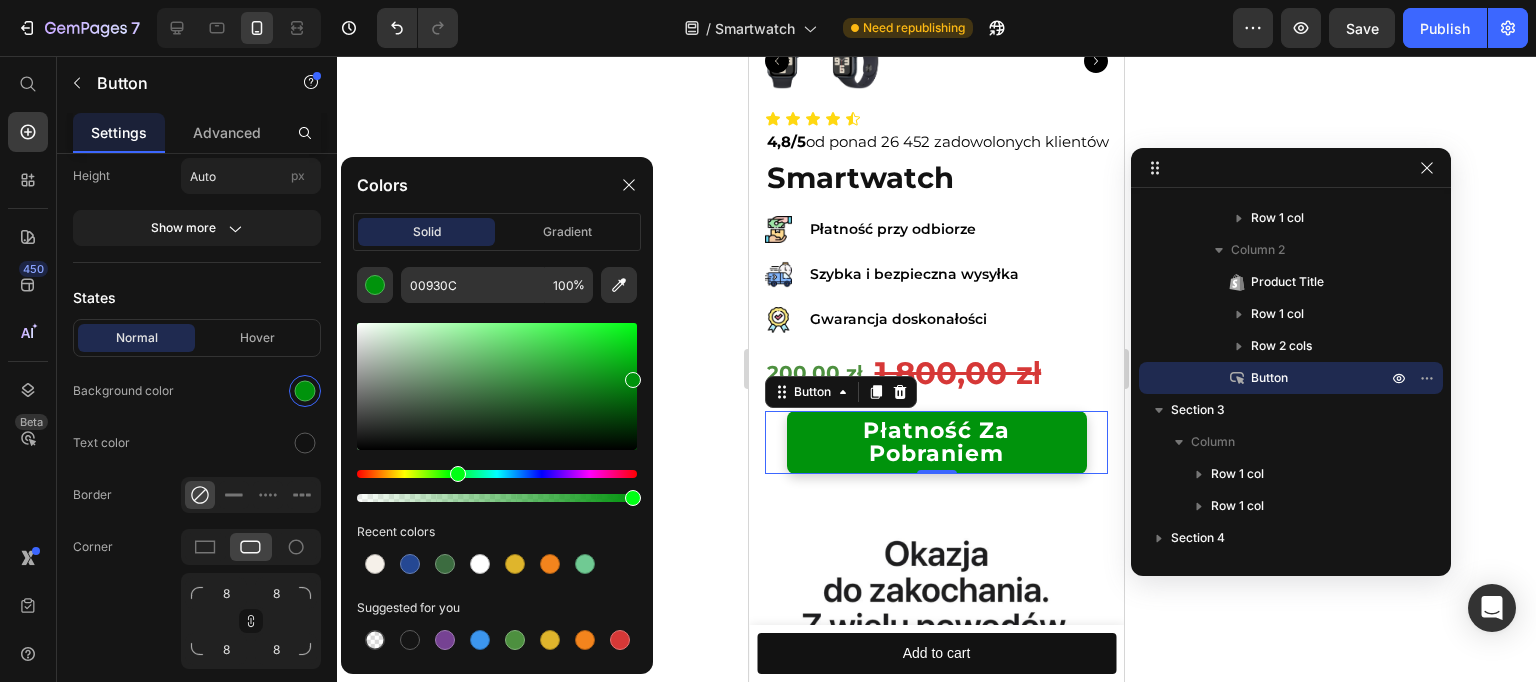 click on "00930C 100 % Recent colors Suggested for you" 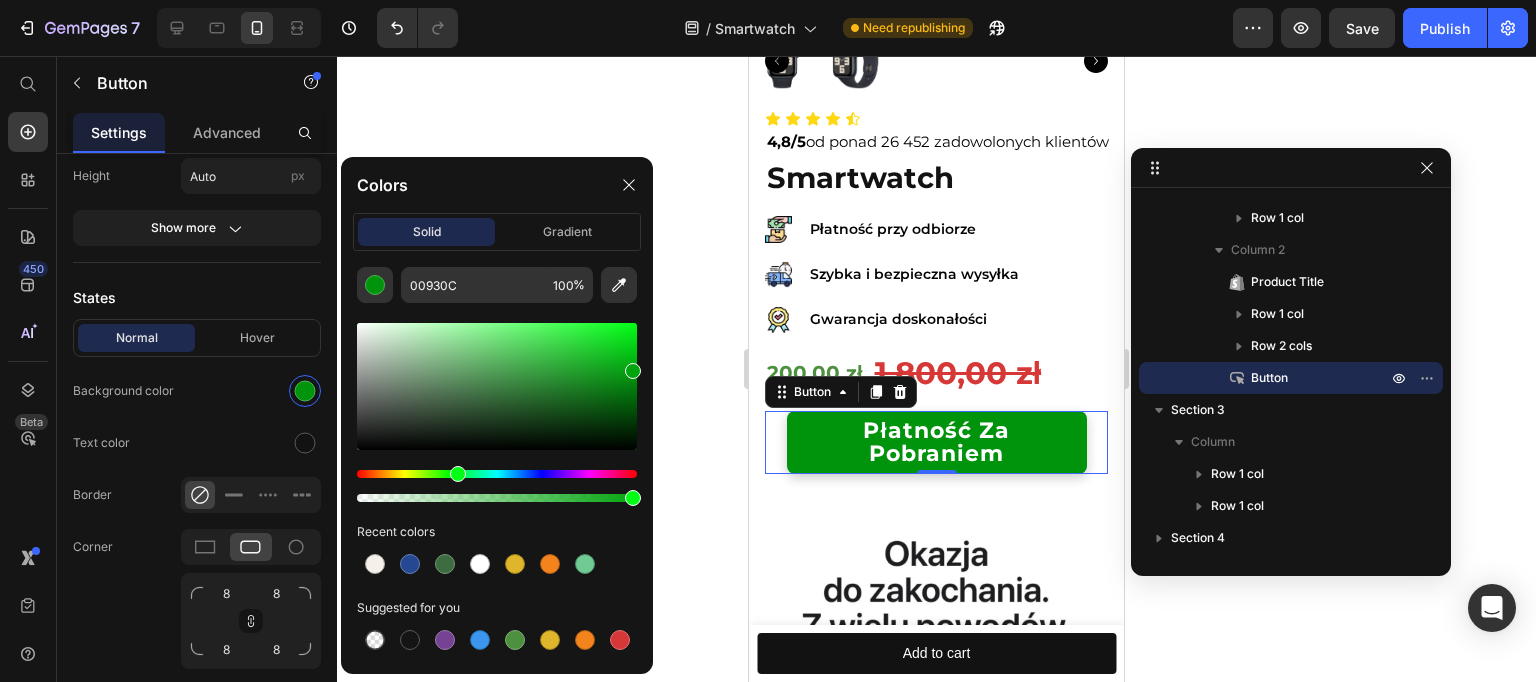 drag, startPoint x: 636, startPoint y: 364, endPoint x: 659, endPoint y: 369, distance: 23.537205 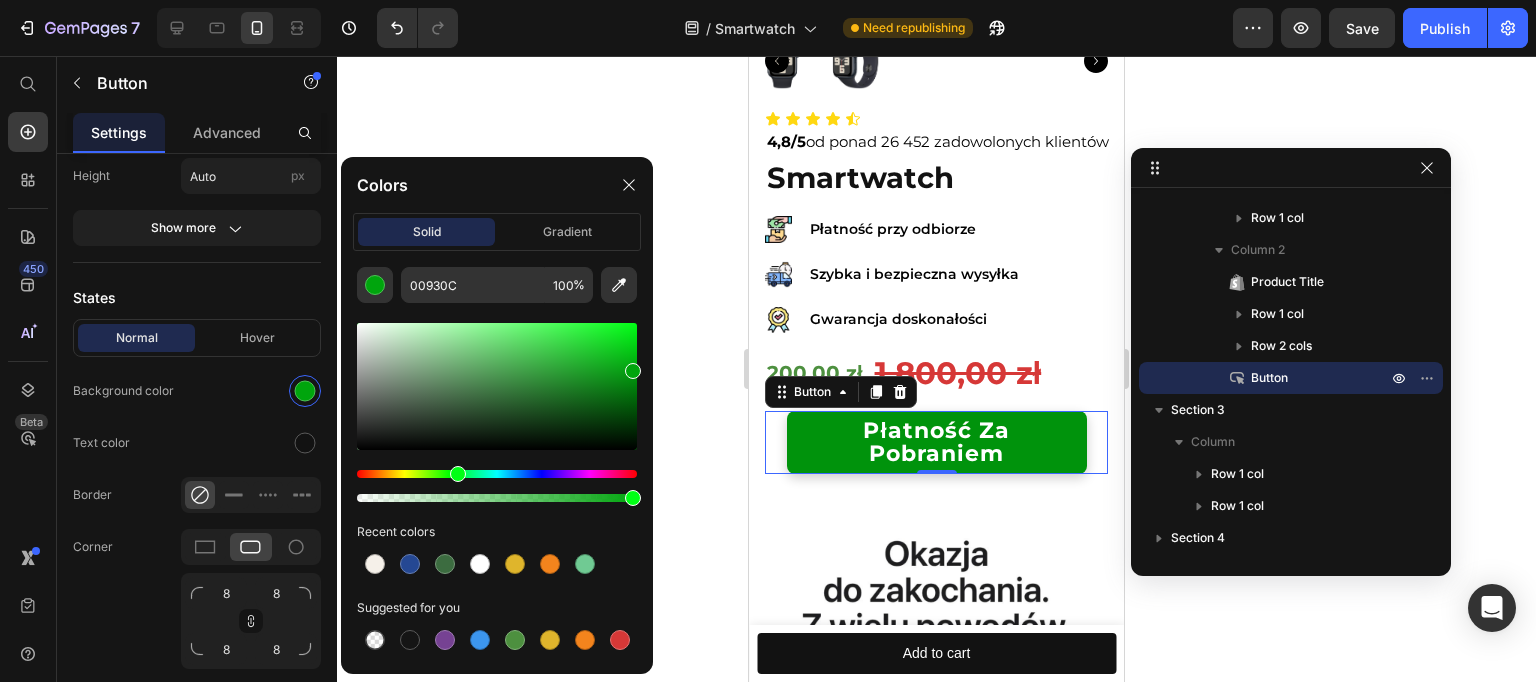 type on "00A50D" 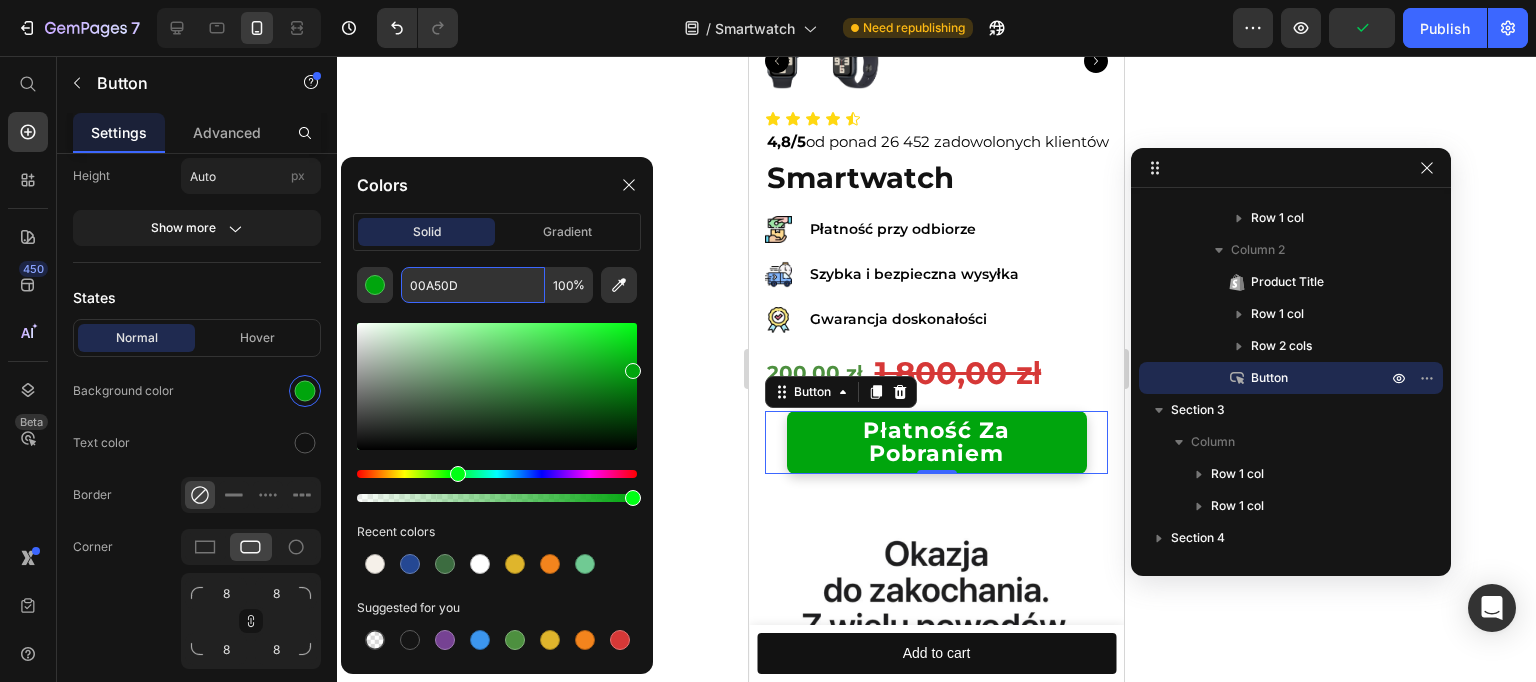 click on "00A50D" at bounding box center (473, 285) 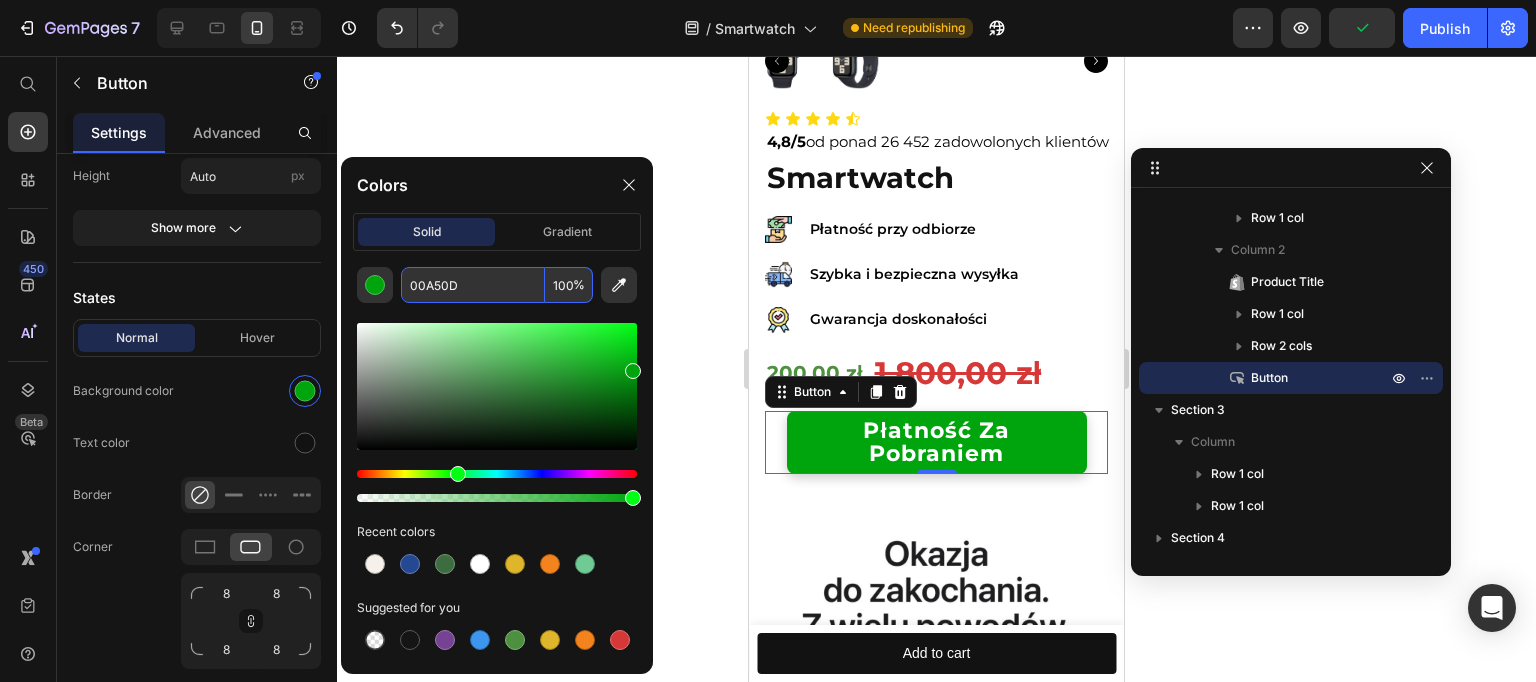 click on "00A50D" at bounding box center (473, 285) 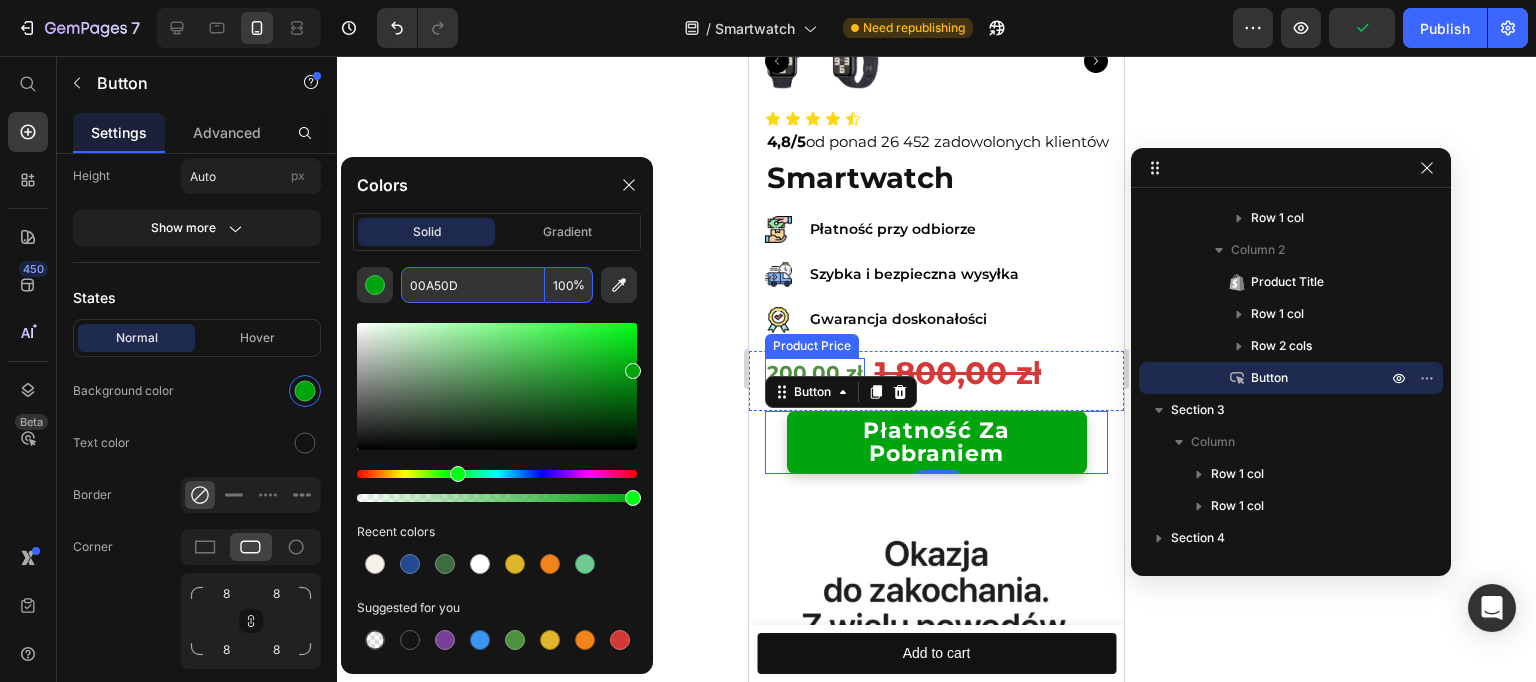 click on "200,00 zł" at bounding box center (815, 373) 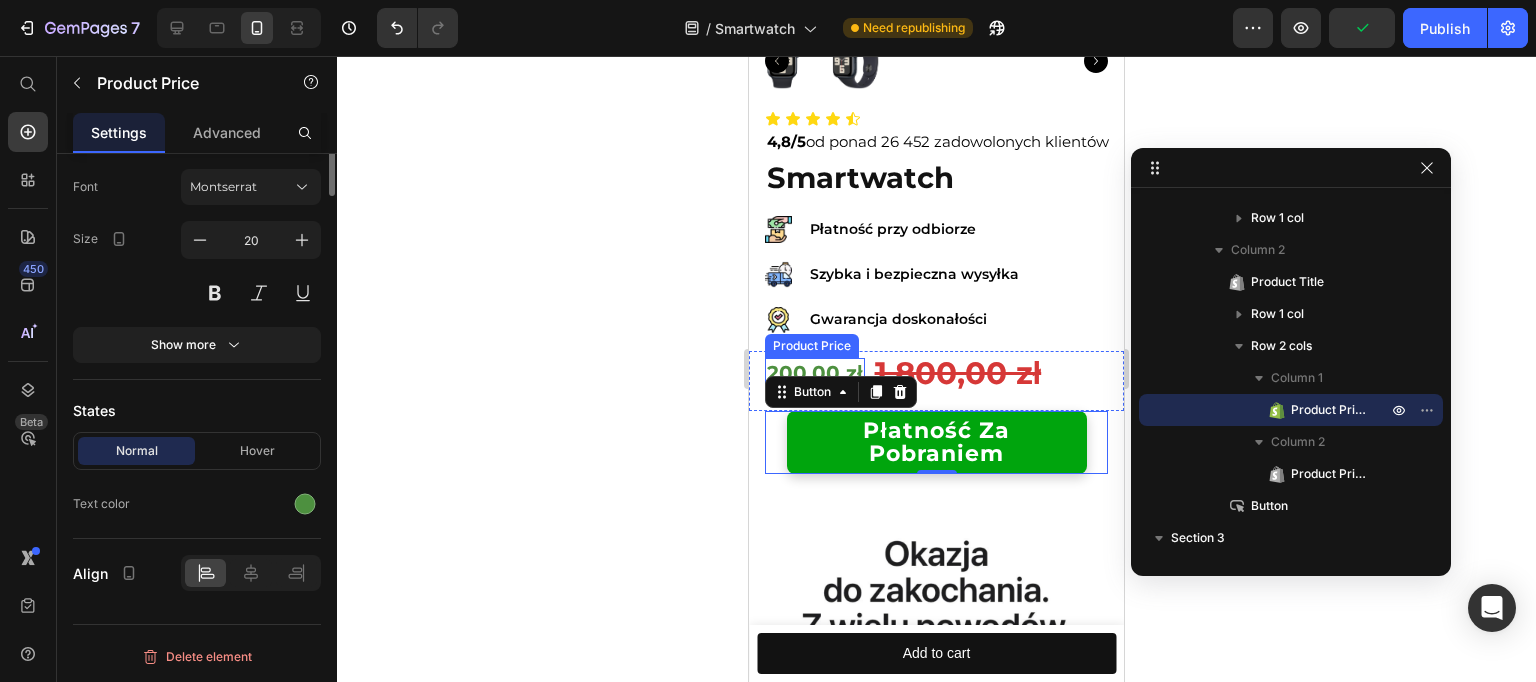 scroll, scrollTop: 0, scrollLeft: 0, axis: both 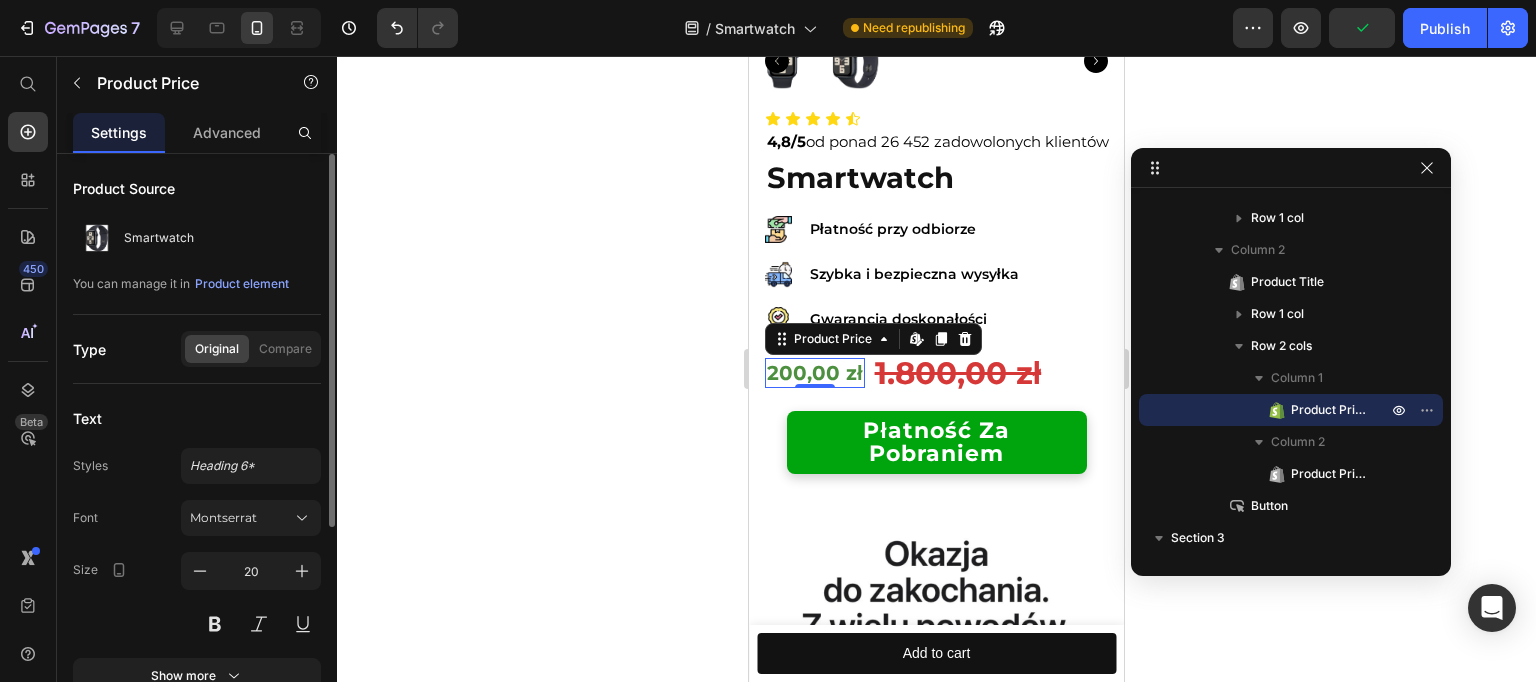 click on "200,00 zł" at bounding box center (815, 373) 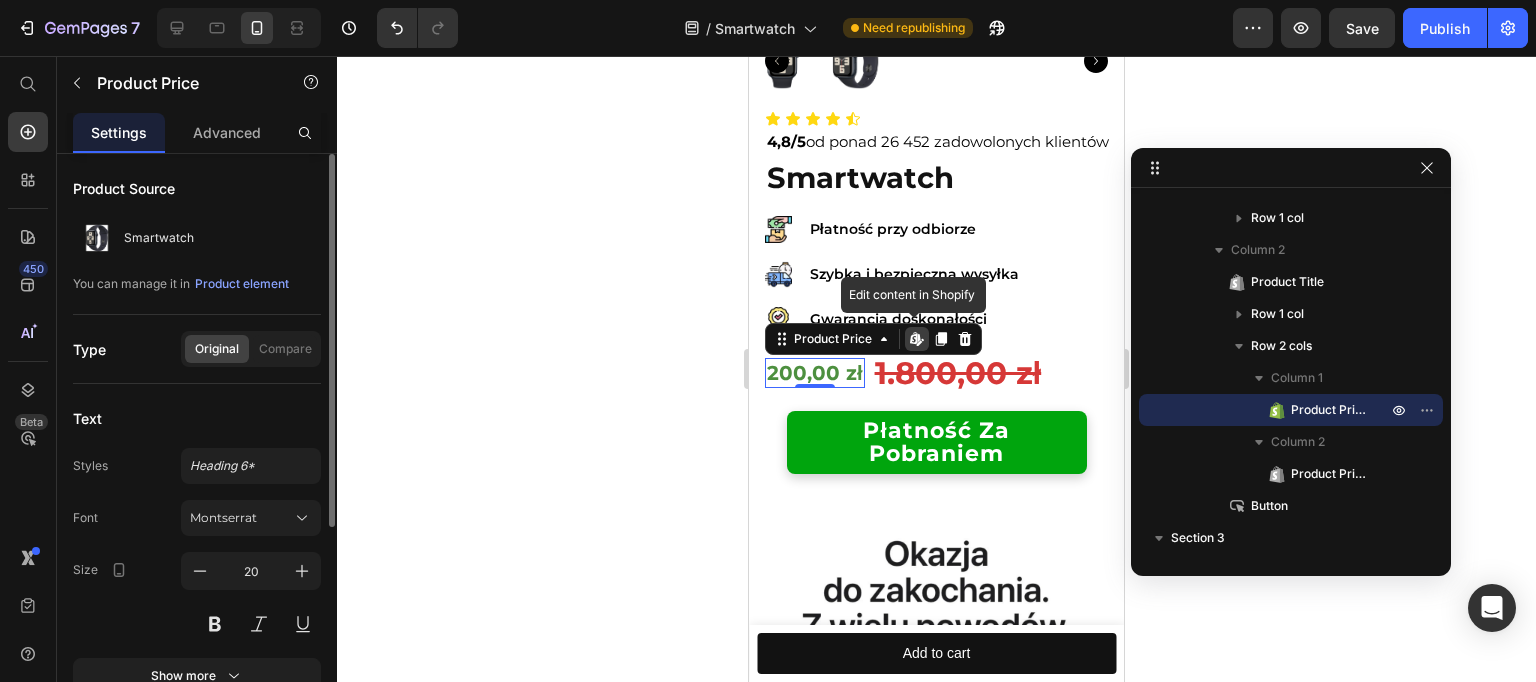 click on "200,00 zł" at bounding box center [815, 373] 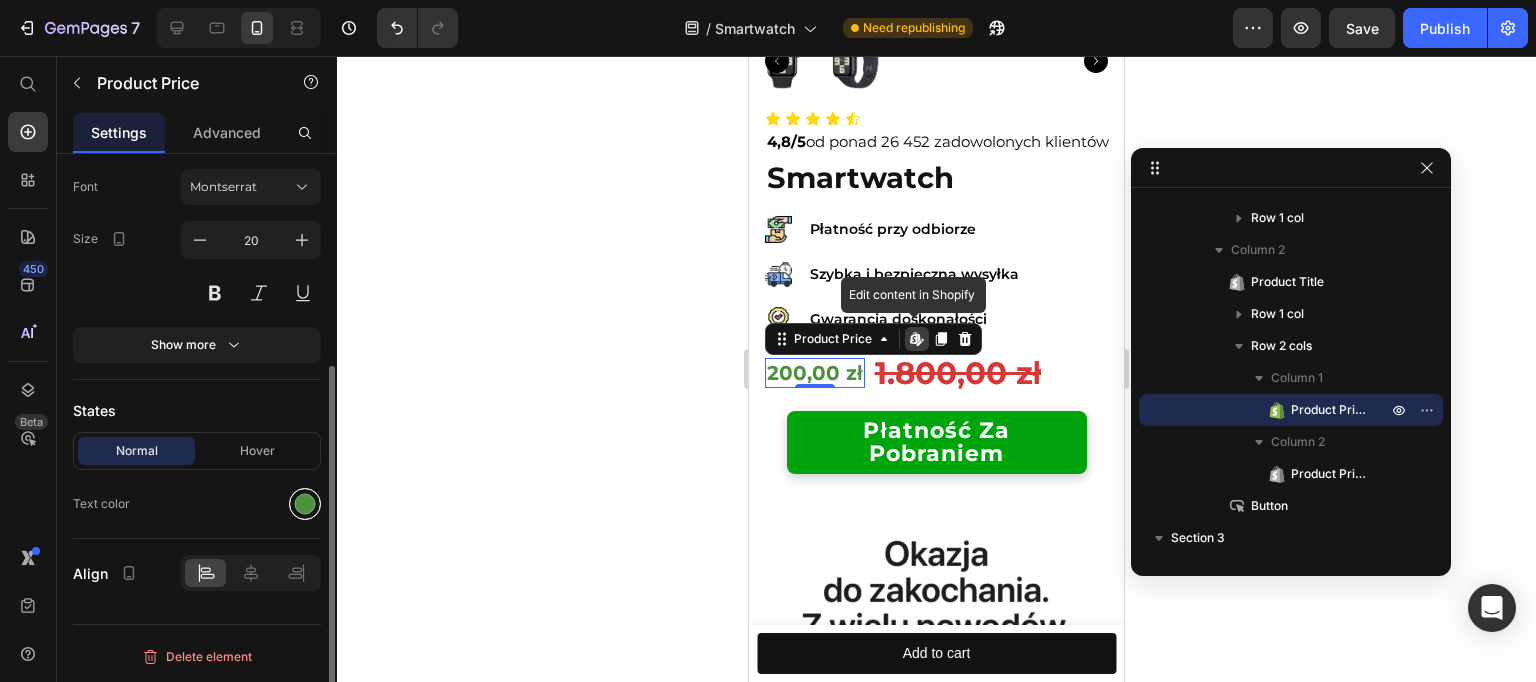 click at bounding box center [305, 504] 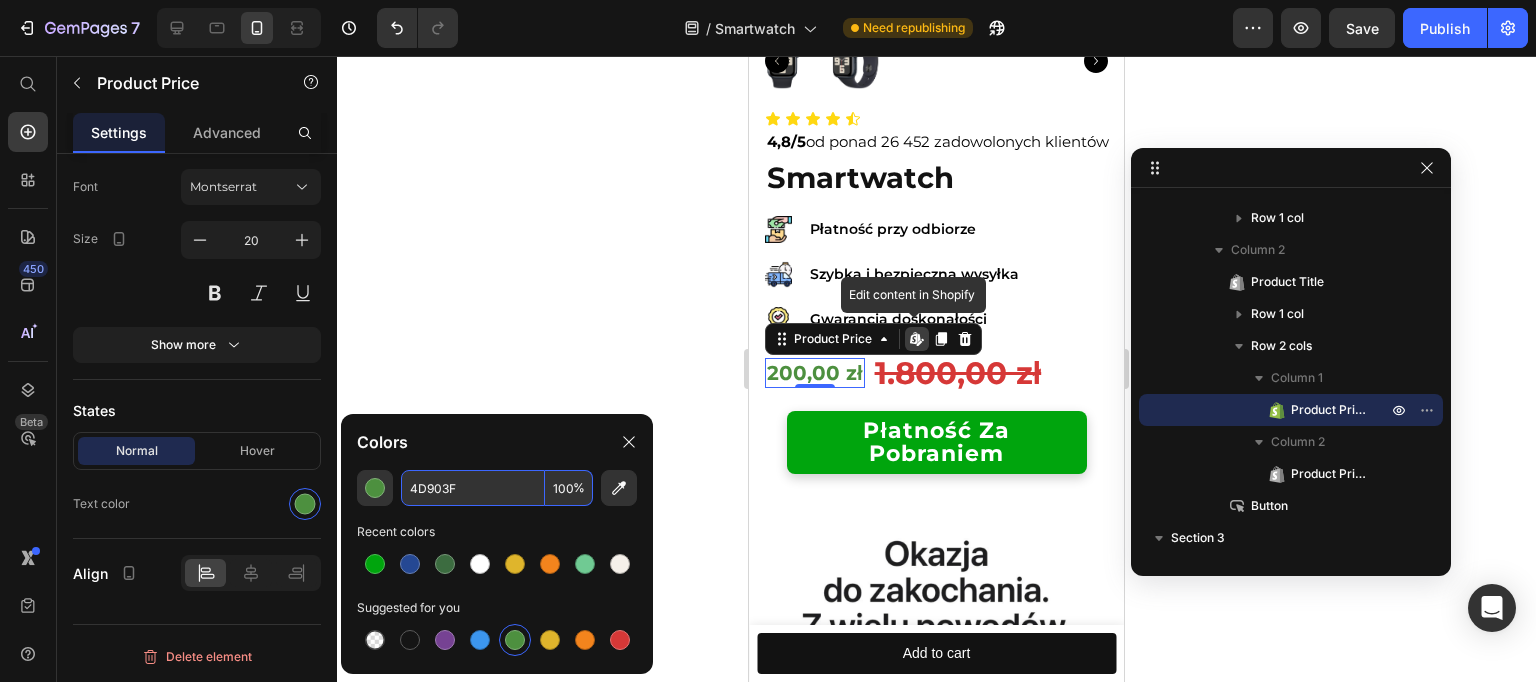 click on "4D903F" at bounding box center [473, 488] 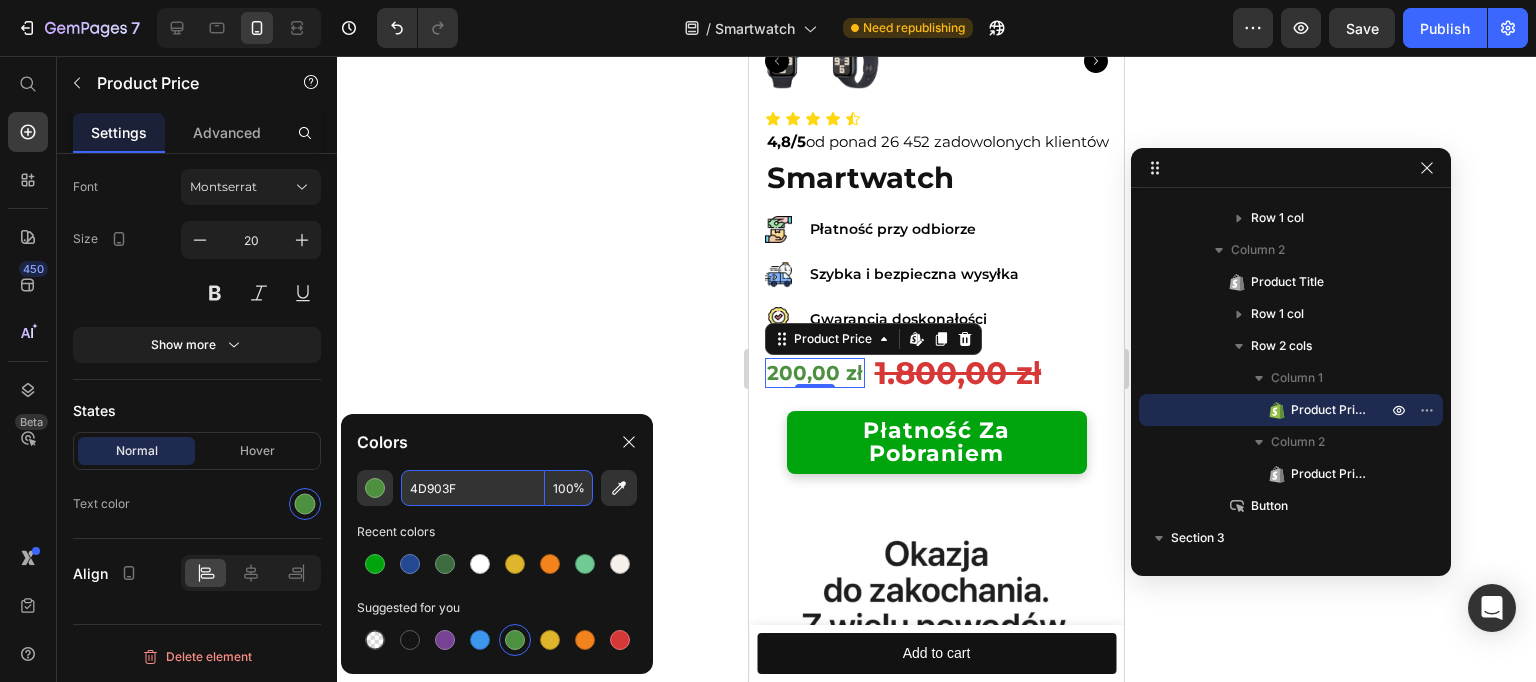 paste on "00A50D" 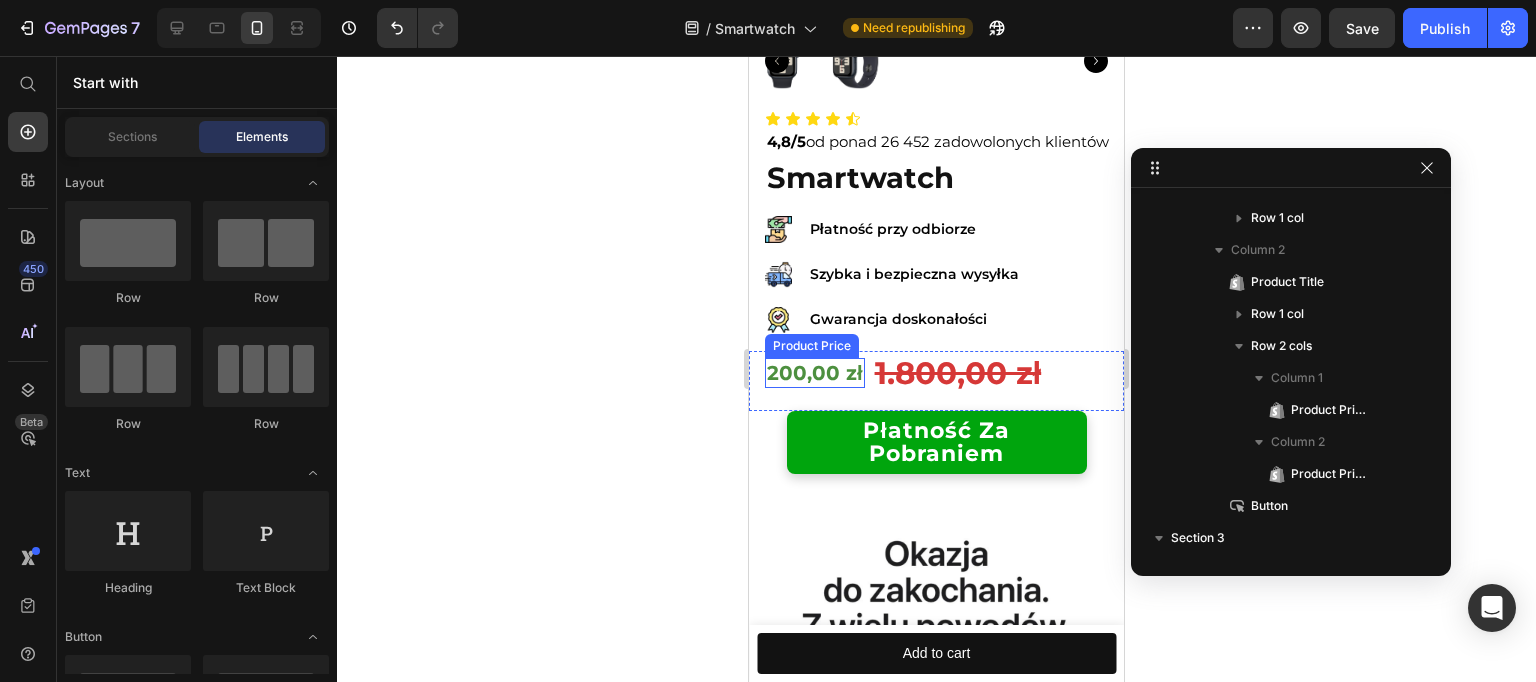 click on "200,00 zł" at bounding box center [815, 373] 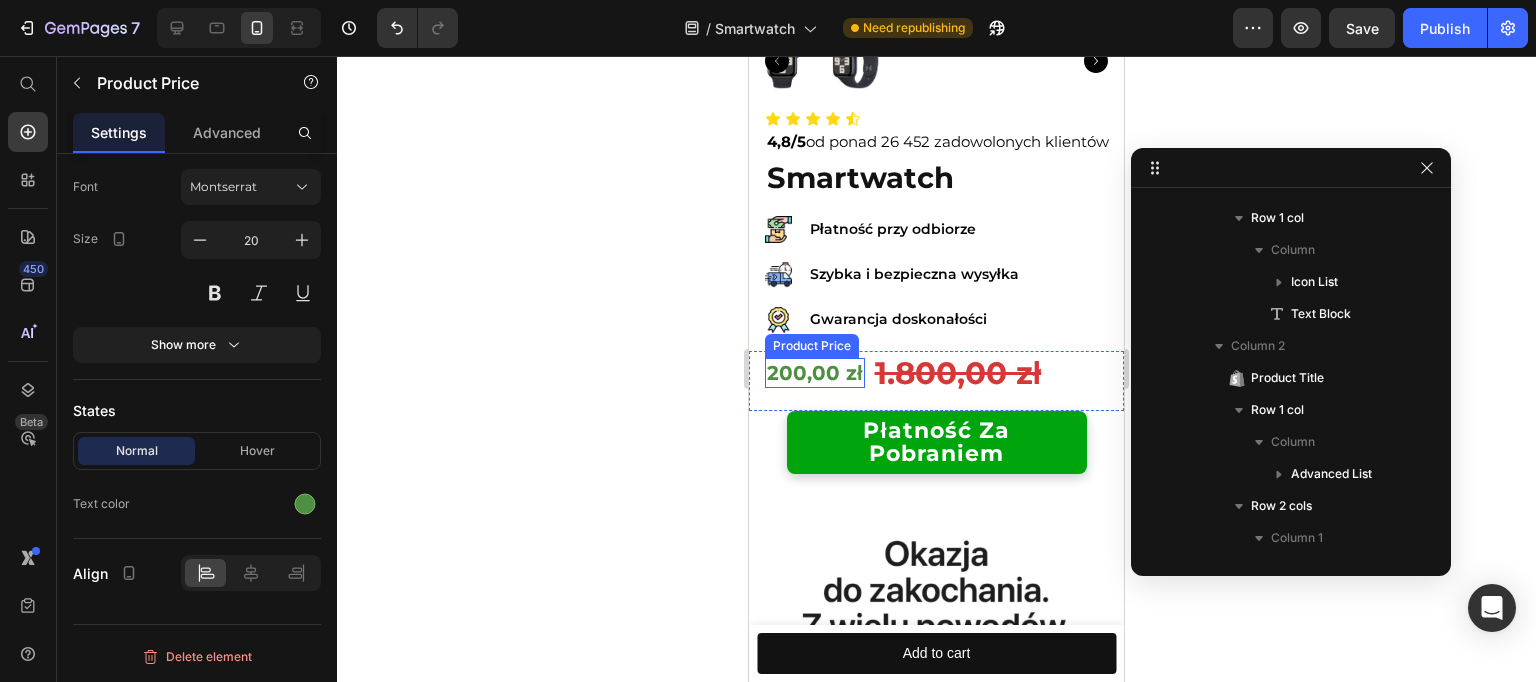 scroll, scrollTop: 593, scrollLeft: 0, axis: vertical 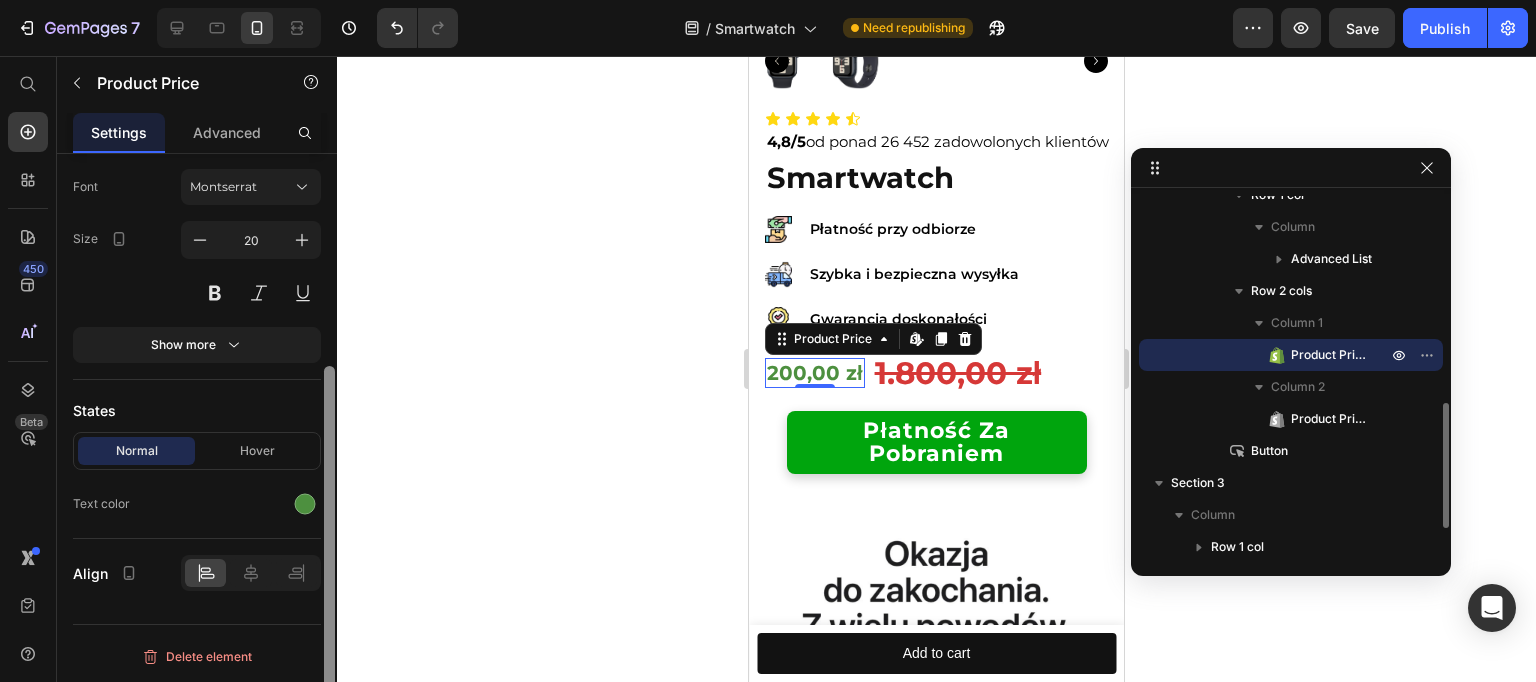 click on "Product Source Smartwatch  You can manage it in   Product element  Type Original Compare Text Styles Heading 6* Font Montserrat Size 20 Show more States Normal Hover Text color Align  Delete element" at bounding box center (197, 446) 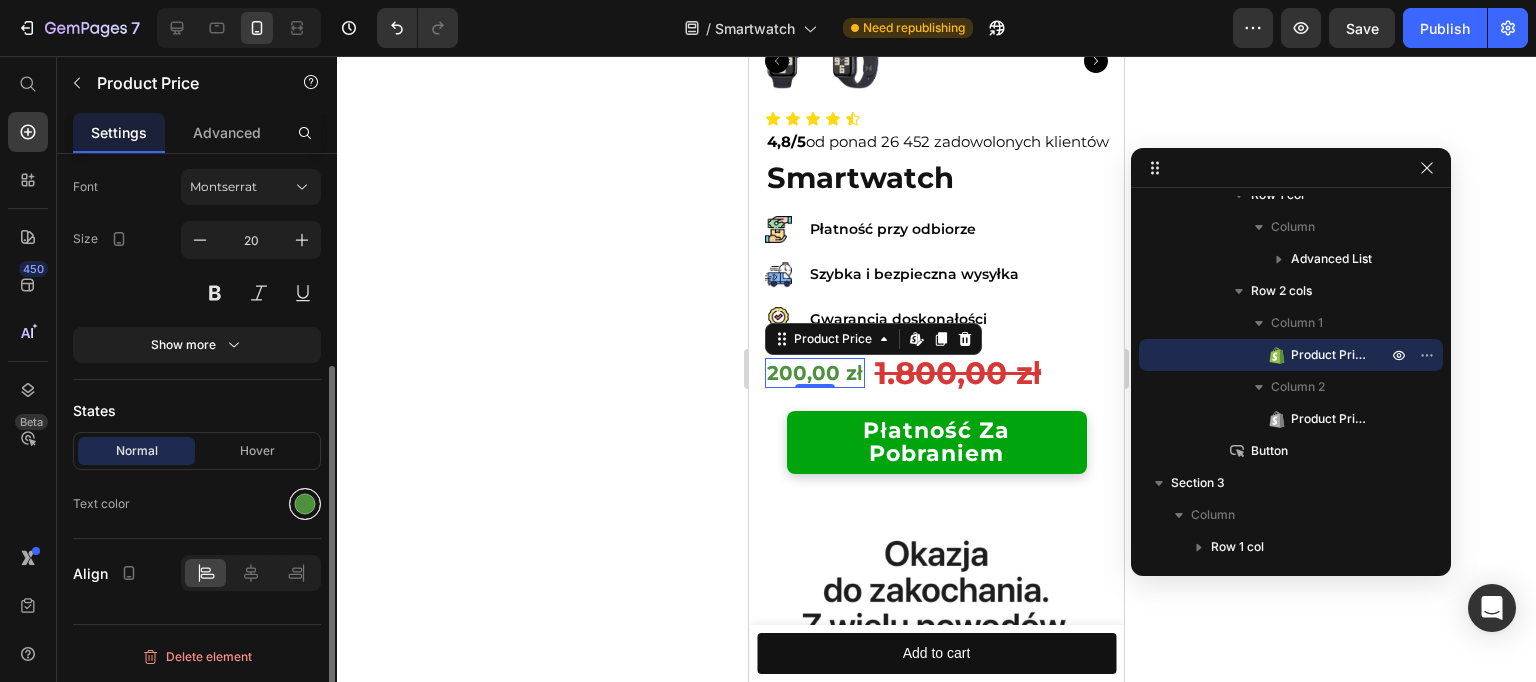 click at bounding box center (305, 504) 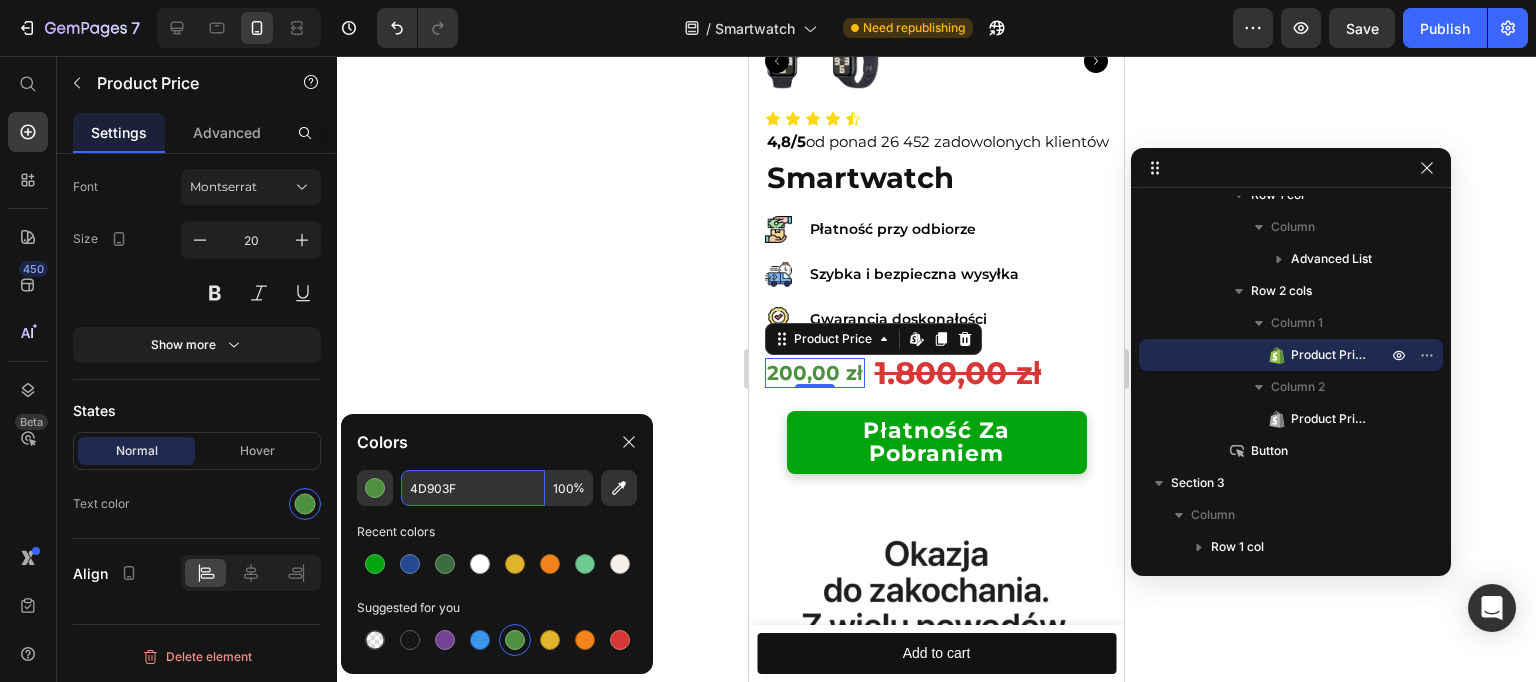 click on "4D903F" at bounding box center (473, 488) 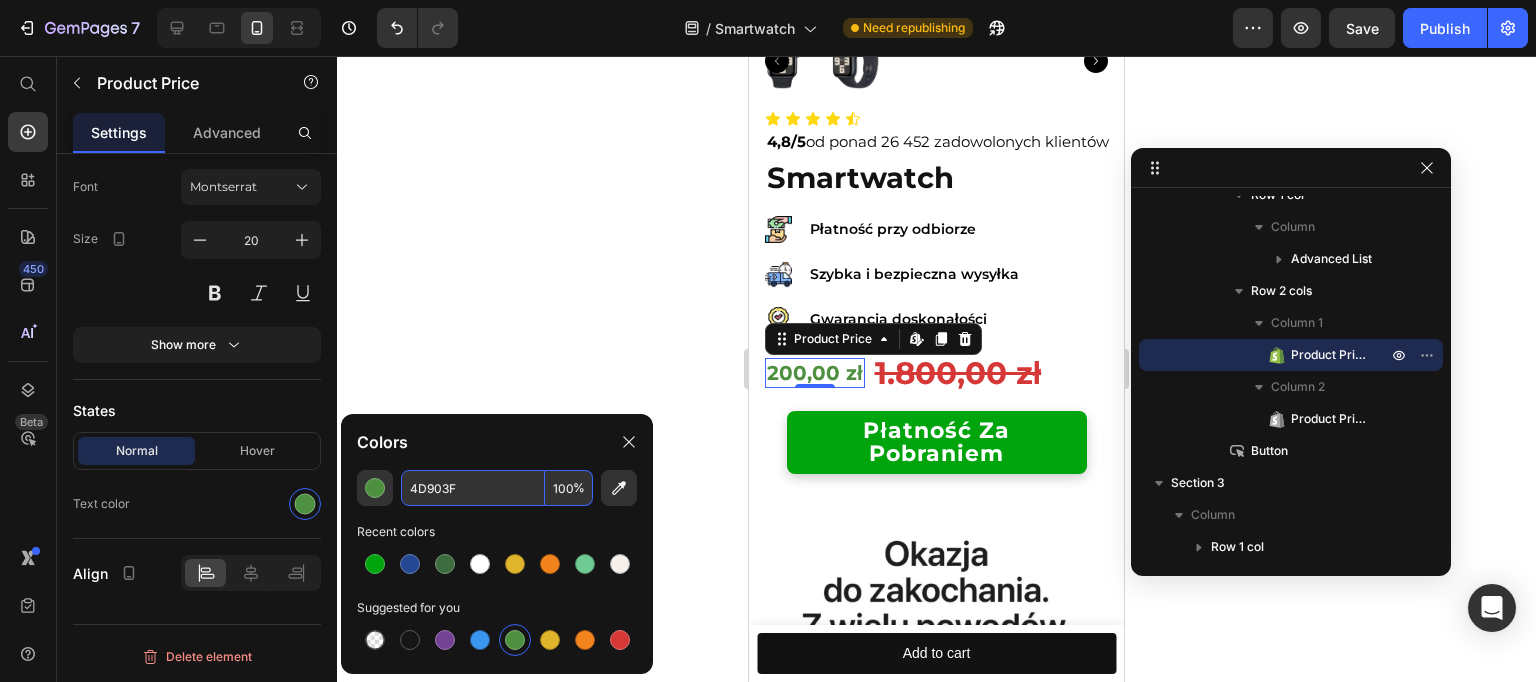 paste on "00A50D" 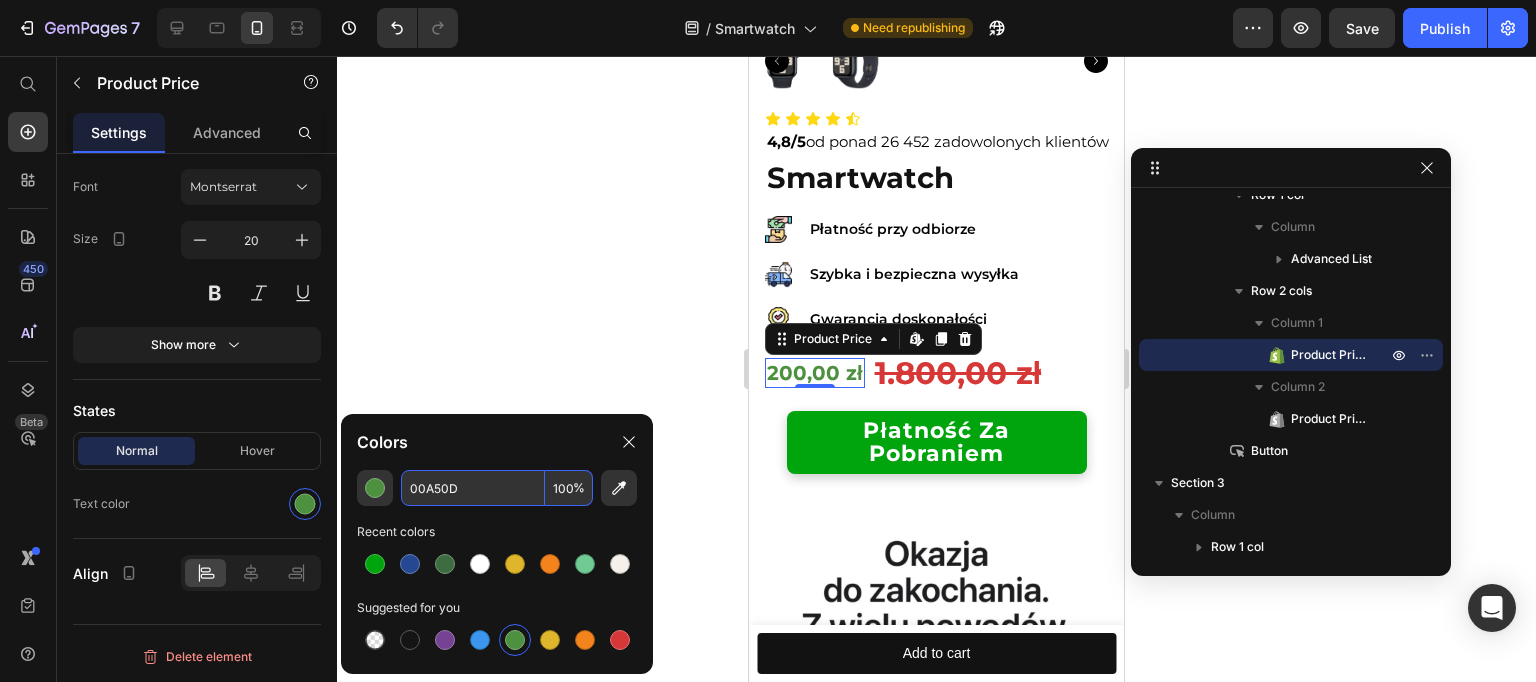 type on "00A50D" 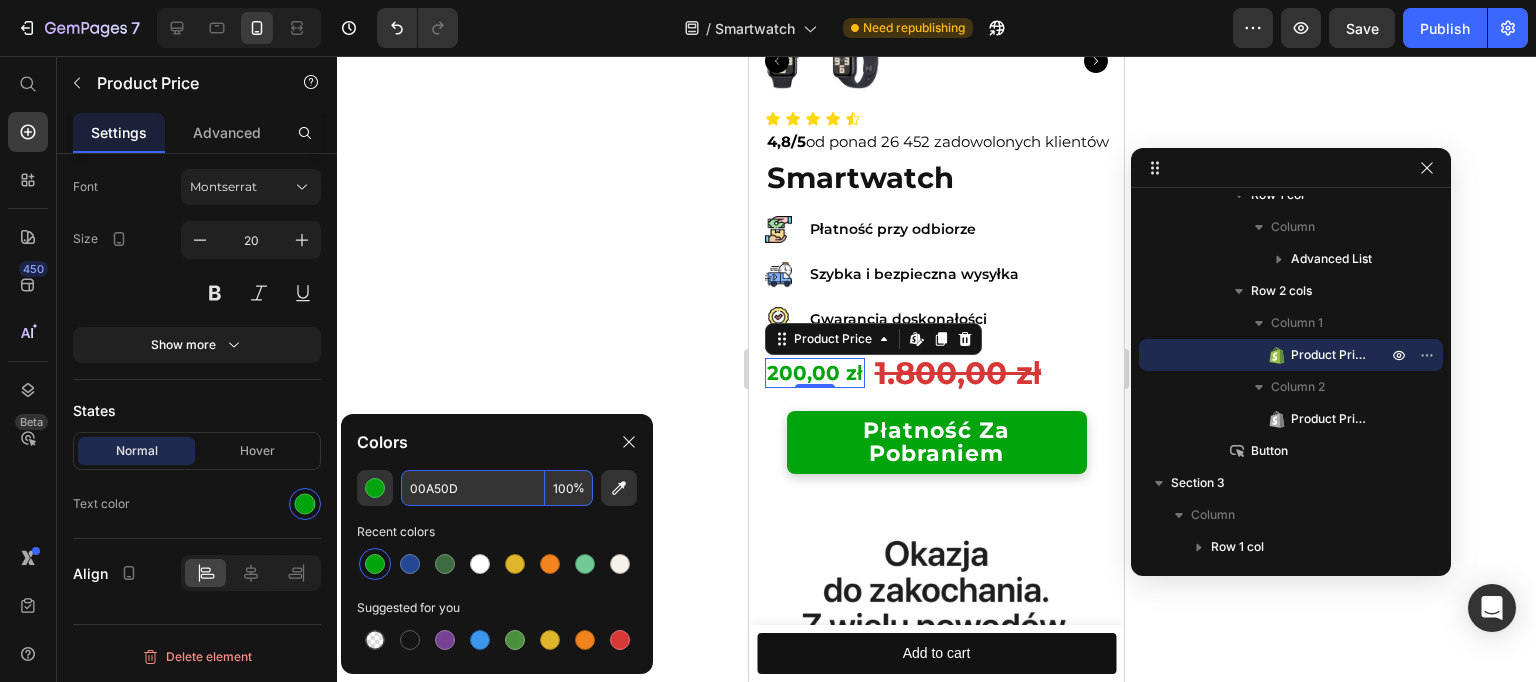 click 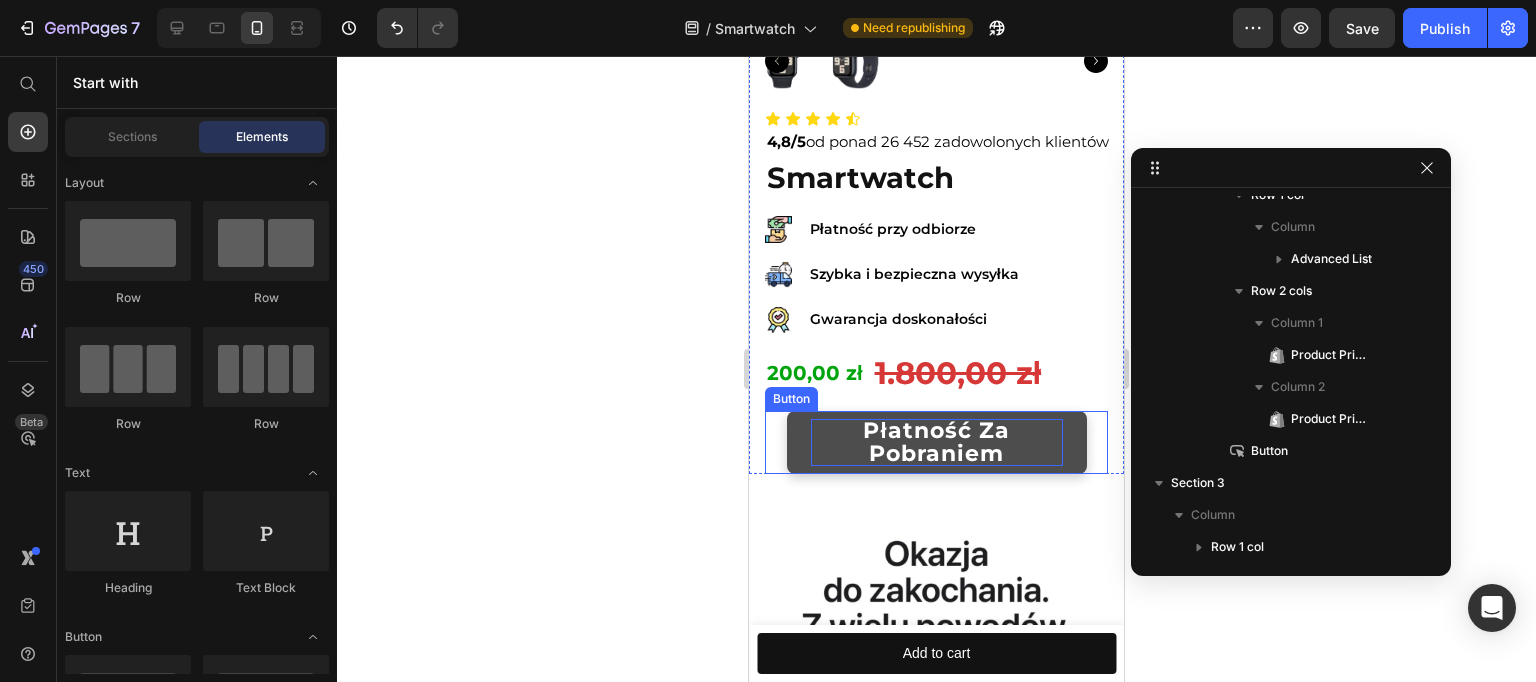 click on "płatność za pobraniem" at bounding box center [937, 442] 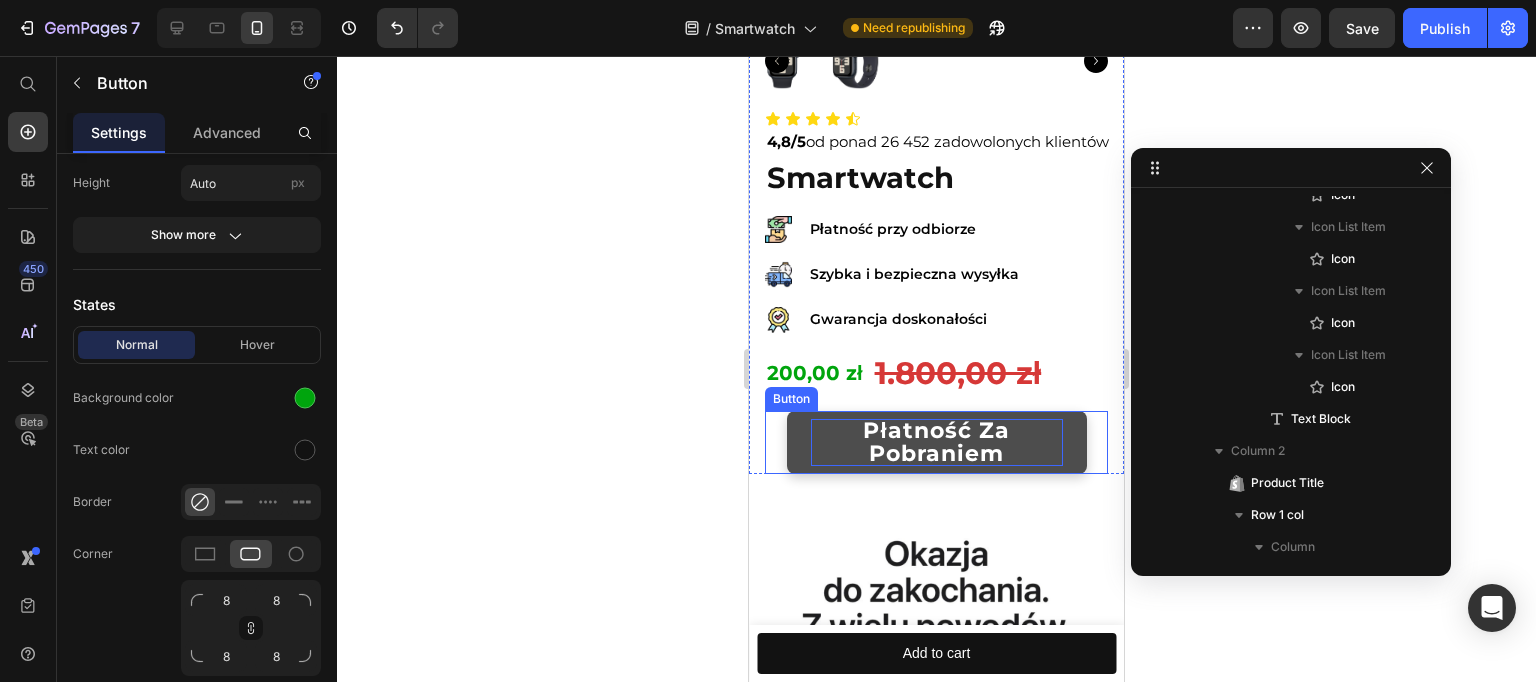 scroll, scrollTop: 1466, scrollLeft: 0, axis: vertical 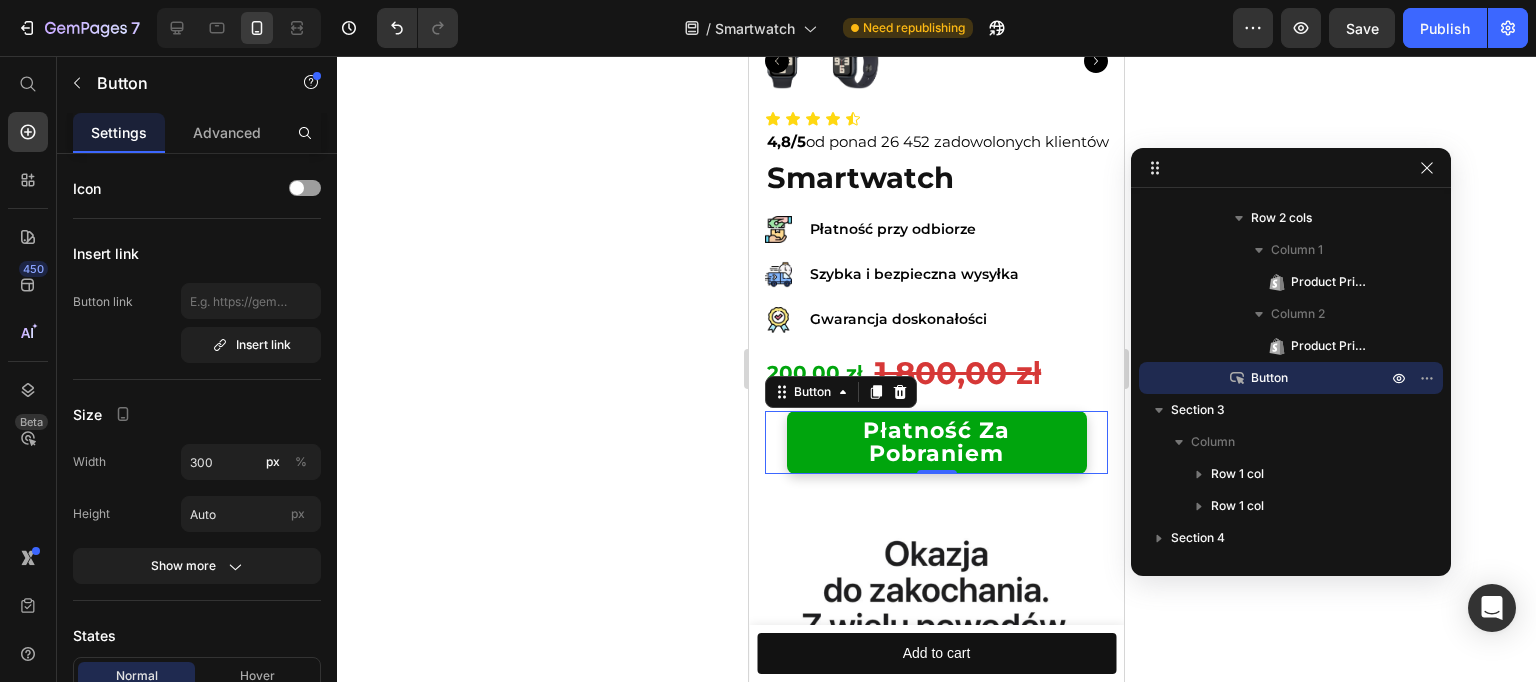 drag, startPoint x: 875, startPoint y: 406, endPoint x: 857, endPoint y: 413, distance: 19.313208 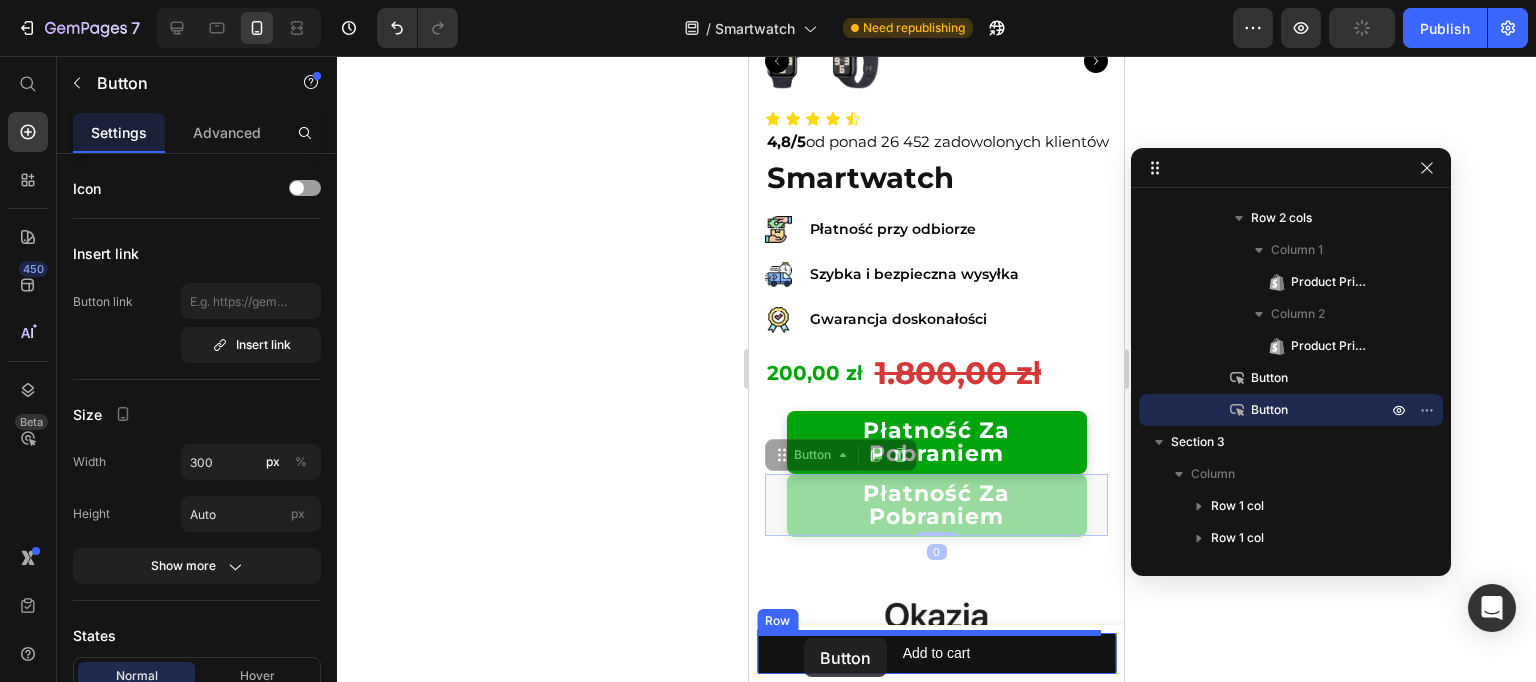 drag, startPoint x: 773, startPoint y: 460, endPoint x: 804, endPoint y: 638, distance: 180.67928 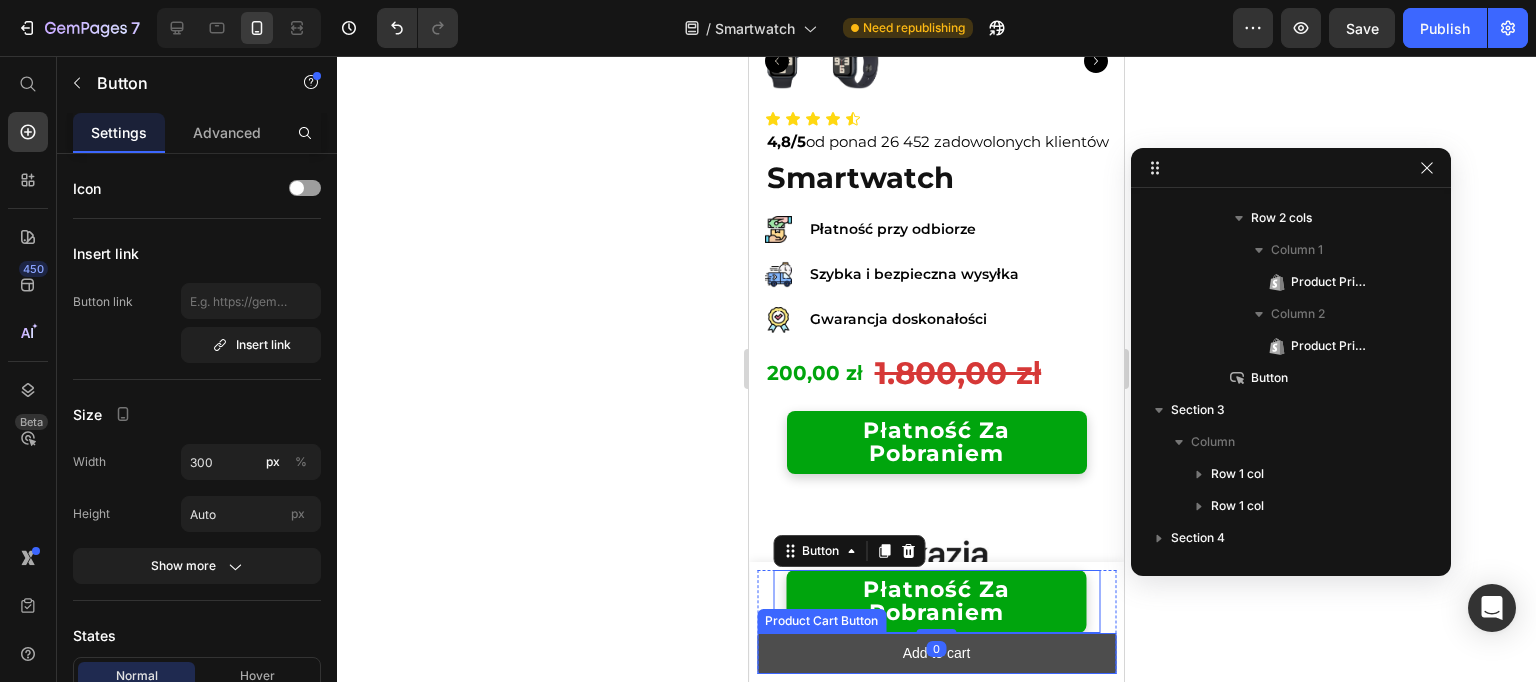 click on "Add to cart" at bounding box center [936, 653] 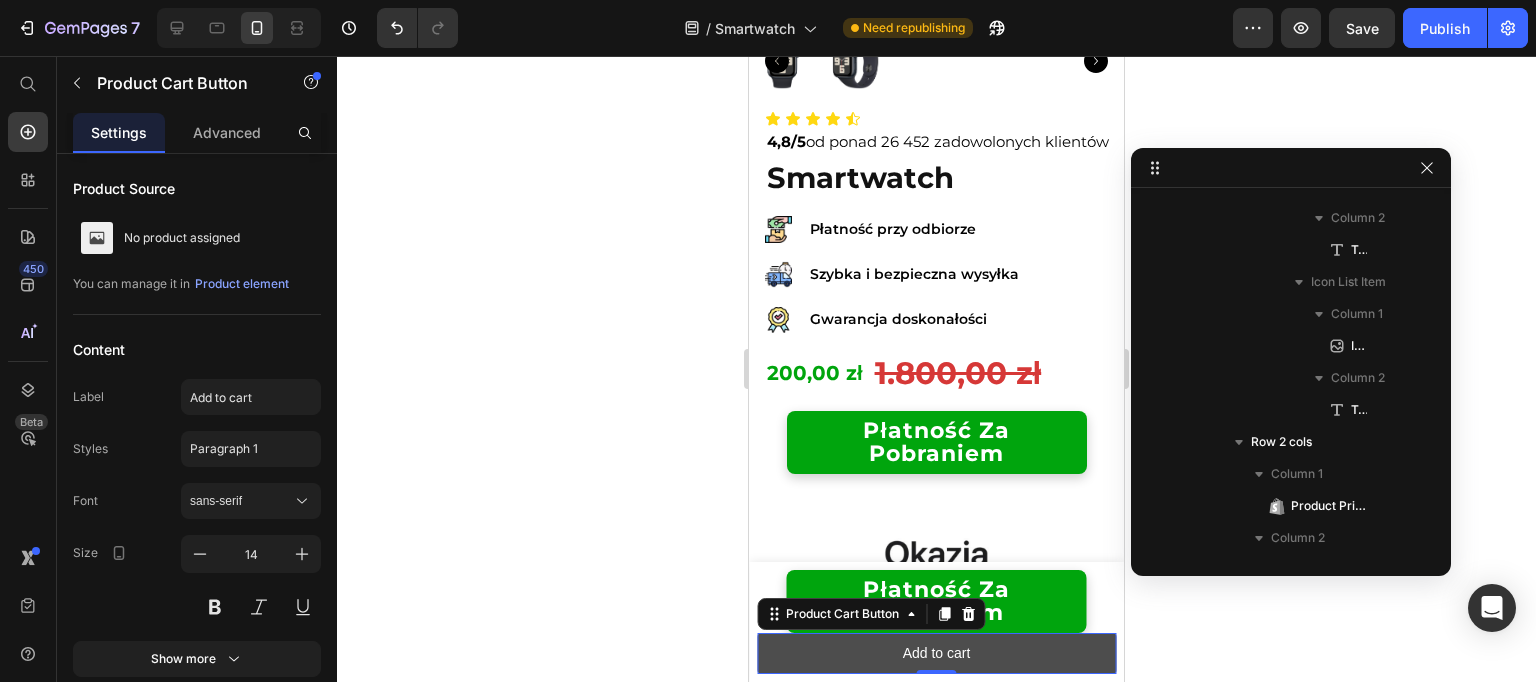 scroll, scrollTop: 273, scrollLeft: 0, axis: vertical 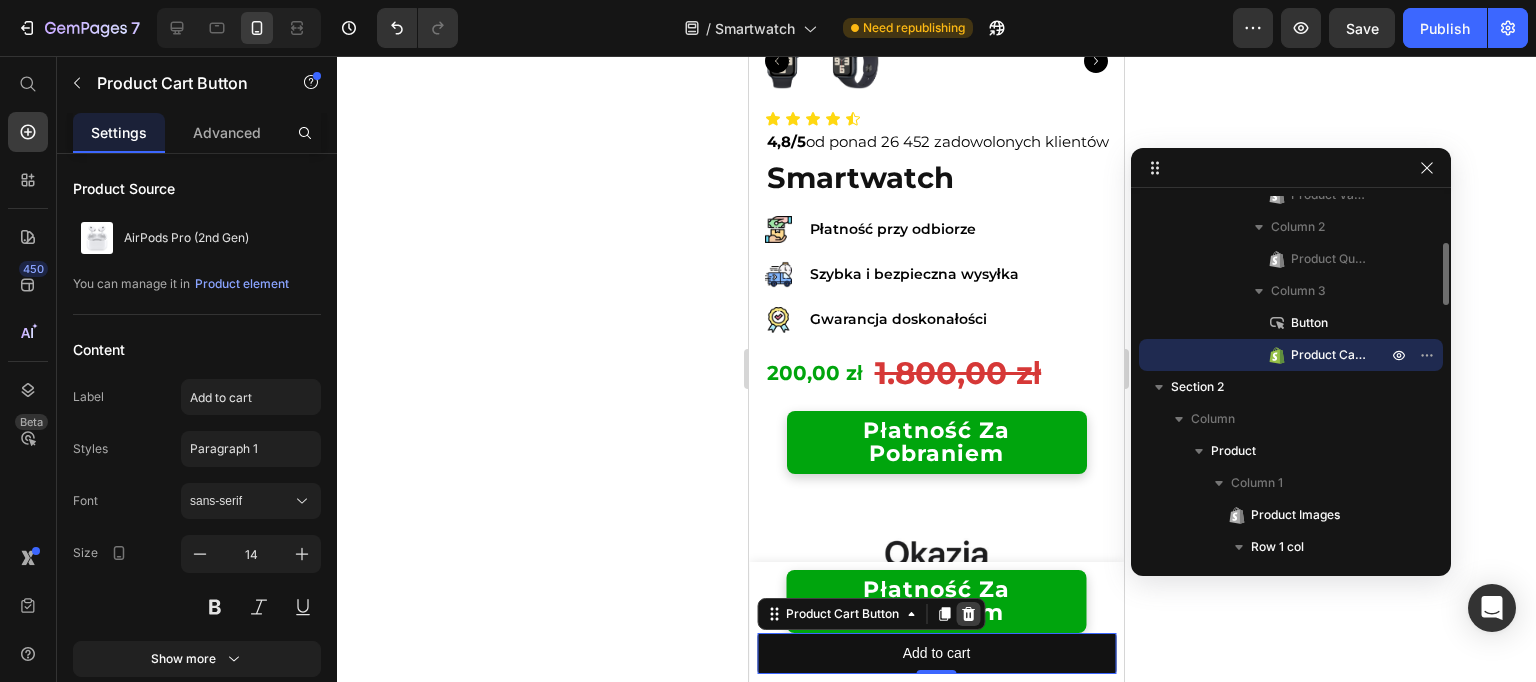 click 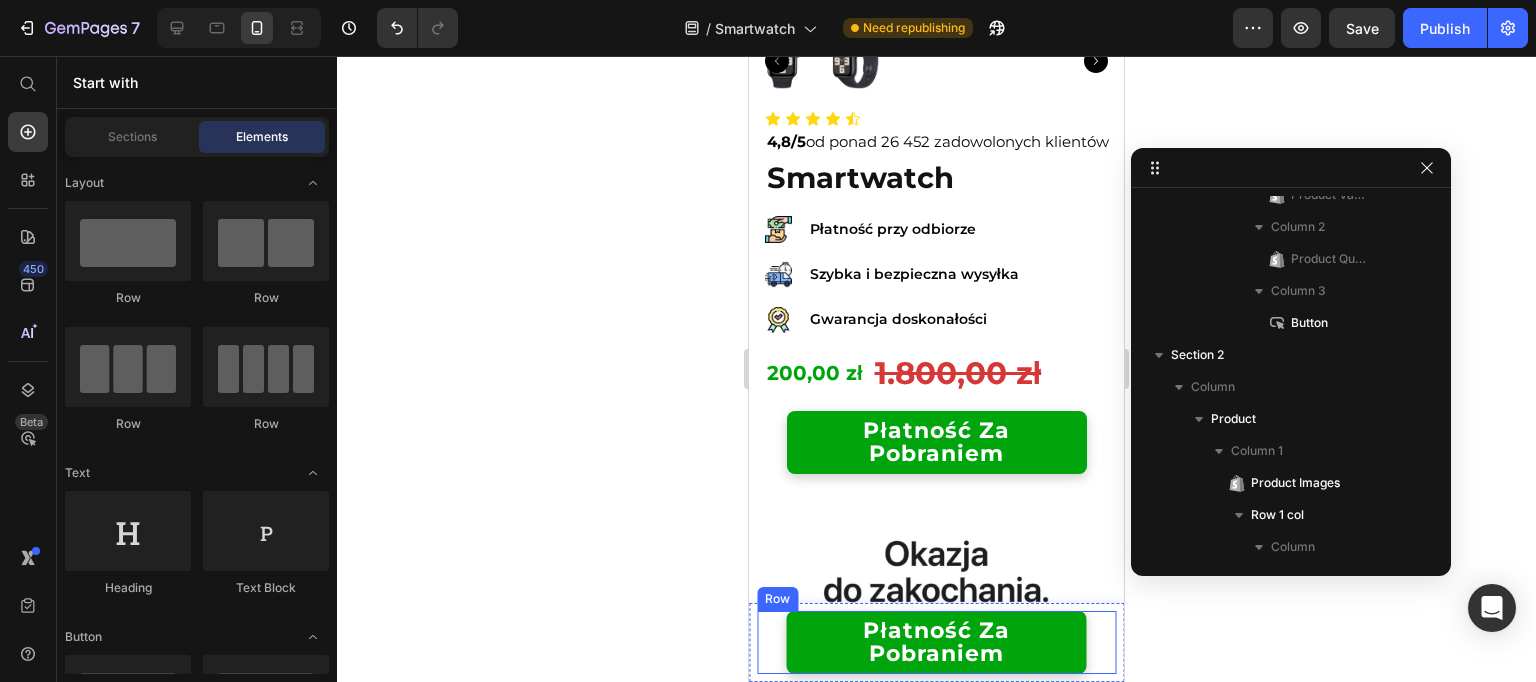 click on "płatność za pobraniem Button" at bounding box center [936, 642] 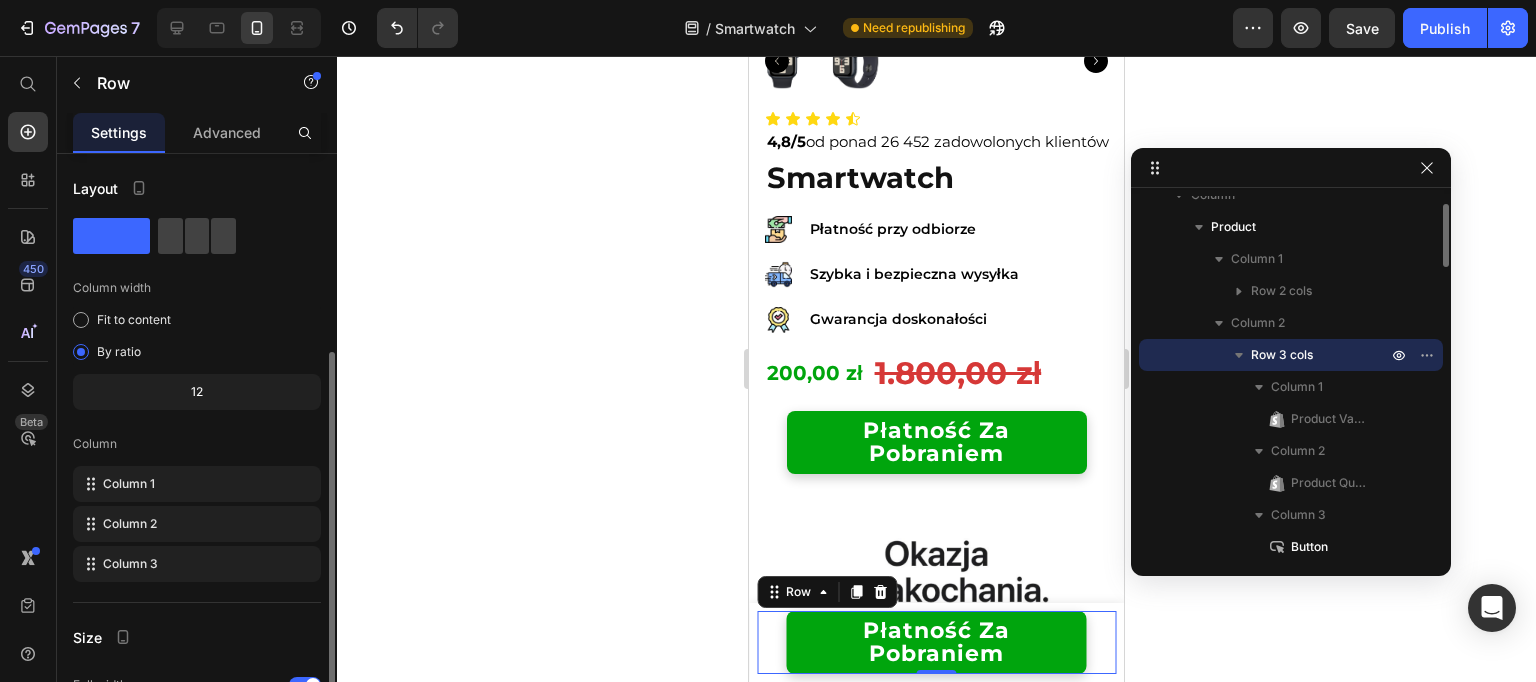 scroll, scrollTop: 311, scrollLeft: 0, axis: vertical 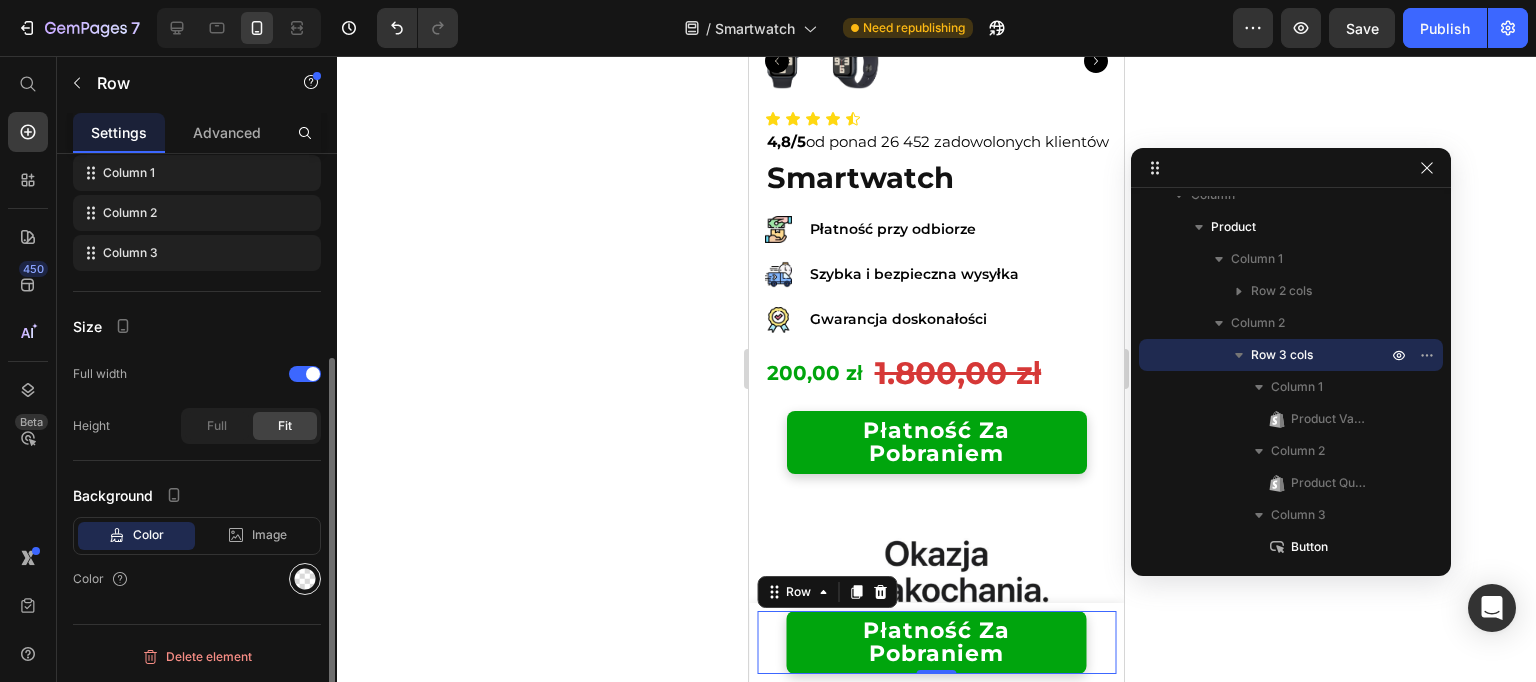 click at bounding box center [305, 579] 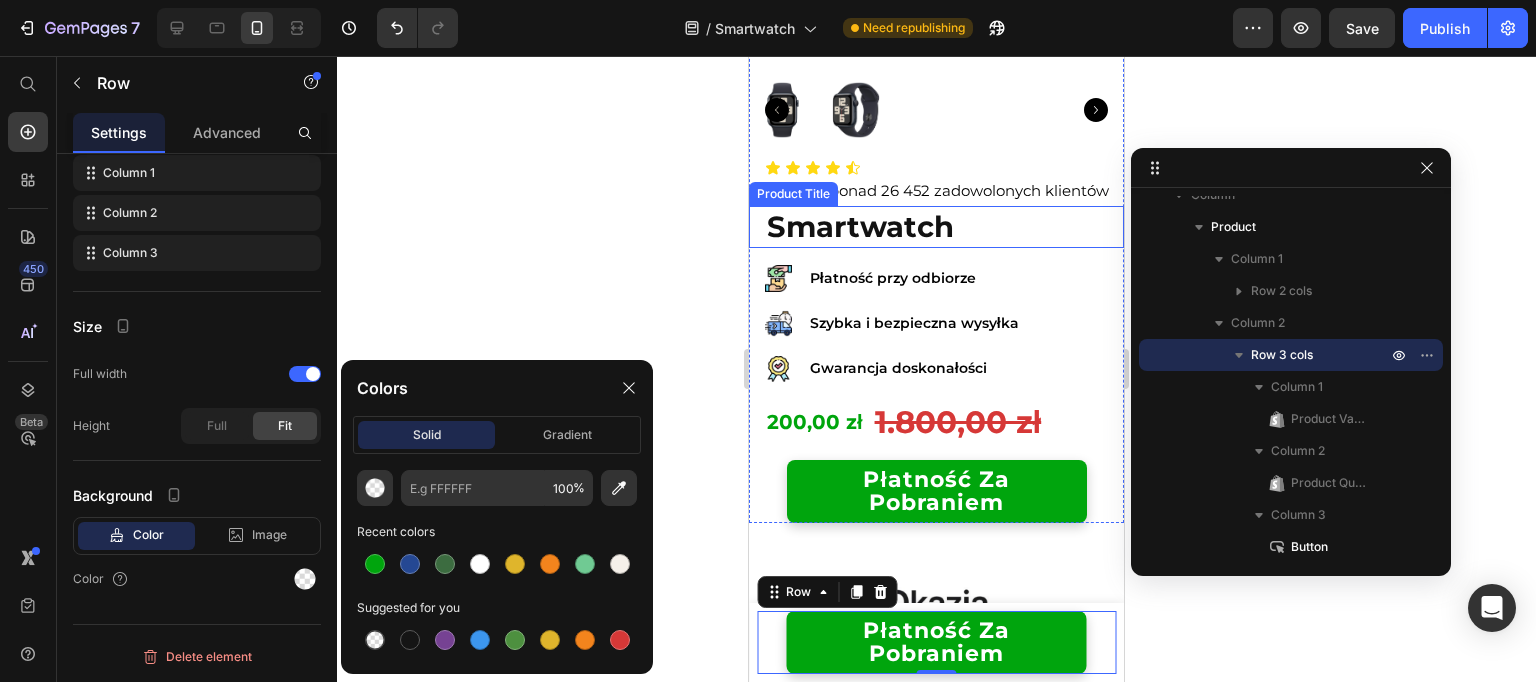 scroll, scrollTop: 622, scrollLeft: 0, axis: vertical 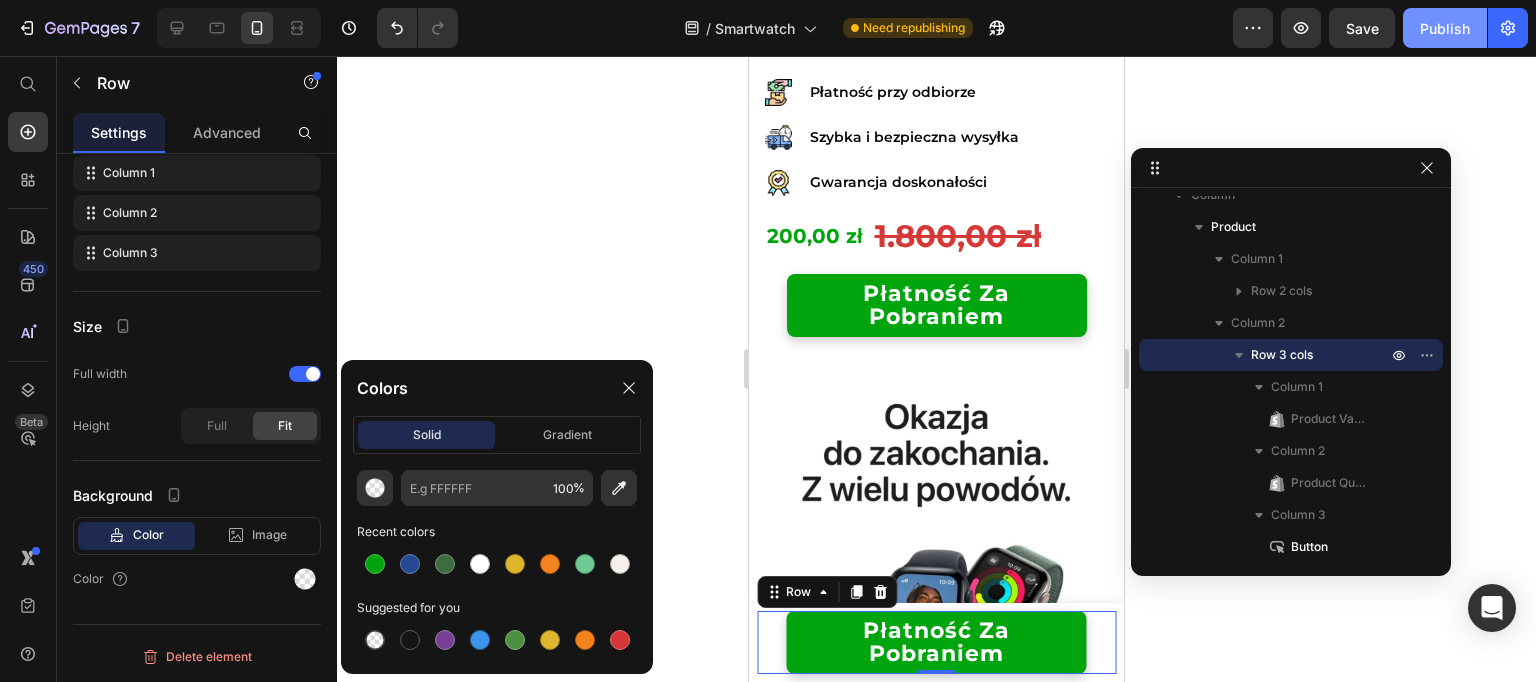click on "Publish" 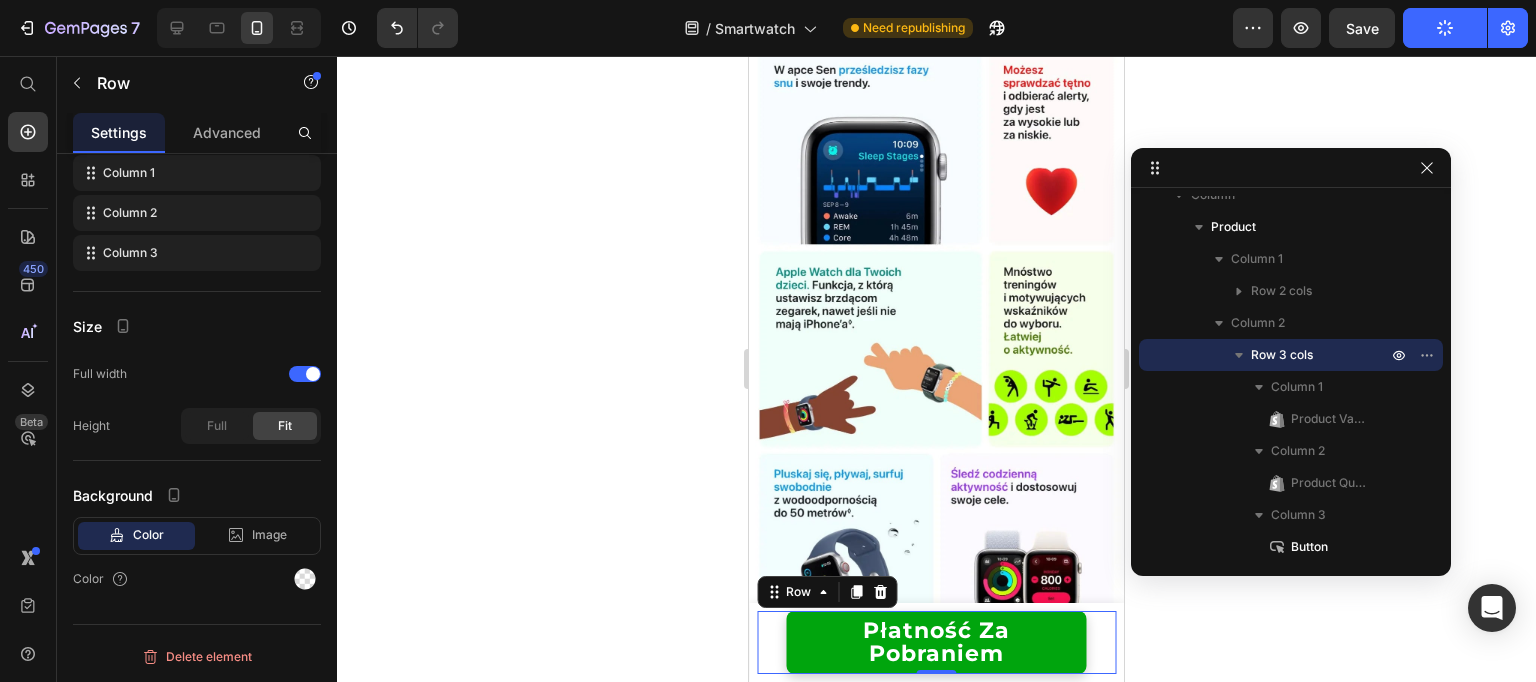 scroll, scrollTop: 1558, scrollLeft: 0, axis: vertical 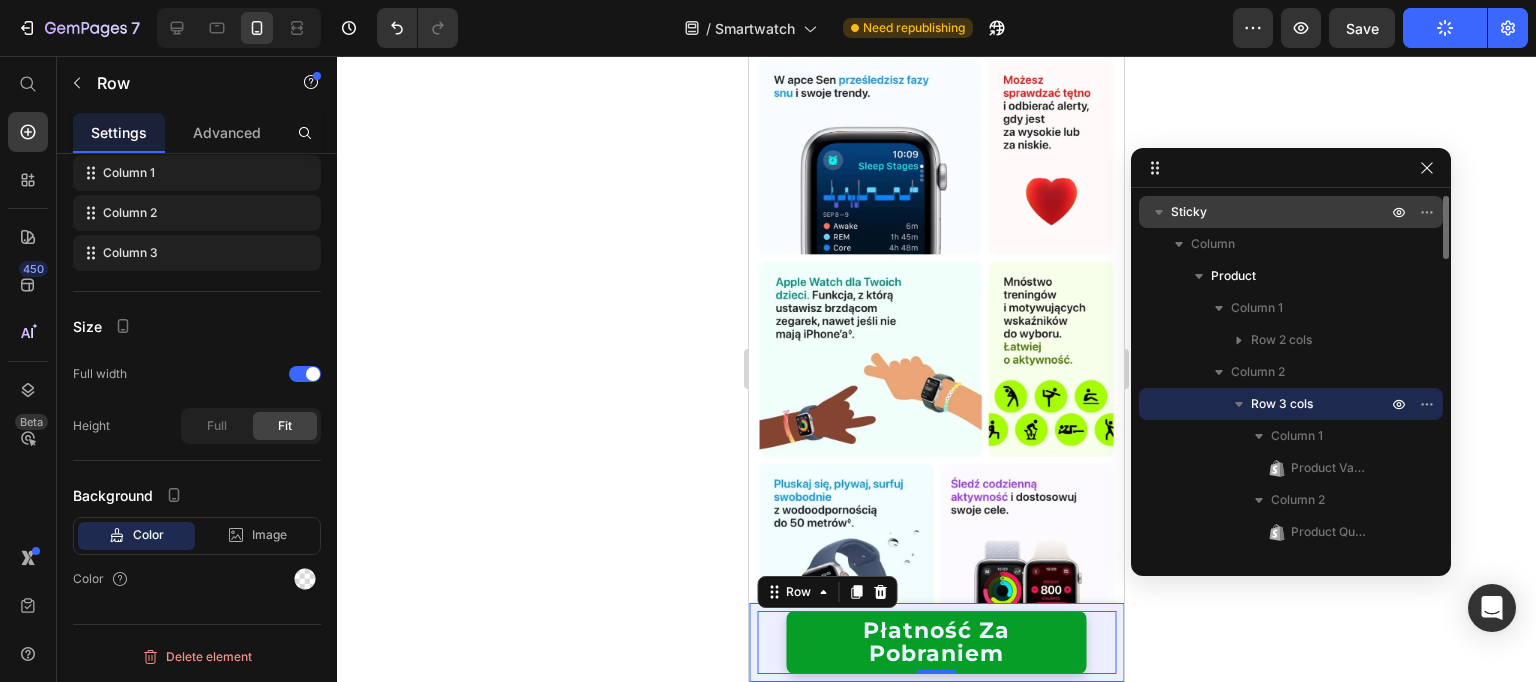 click on "Sticky" at bounding box center [1281, 212] 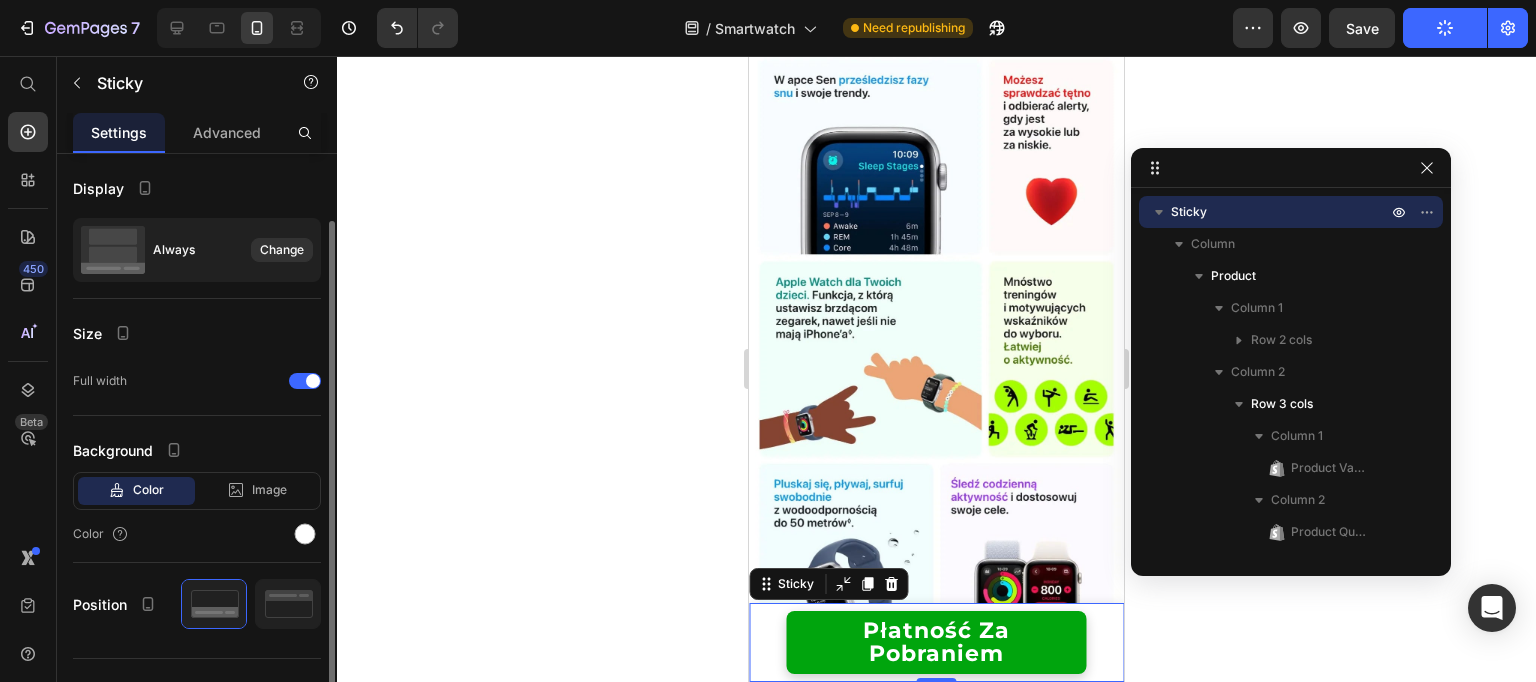 scroll, scrollTop: 34, scrollLeft: 0, axis: vertical 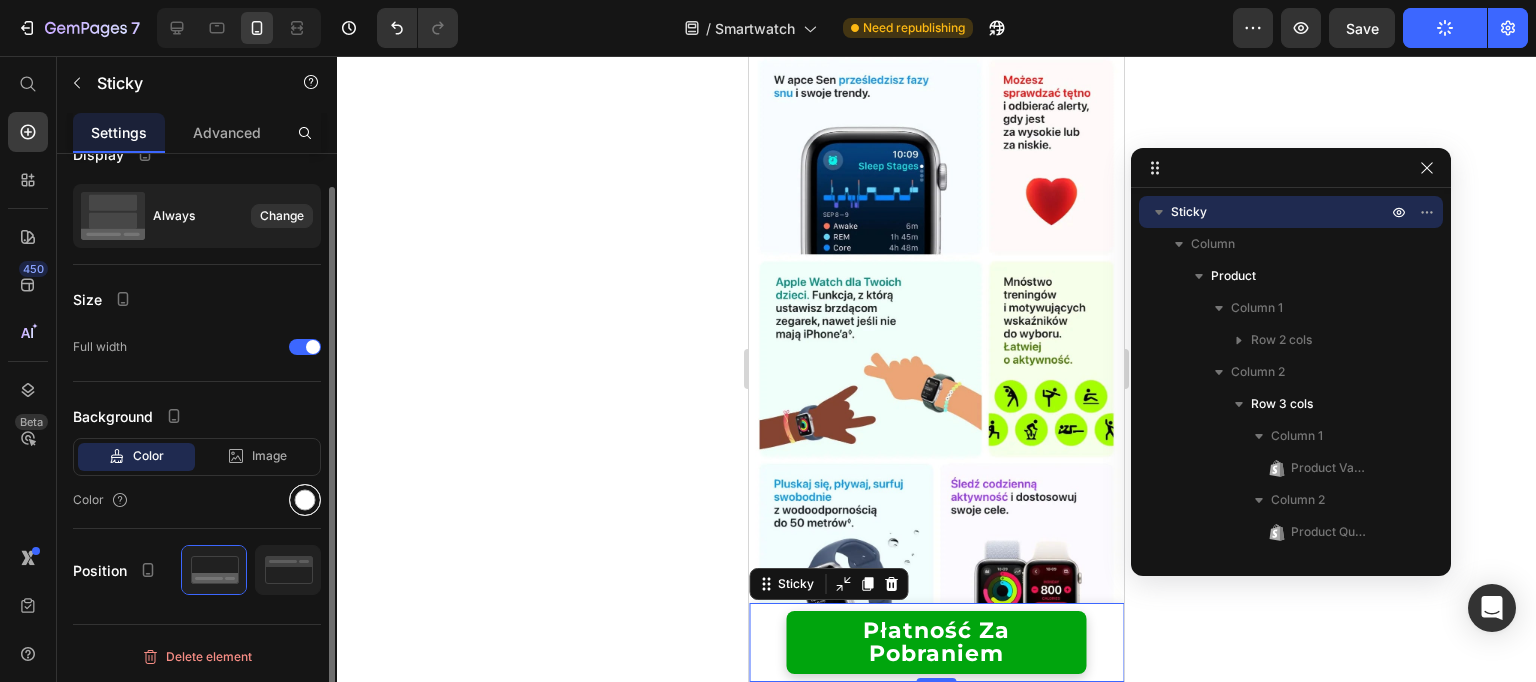 click at bounding box center [305, 500] 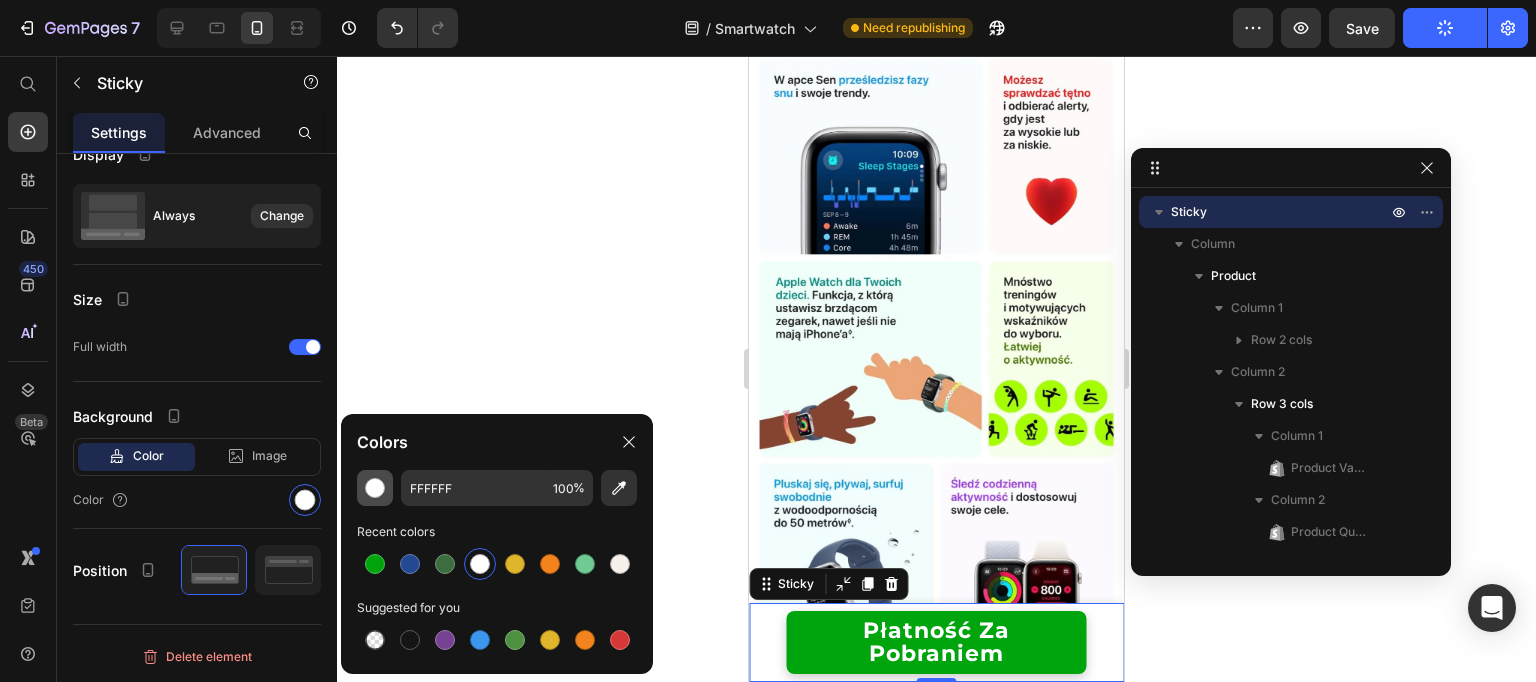 click at bounding box center [375, 488] 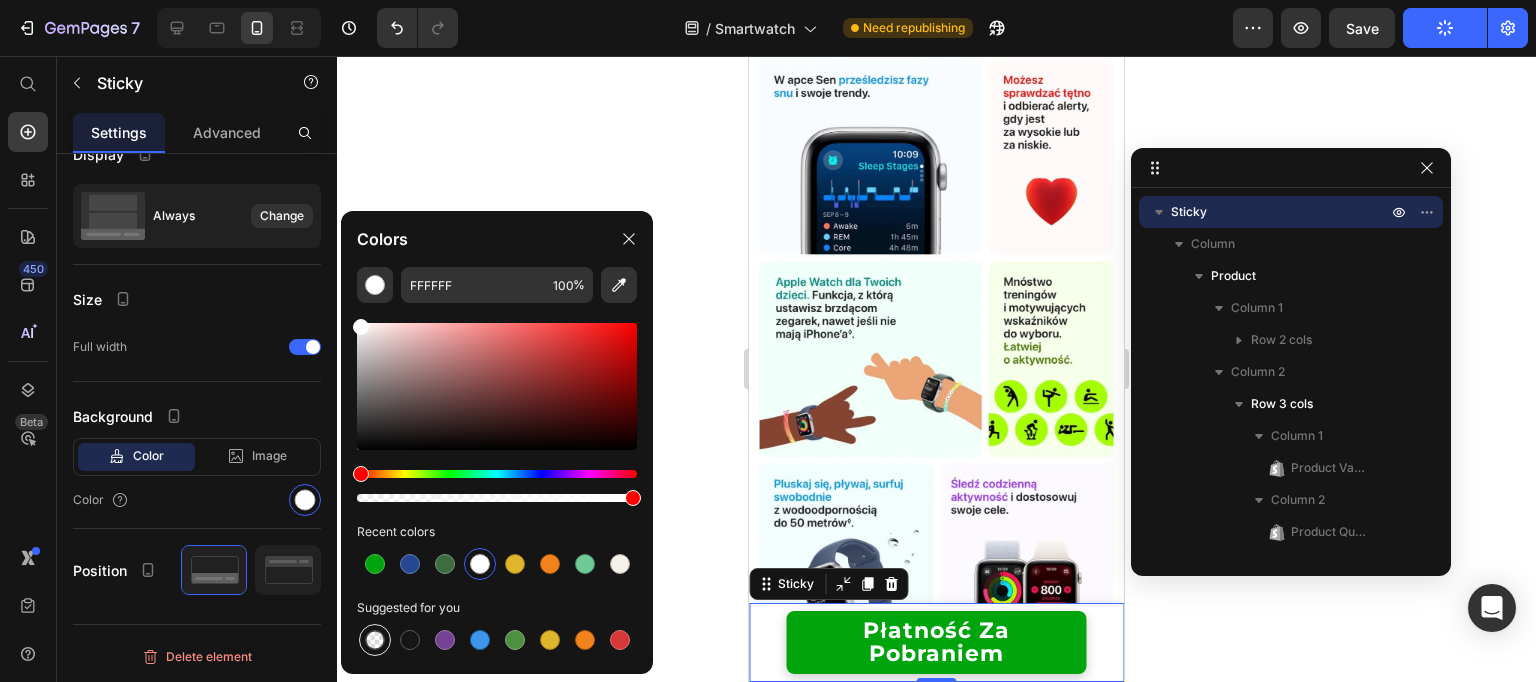 click at bounding box center [375, 640] 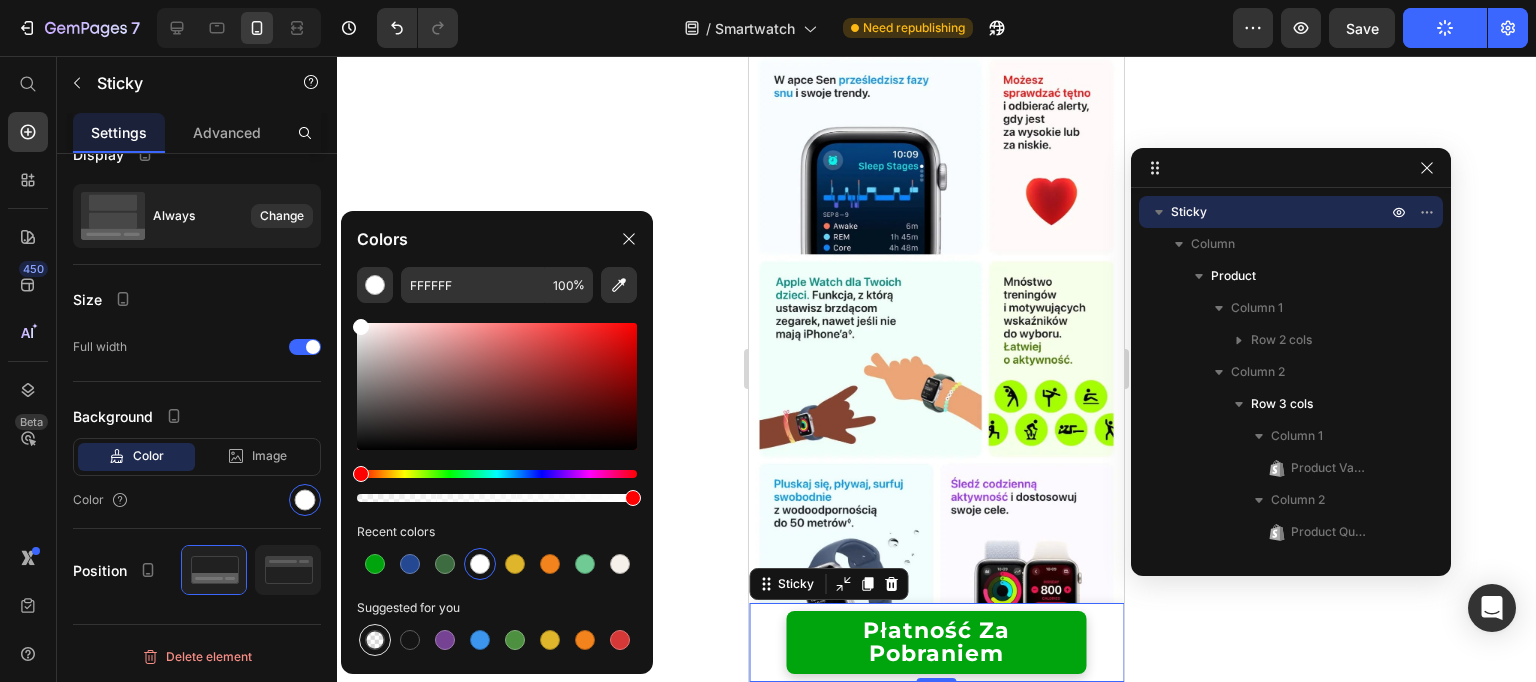 type on "000000" 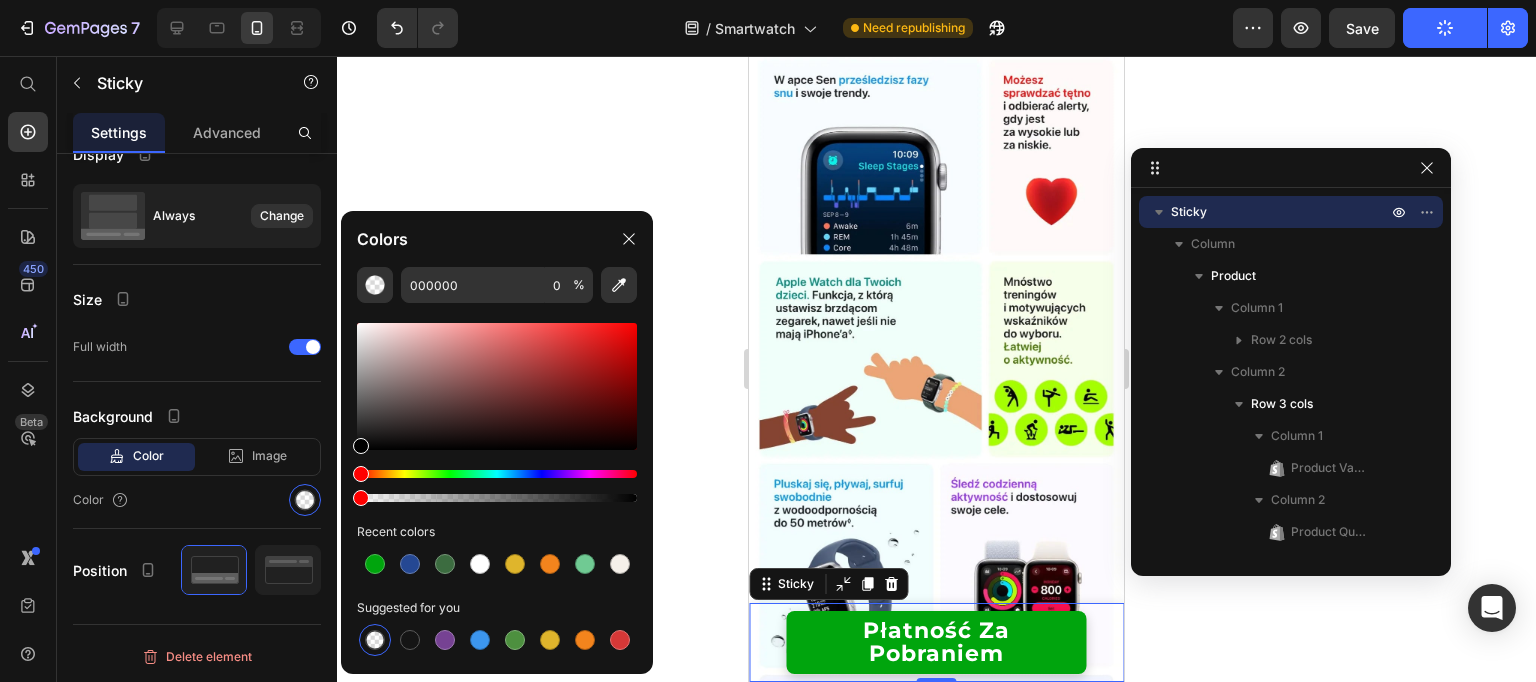 click 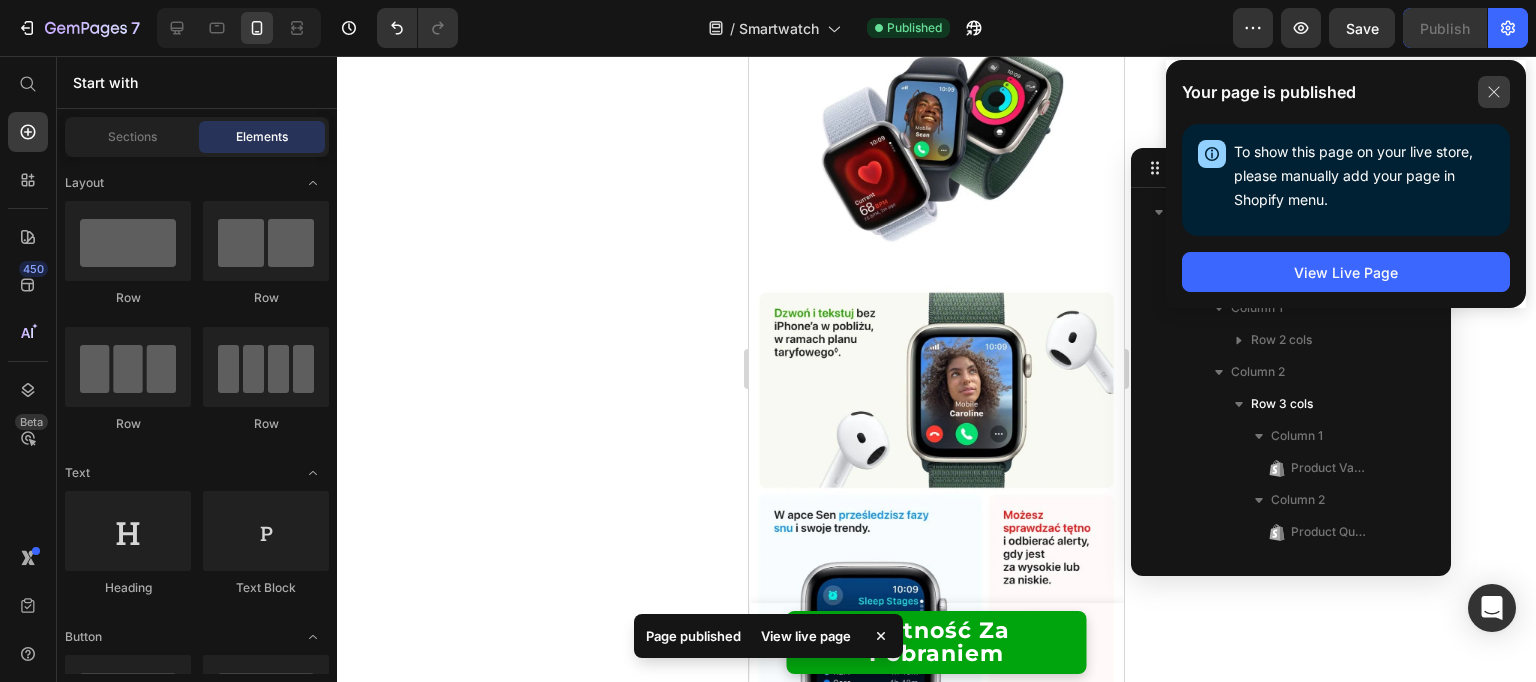 click 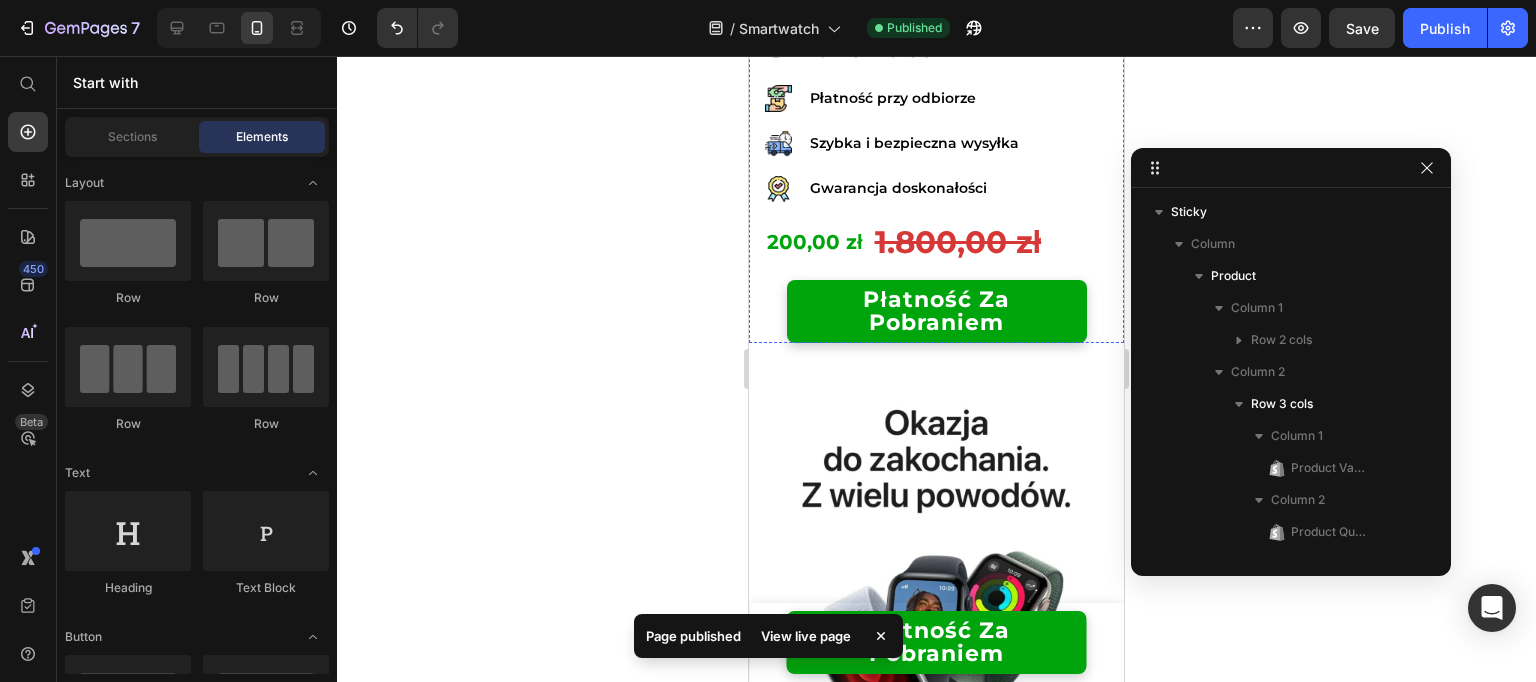 scroll, scrollTop: 0, scrollLeft: 0, axis: both 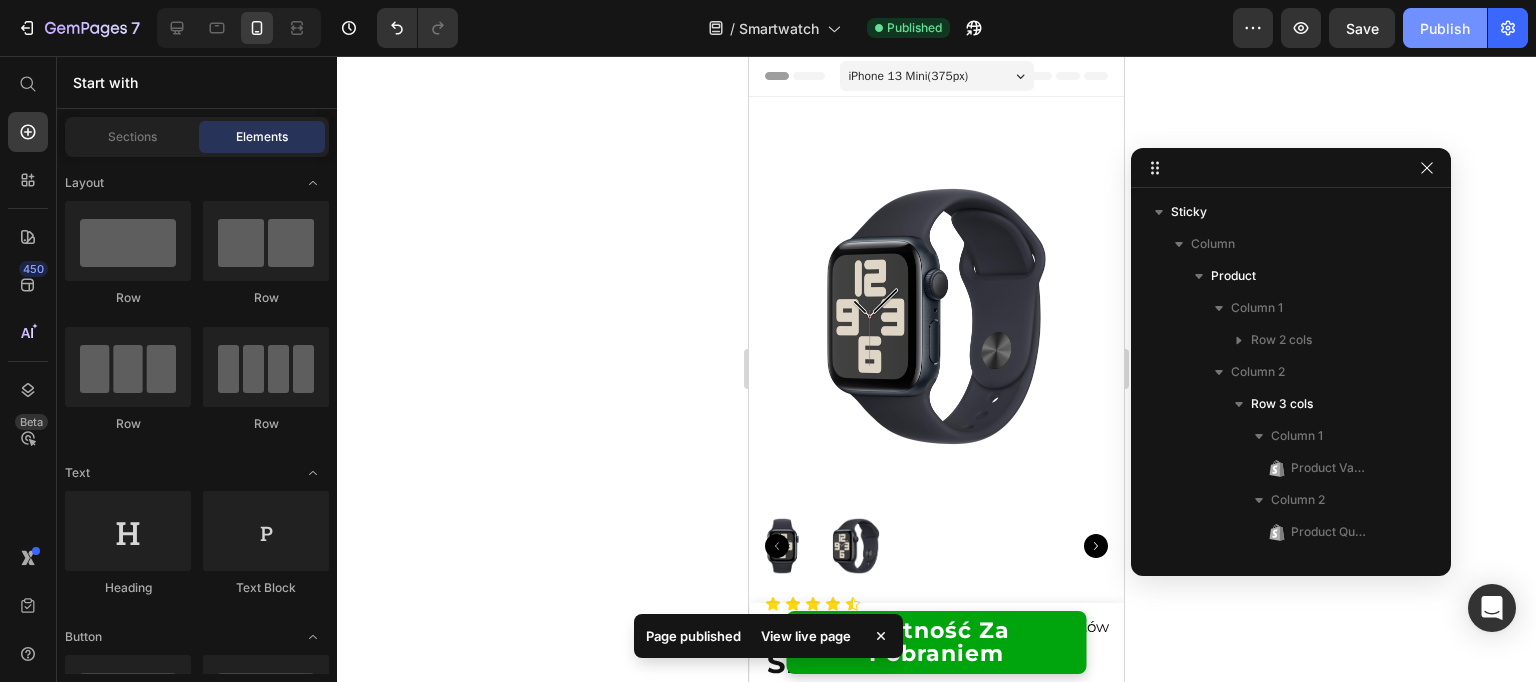 click on "Publish" at bounding box center [1445, 28] 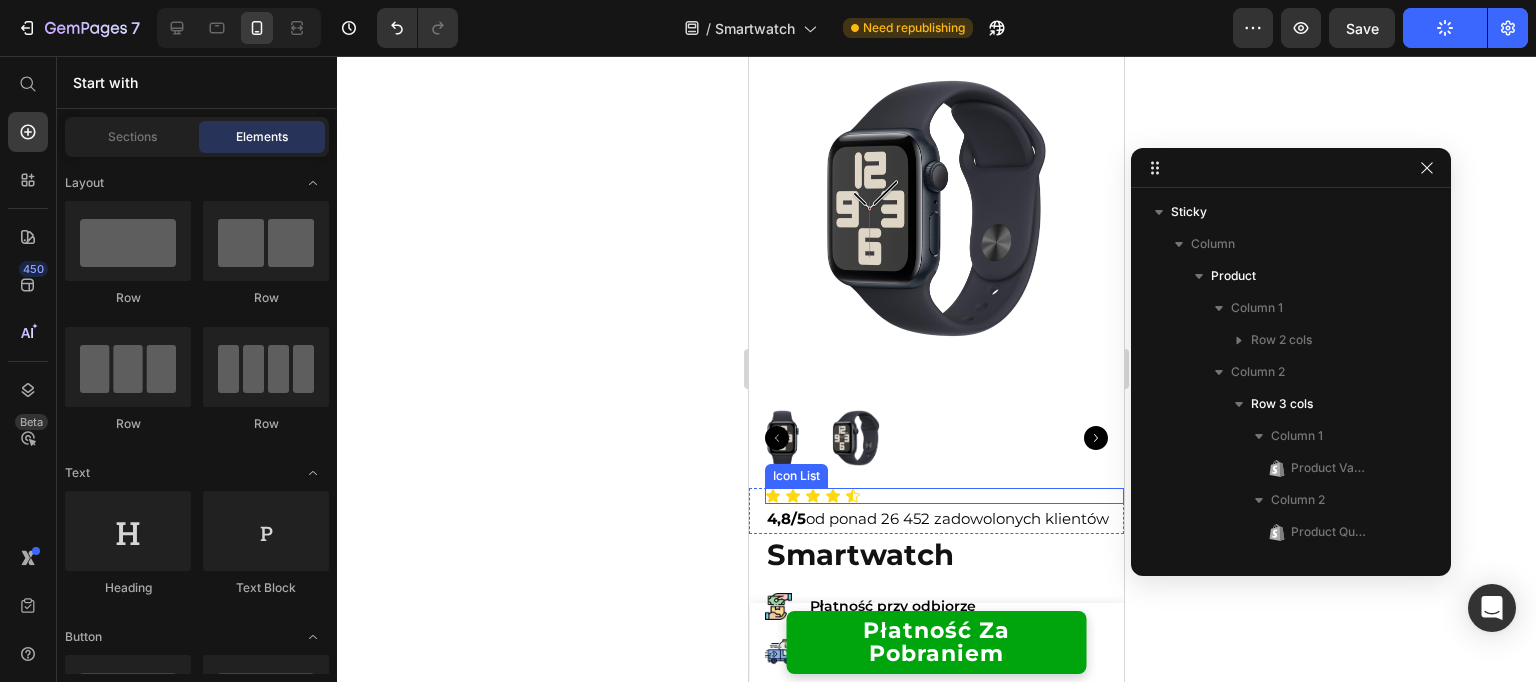 scroll, scrollTop: 0, scrollLeft: 0, axis: both 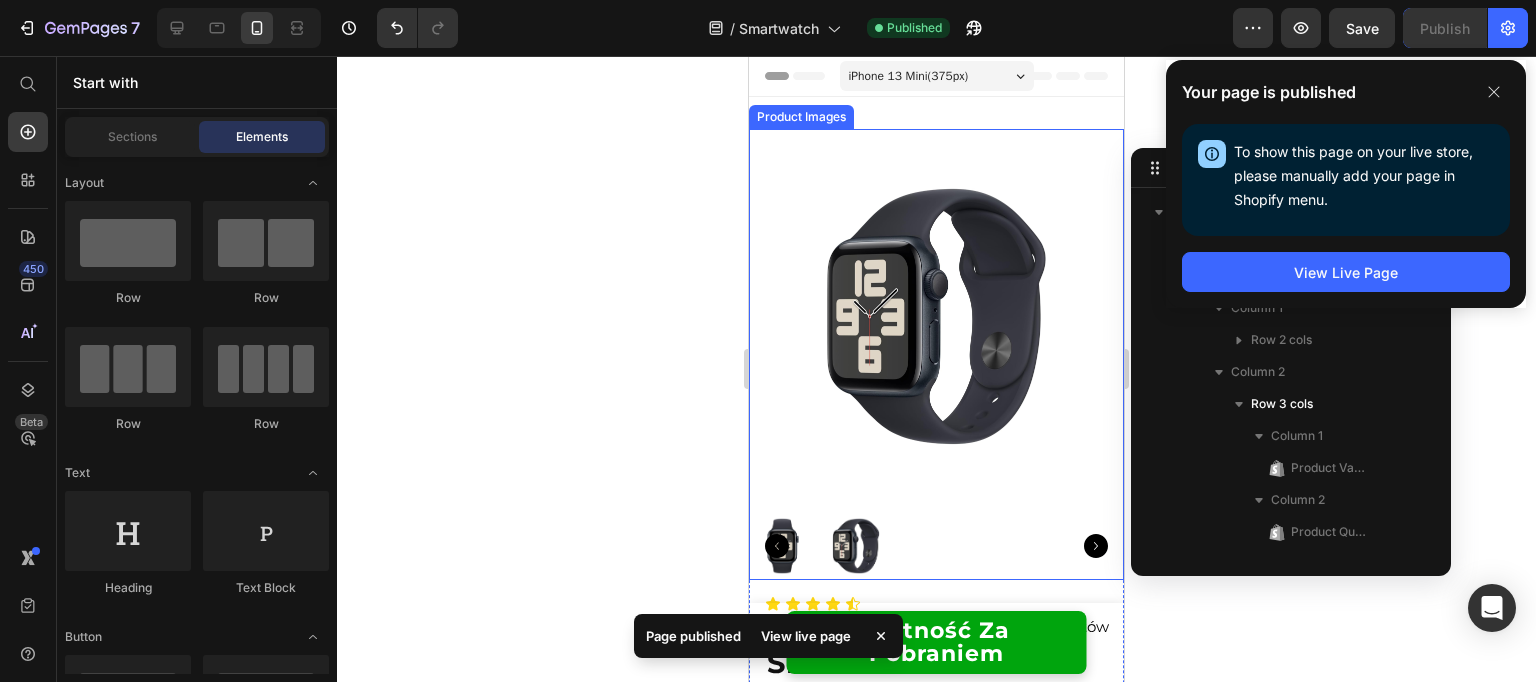 click at bounding box center (936, 316) 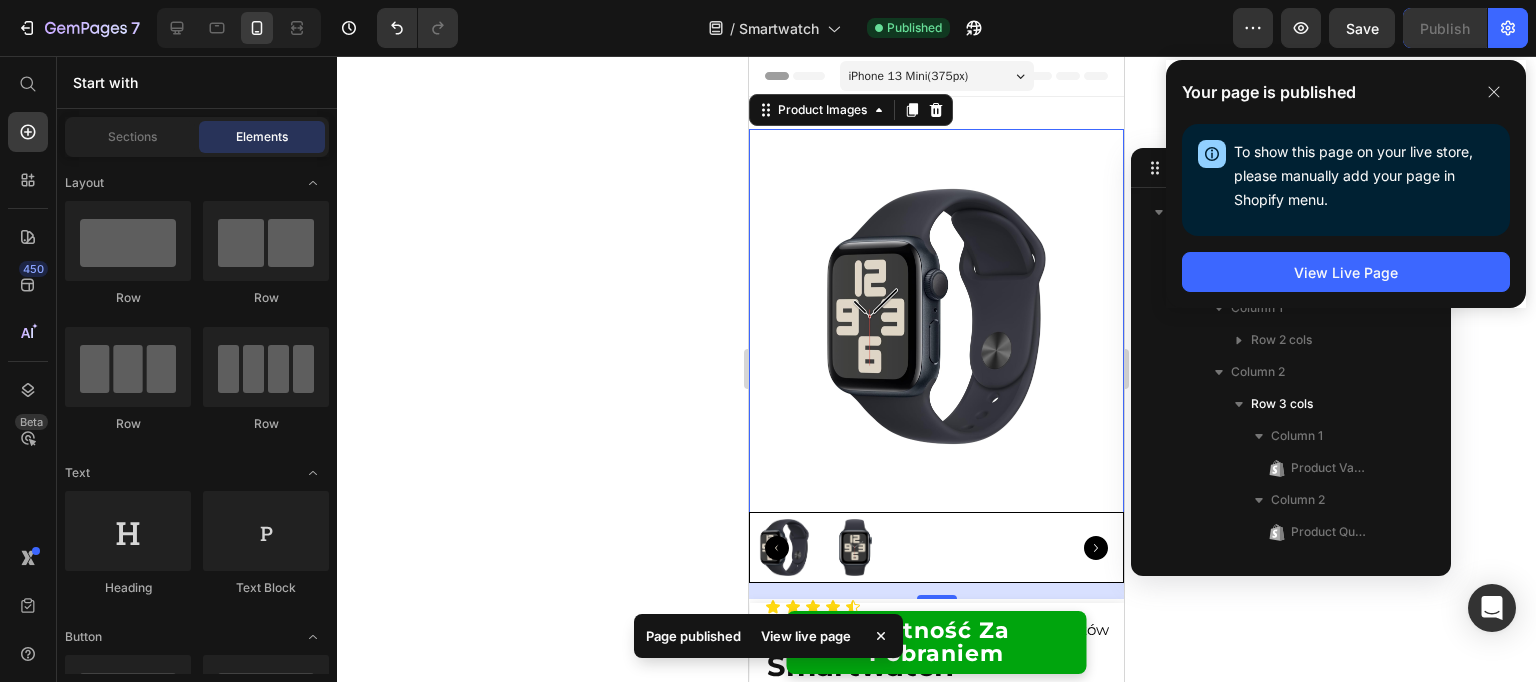 scroll, scrollTop: 401, scrollLeft: 0, axis: vertical 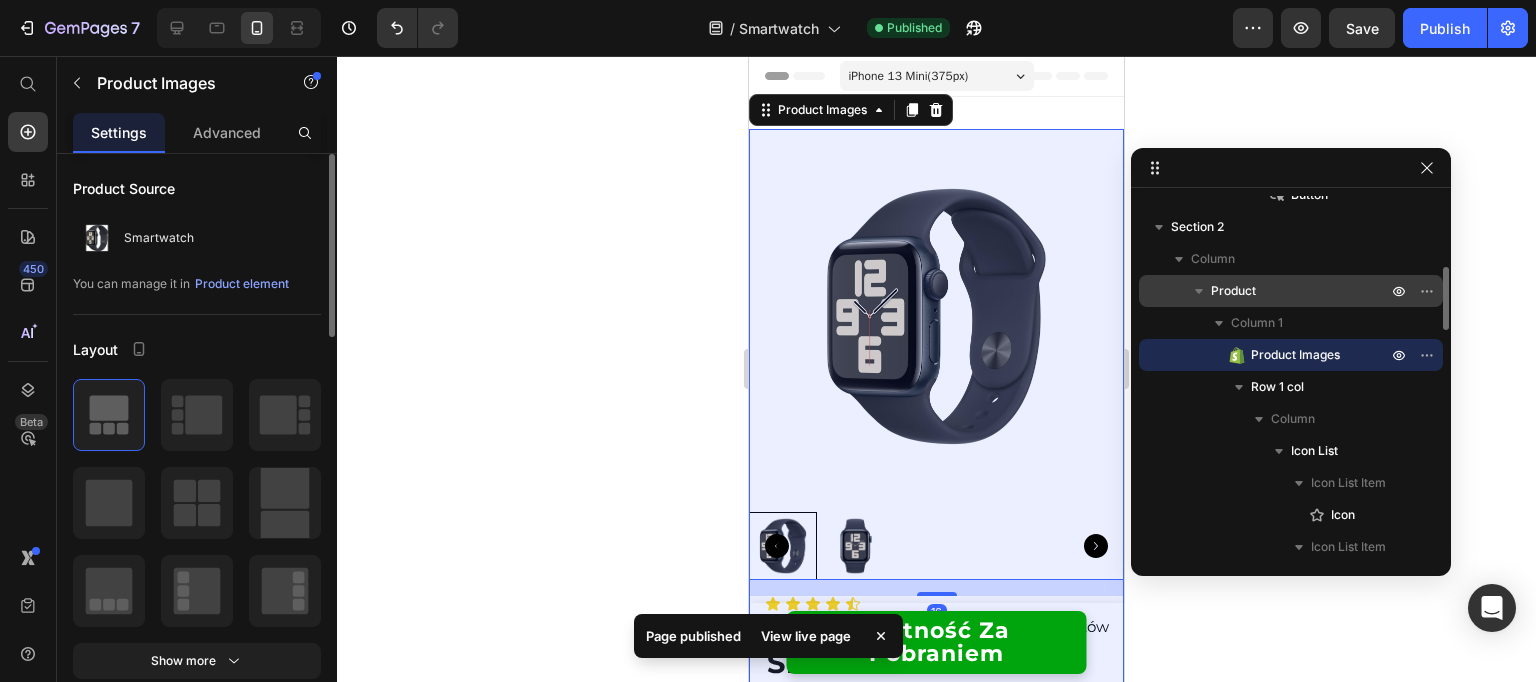 click on "Column" at bounding box center (1291, 259) 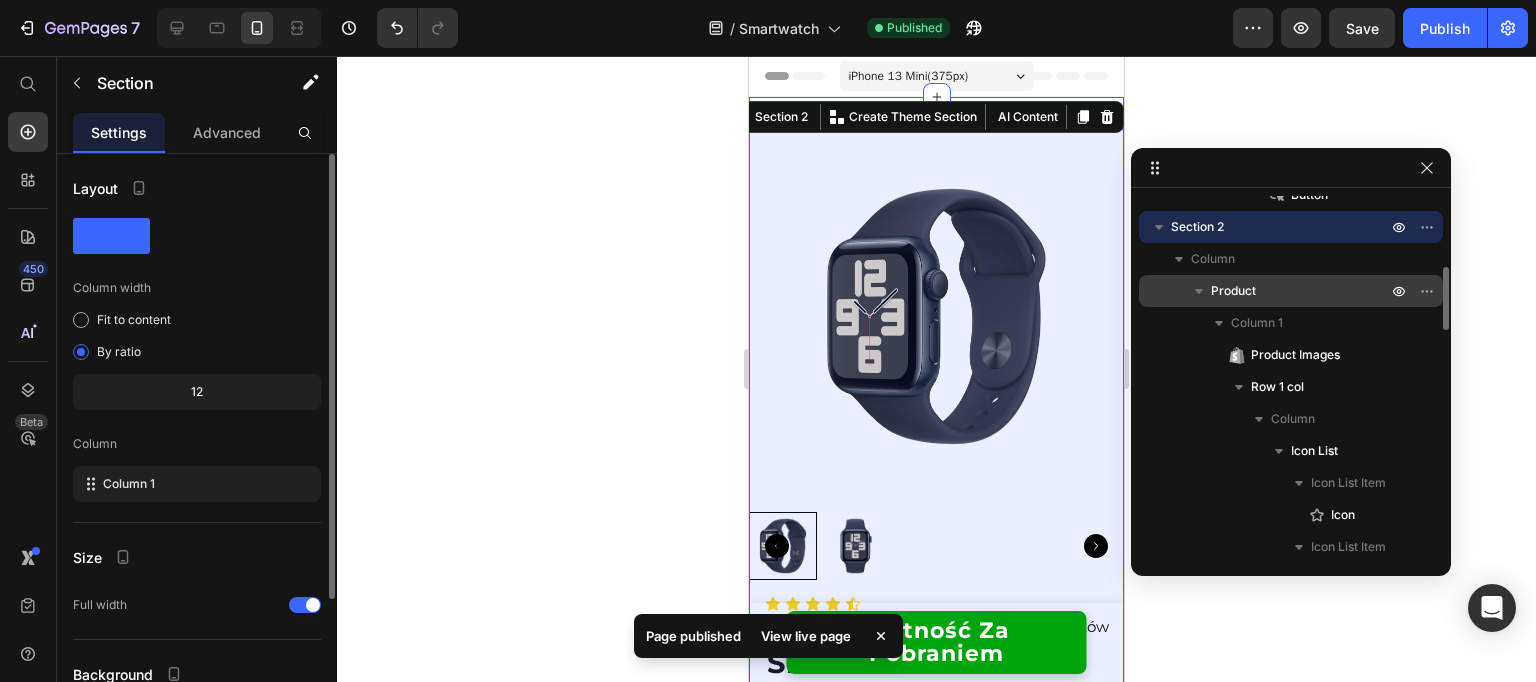click on "Product" at bounding box center [1301, 291] 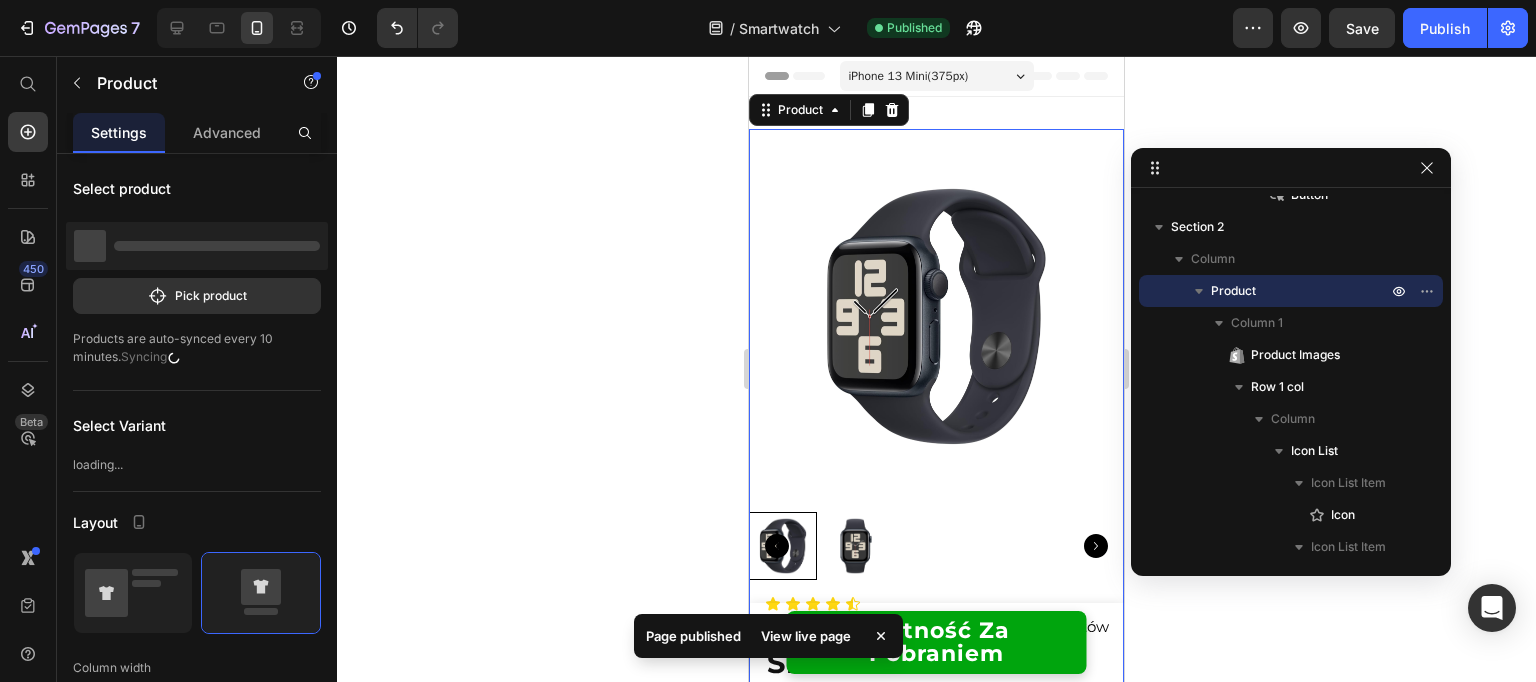 scroll, scrollTop: 3, scrollLeft: 0, axis: vertical 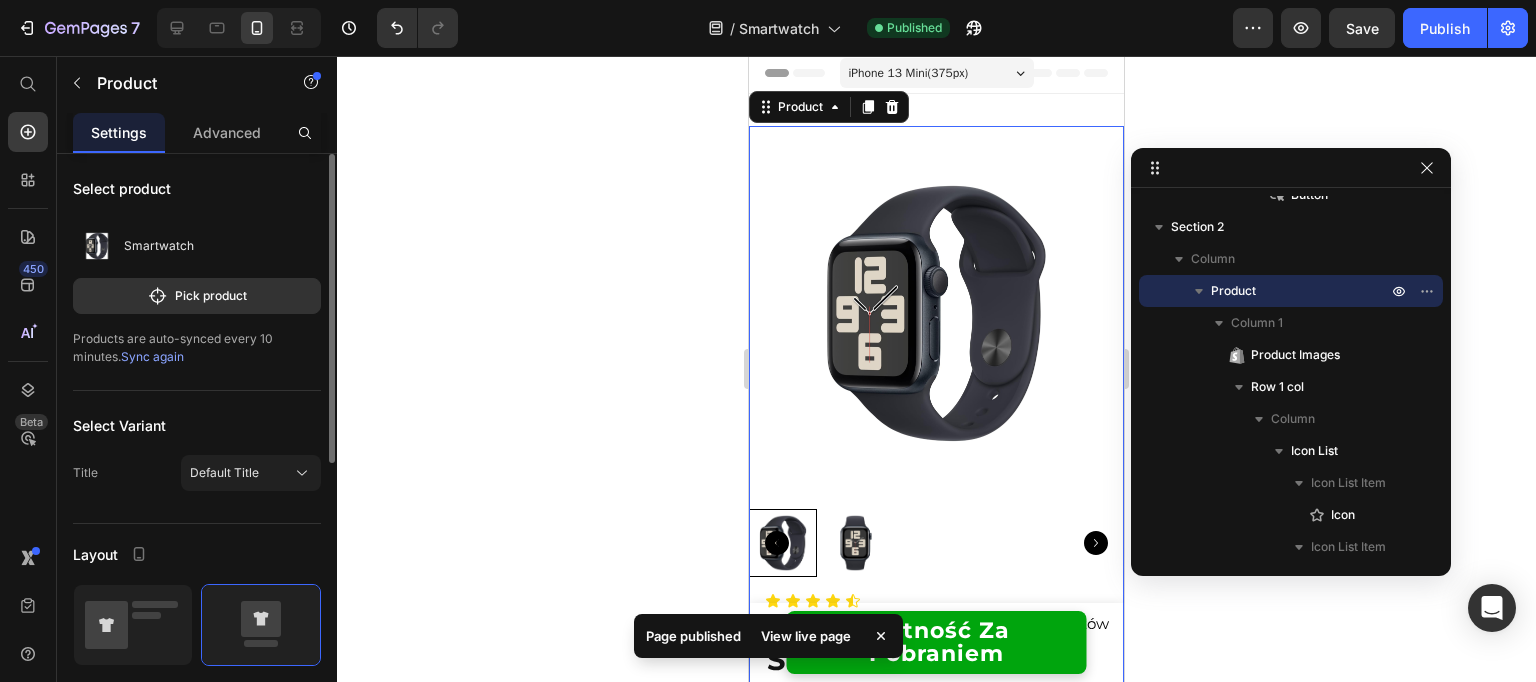 click on "Sync again" at bounding box center (152, 356) 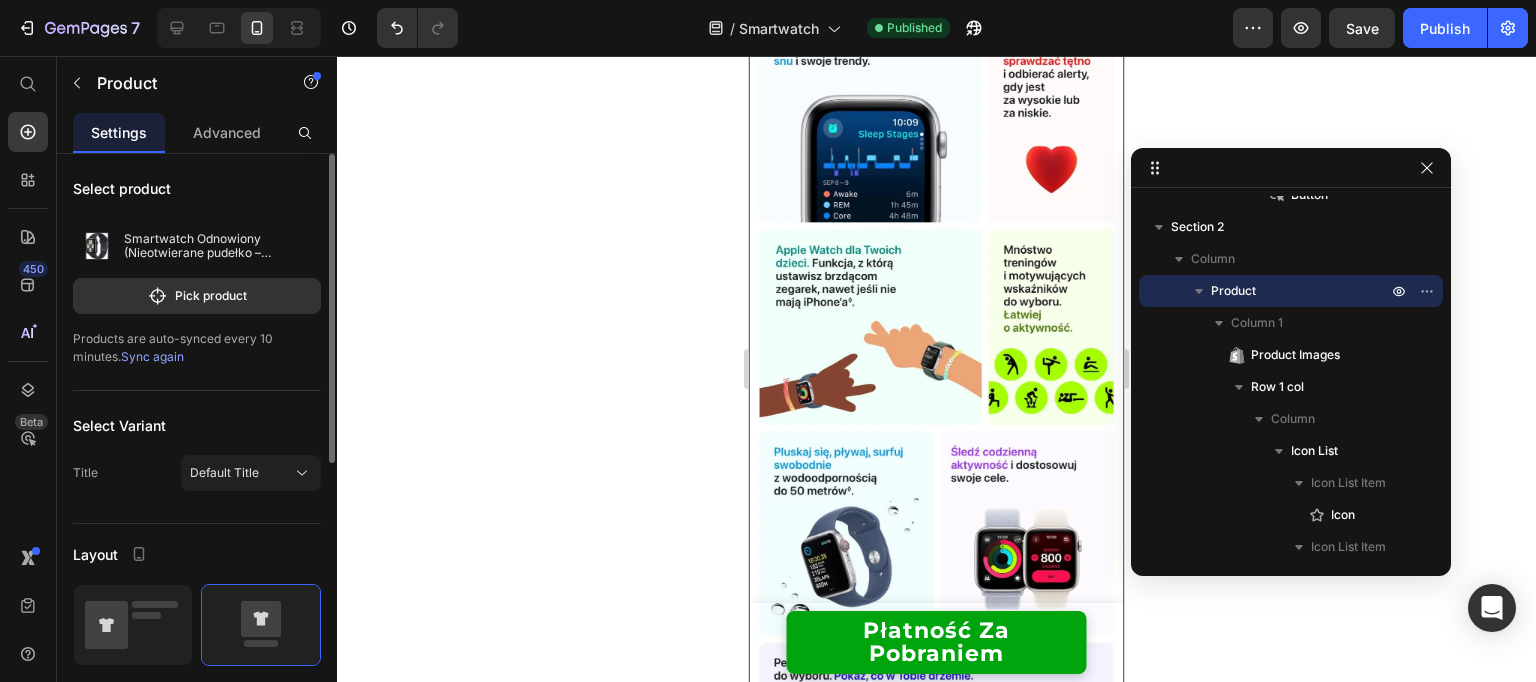 scroll, scrollTop: 1762, scrollLeft: 0, axis: vertical 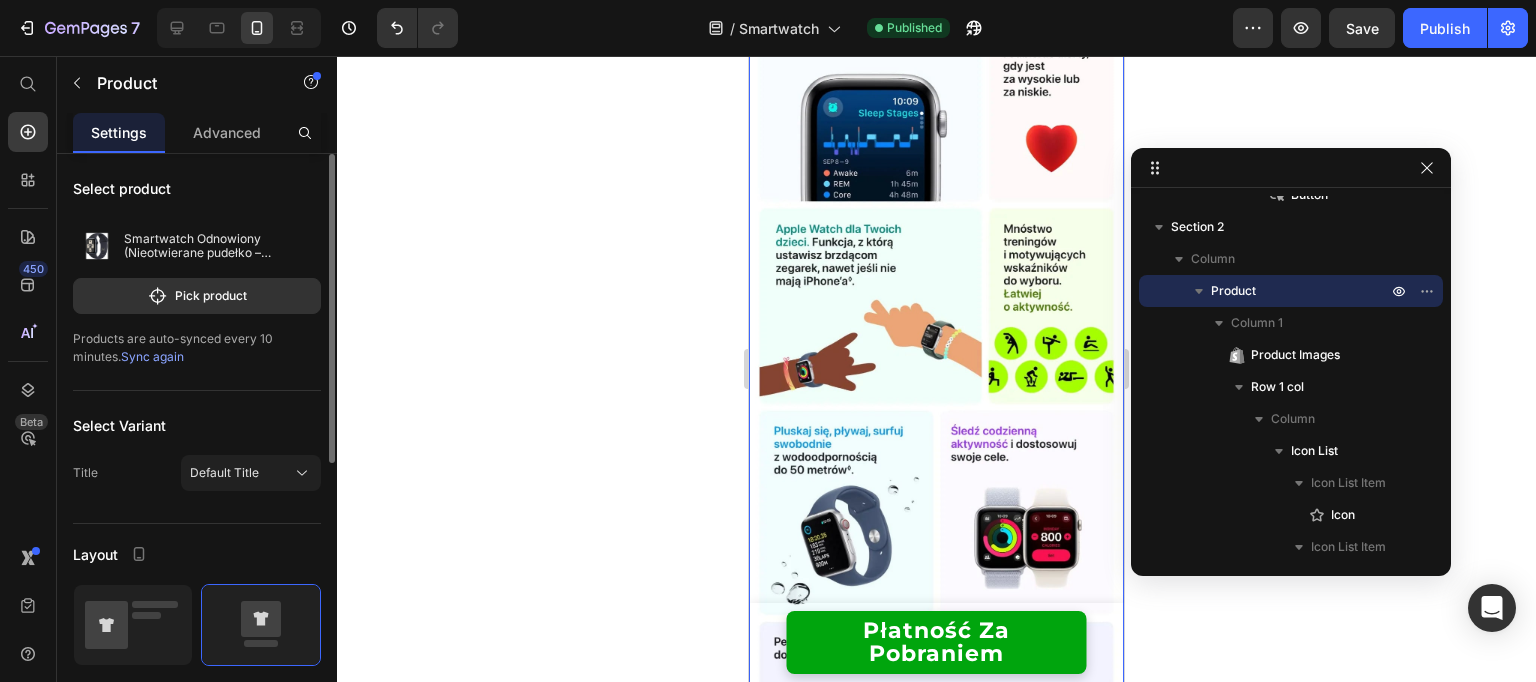 click at bounding box center [936, 223] 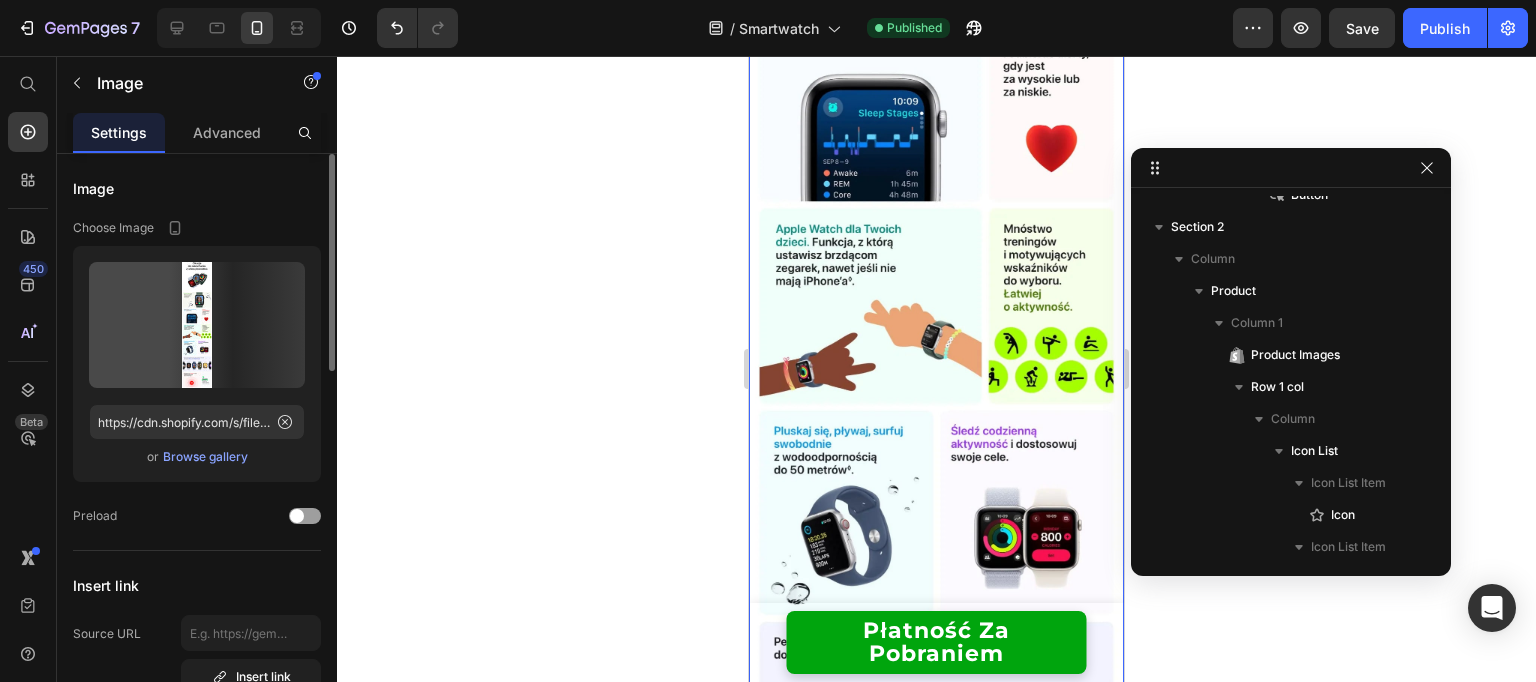 scroll, scrollTop: 1786, scrollLeft: 0, axis: vertical 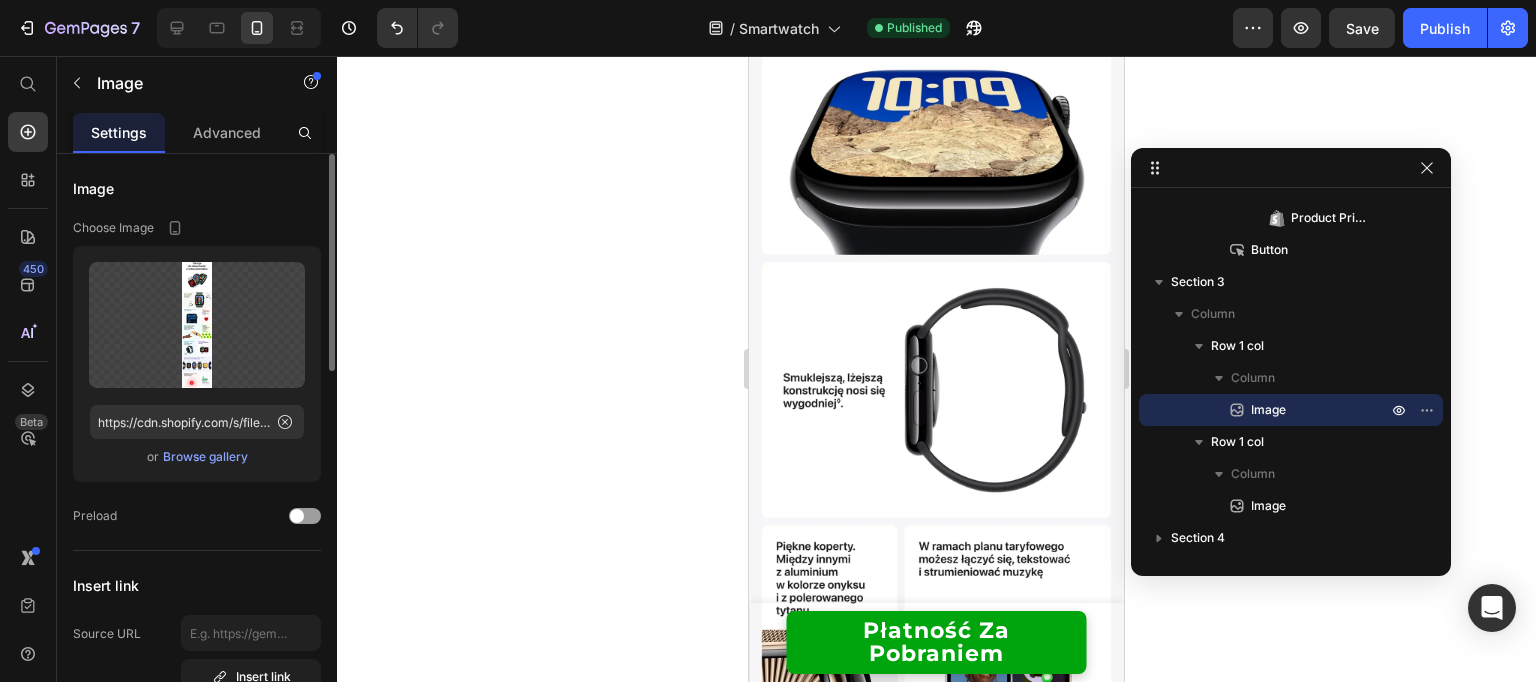 drag, startPoint x: 1436, startPoint y: 27, endPoint x: 1399, endPoint y: 37, distance: 38.327538 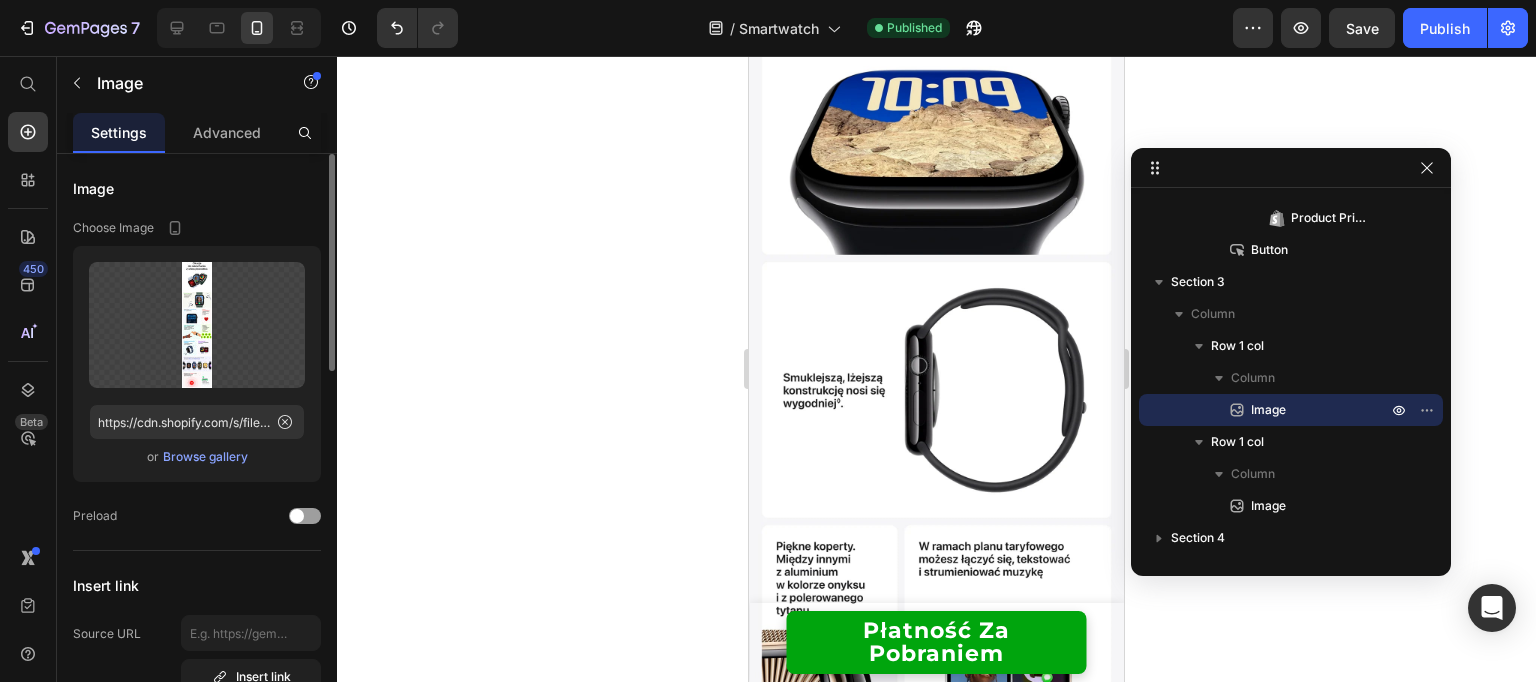 click on "Publish" at bounding box center (1445, 28) 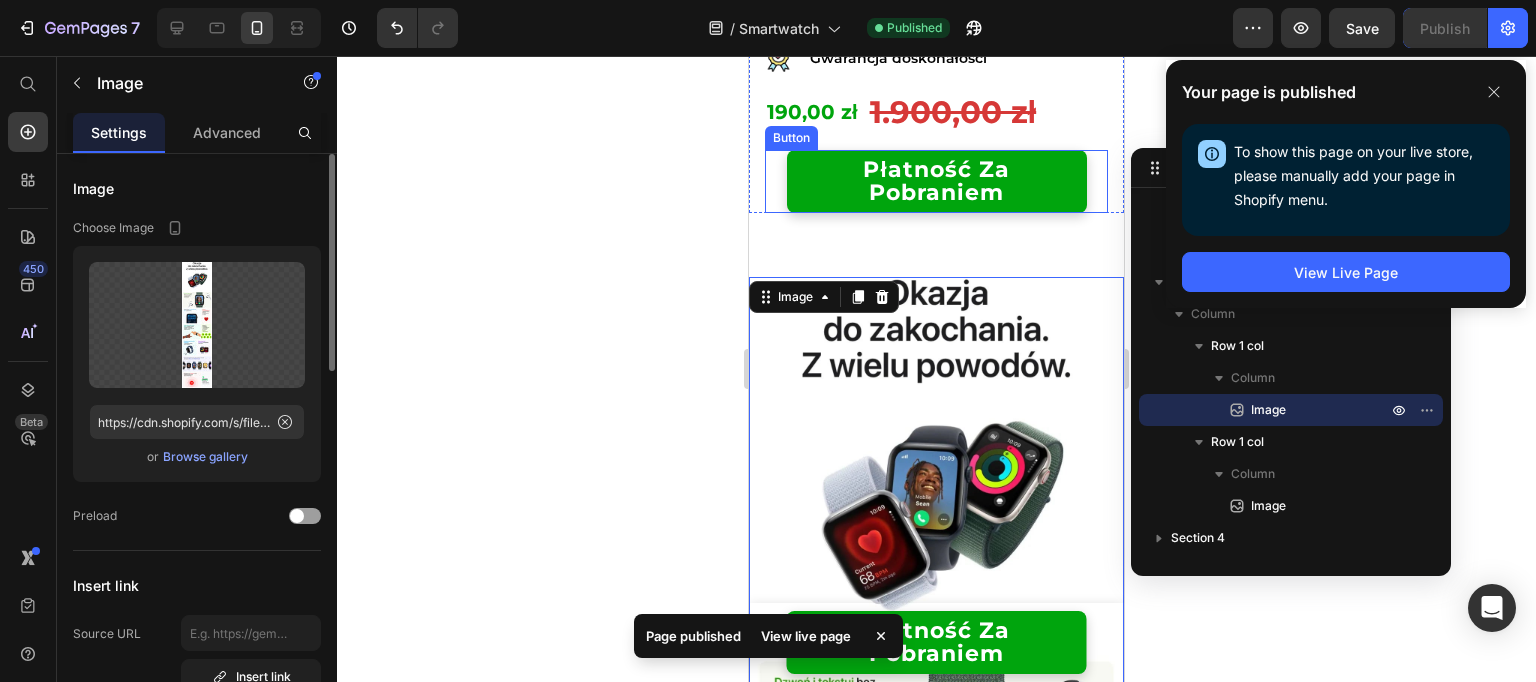 scroll, scrollTop: 230, scrollLeft: 0, axis: vertical 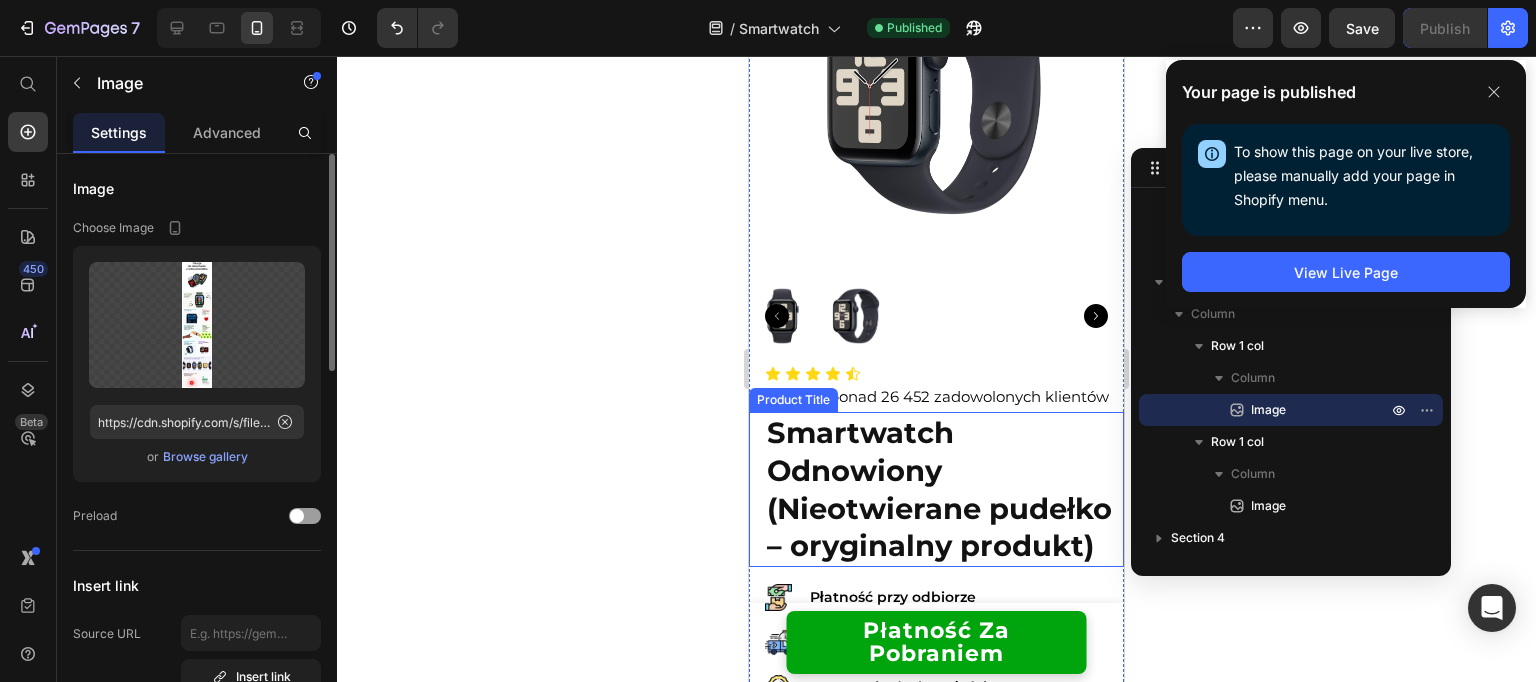 click on "Smartwatch Odnowiony (Nieotwierane pudełko – oryginalny produkt)" at bounding box center [944, 489] 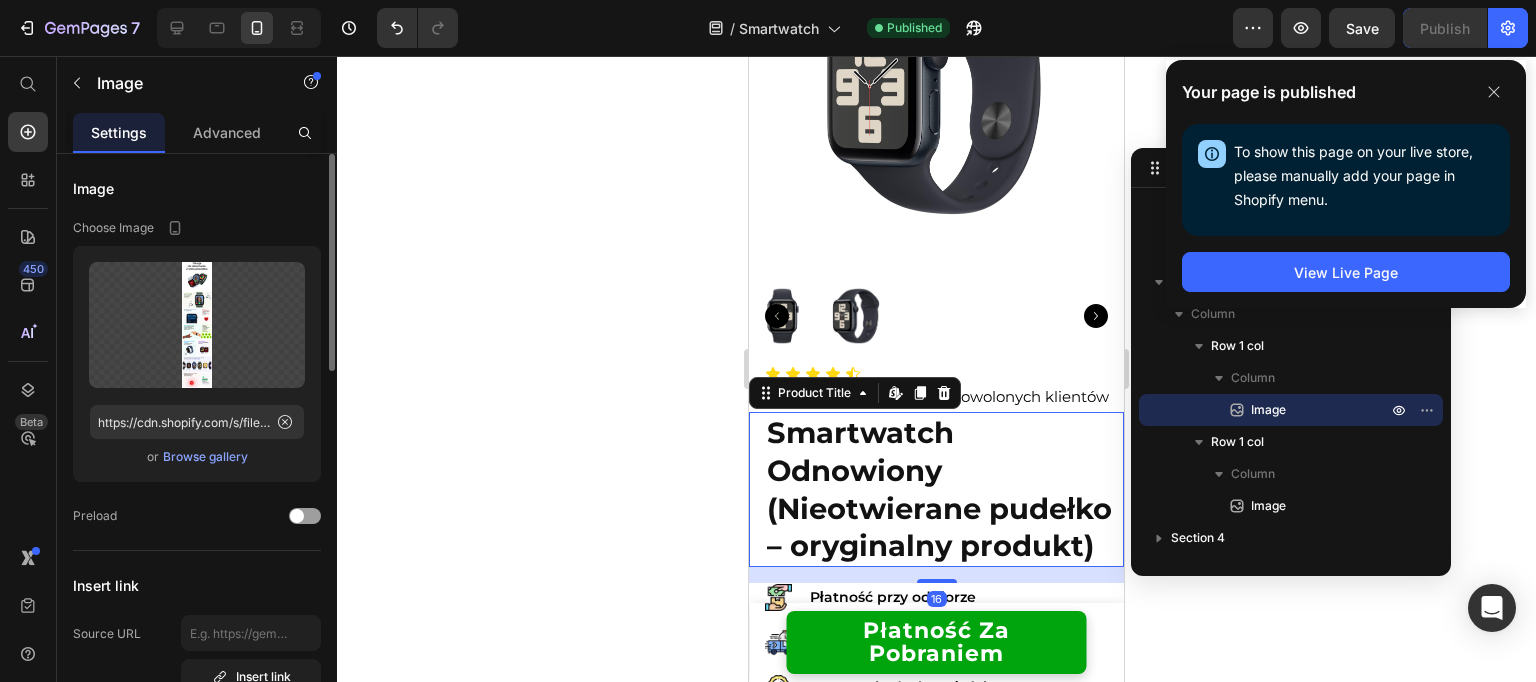 scroll, scrollTop: 913, scrollLeft: 0, axis: vertical 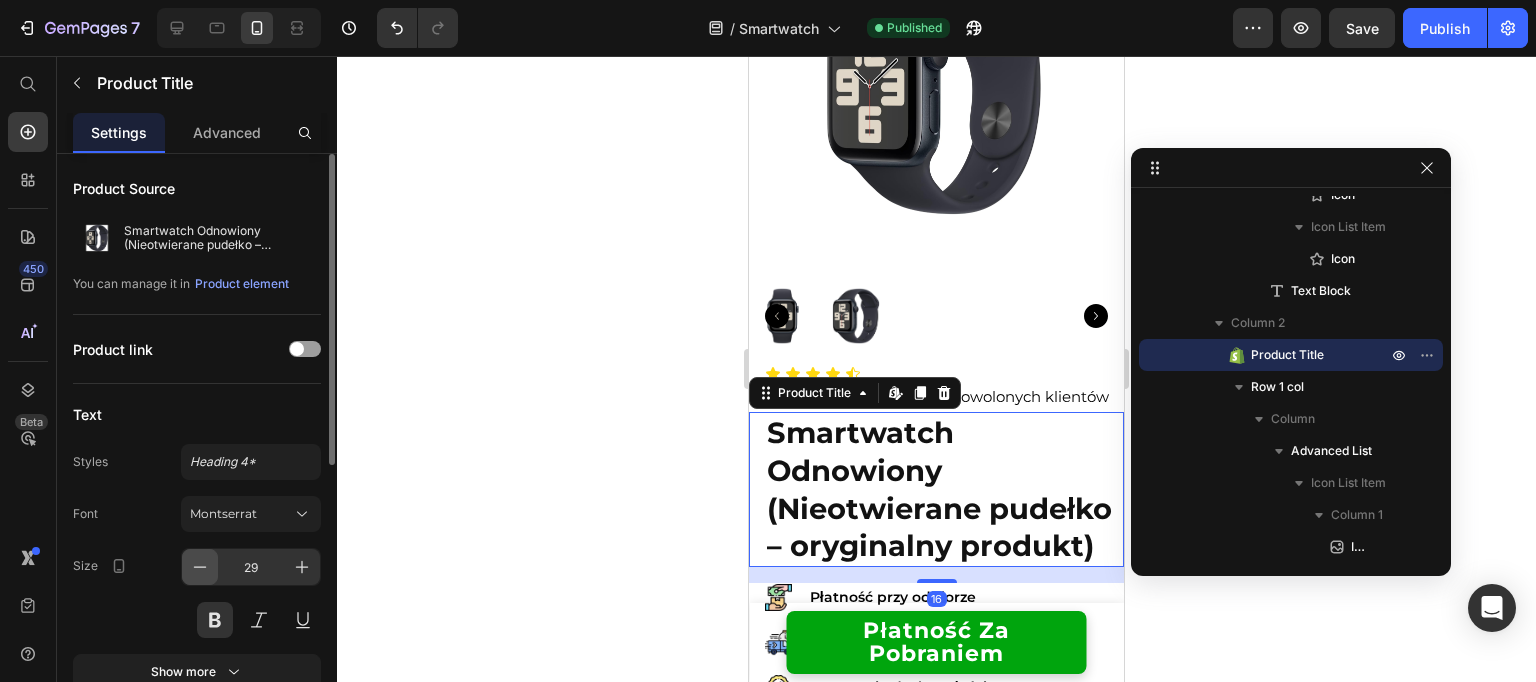 click 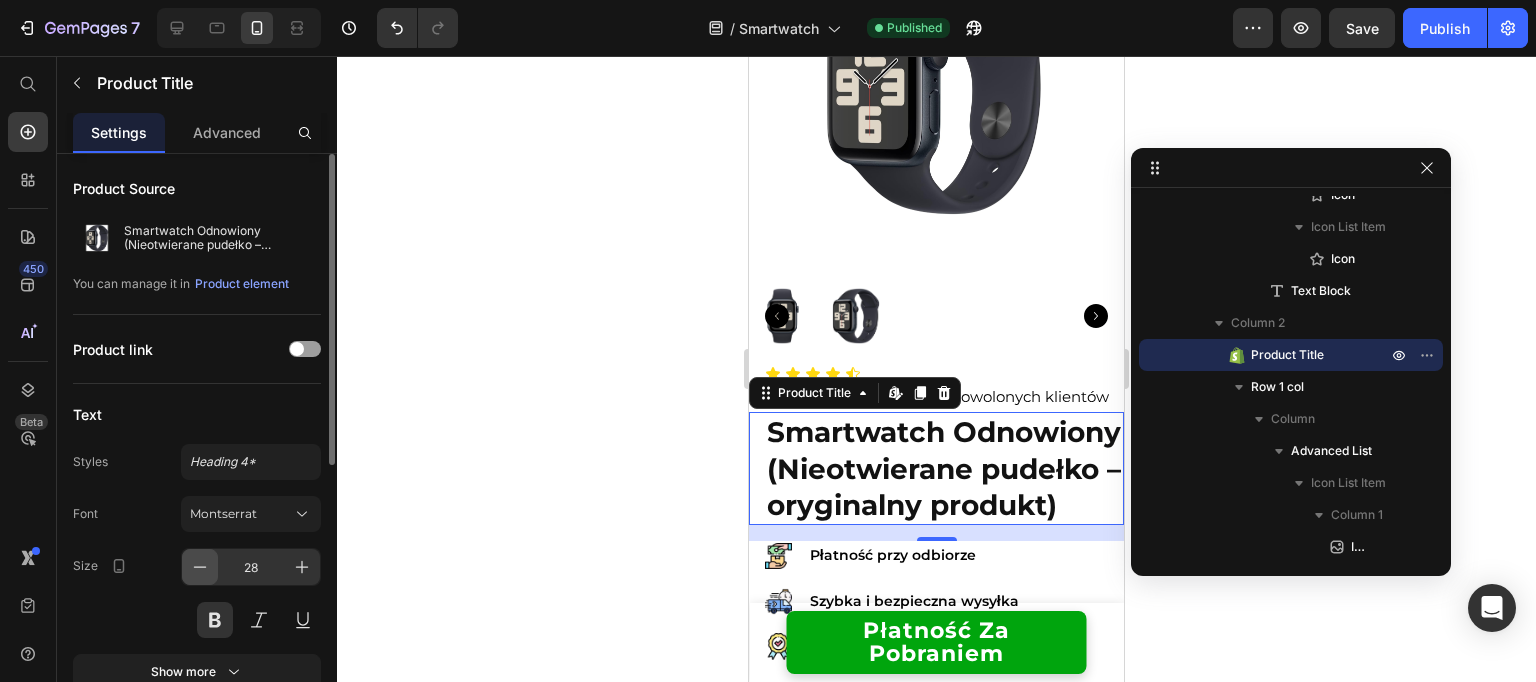 click 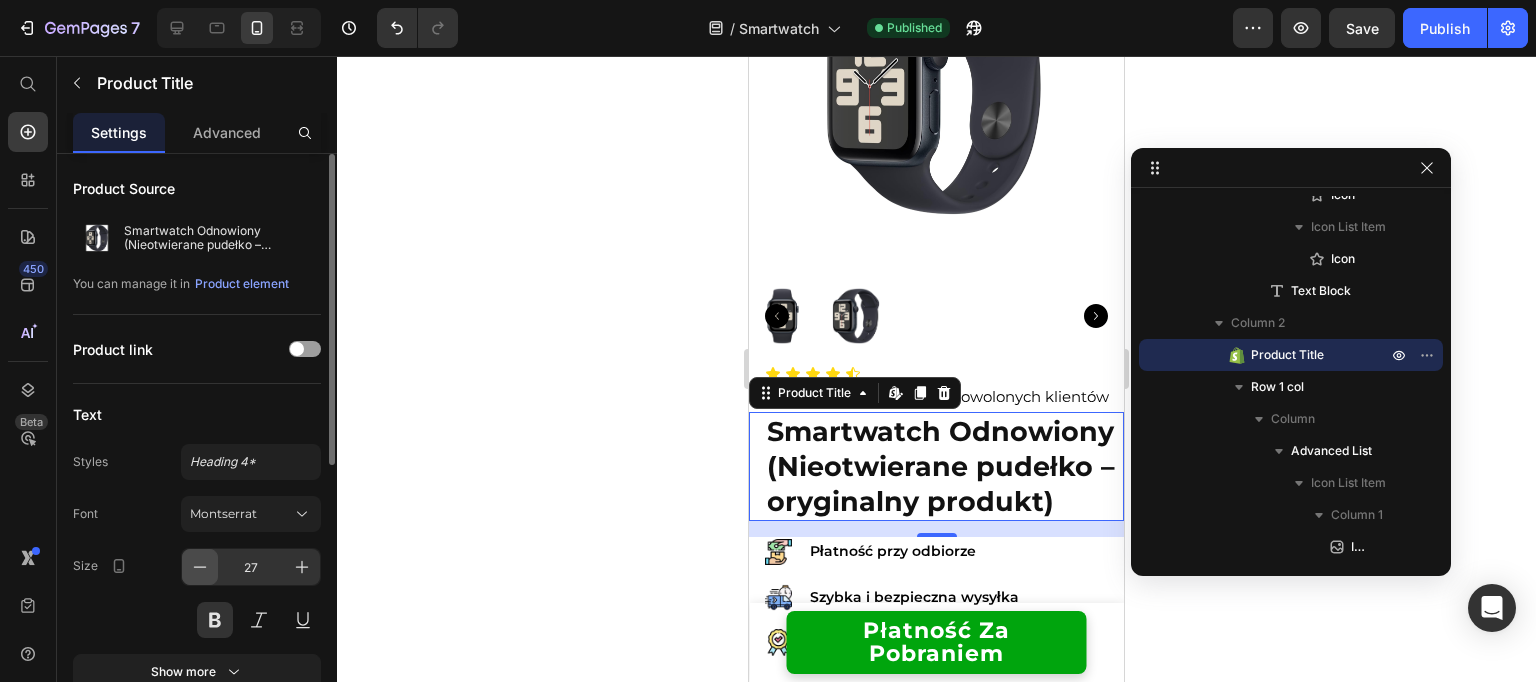 click 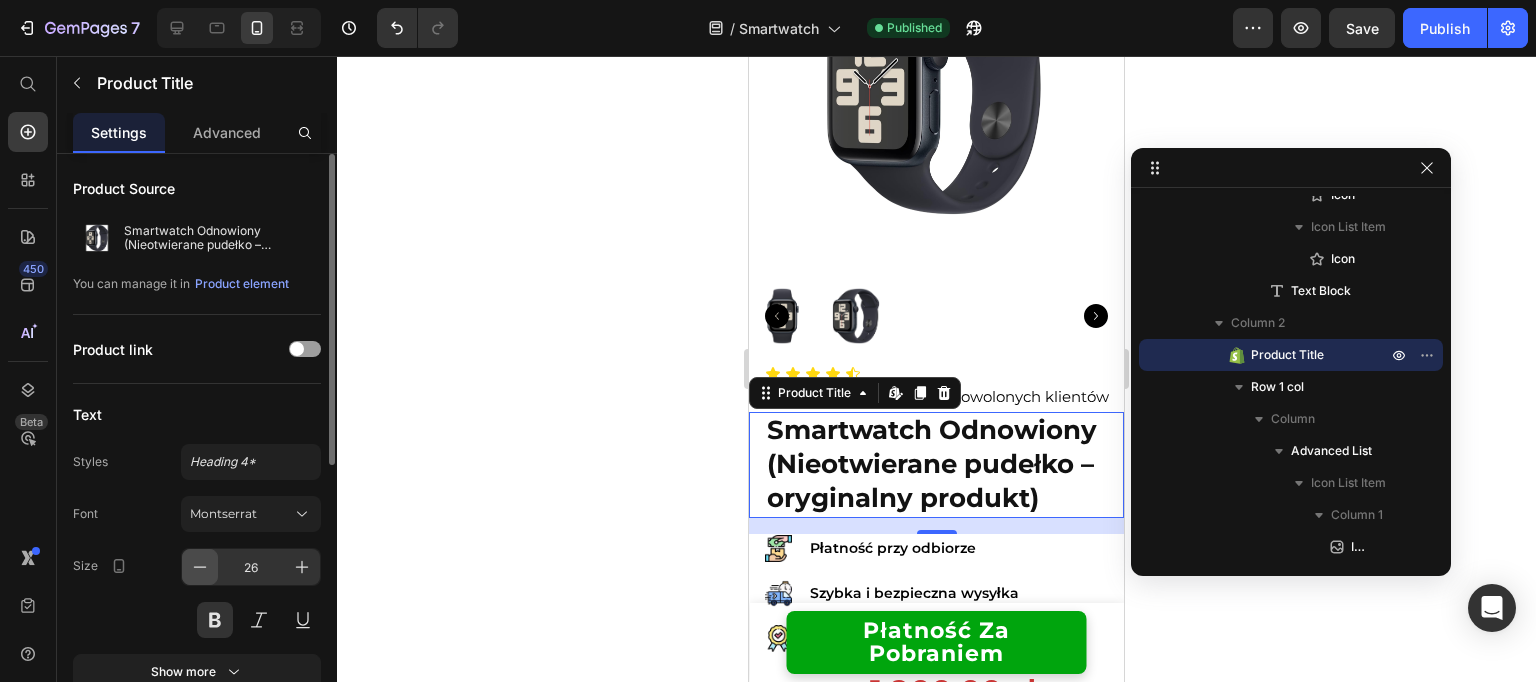 click 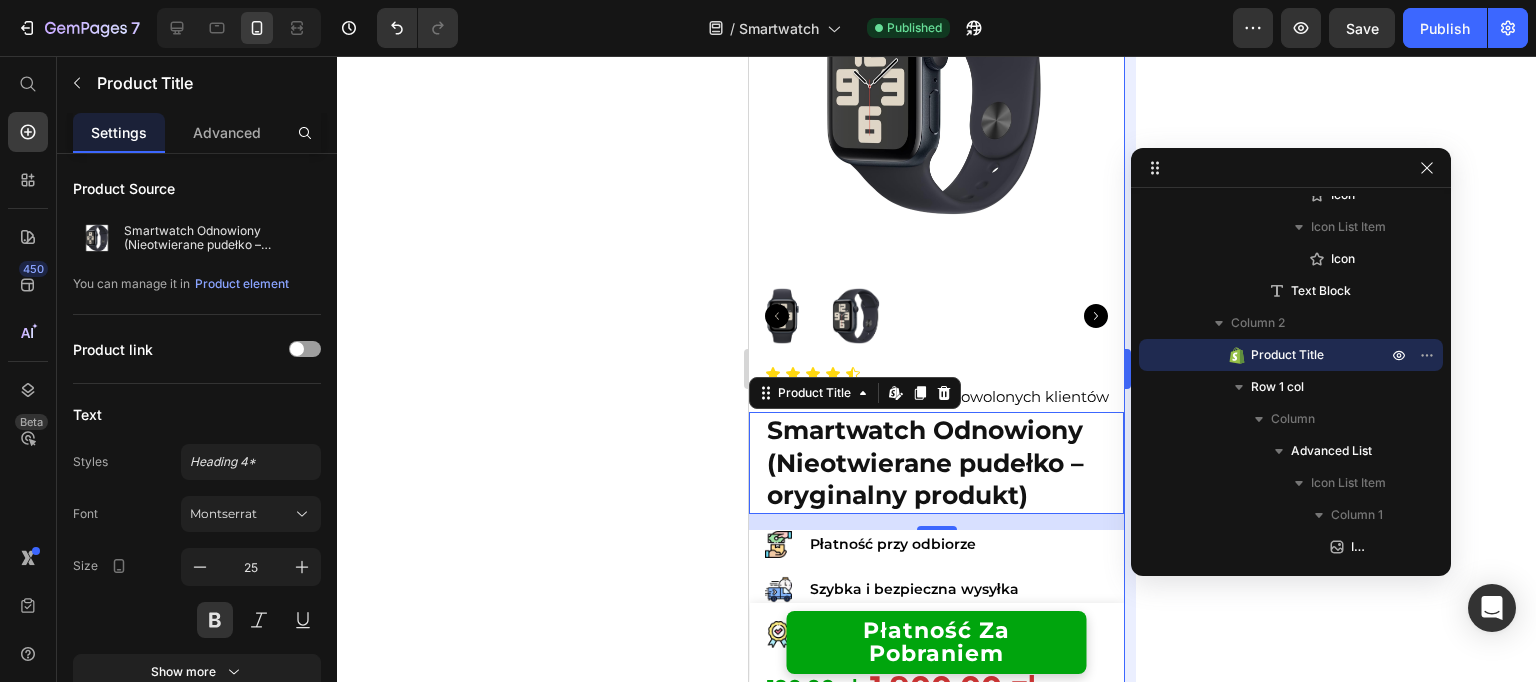 drag, startPoint x: 1436, startPoint y: 24, endPoint x: 1125, endPoint y: 255, distance: 387.40417 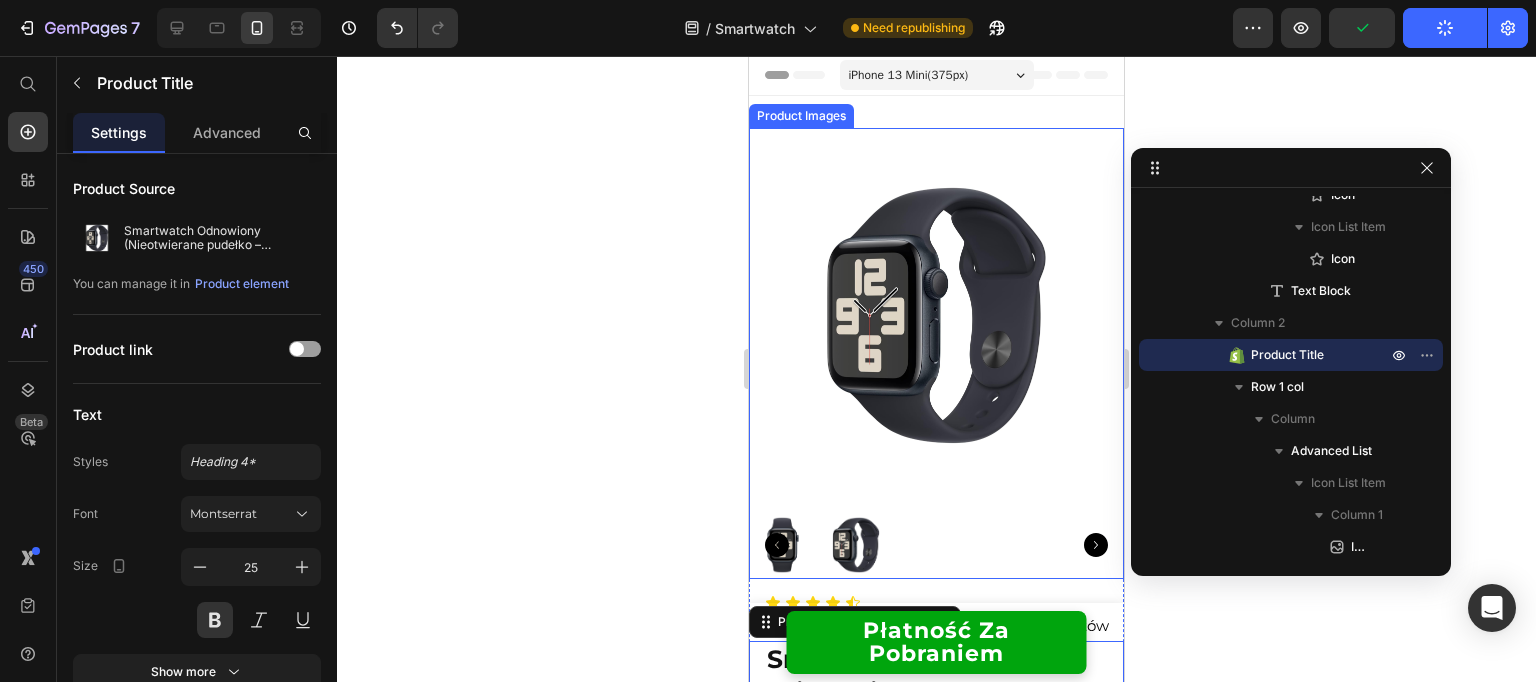 scroll, scrollTop: 0, scrollLeft: 0, axis: both 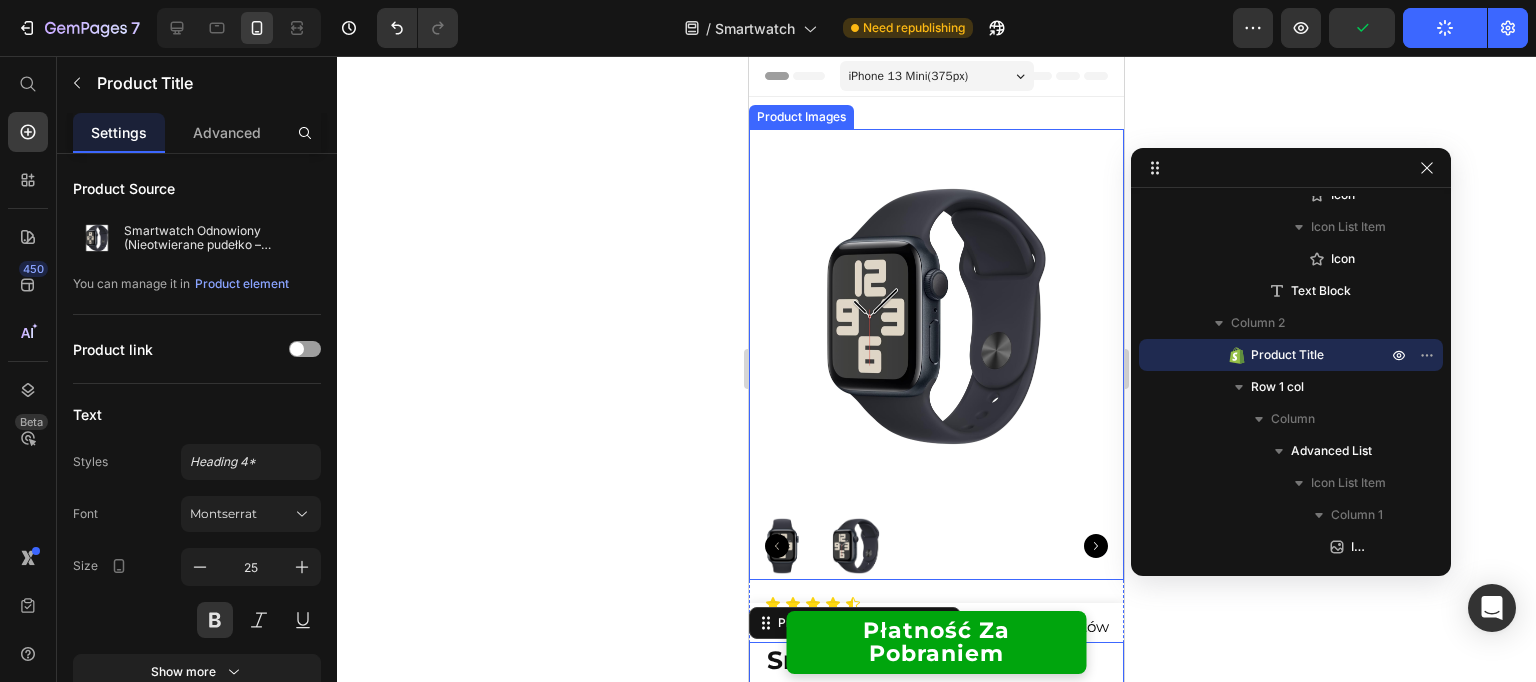 click at bounding box center [856, 546] 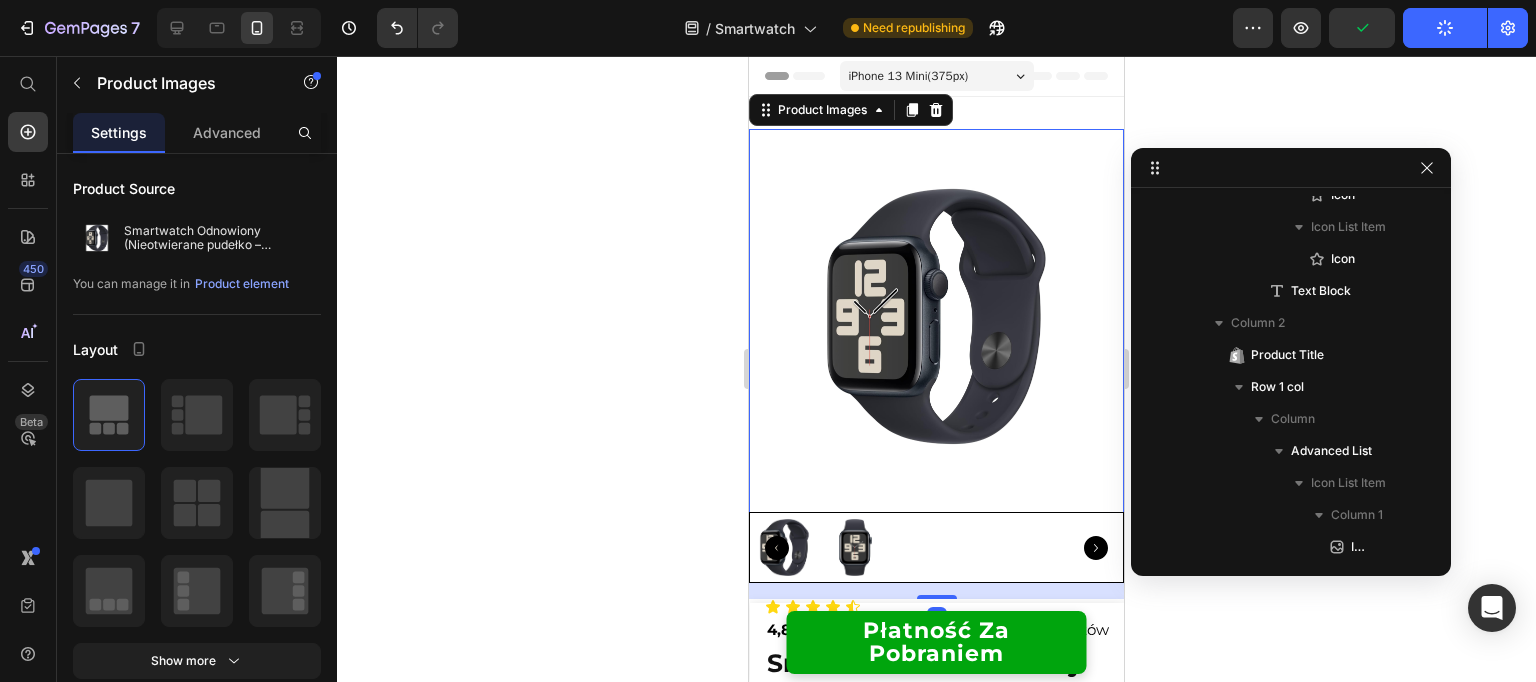 scroll, scrollTop: 401, scrollLeft: 0, axis: vertical 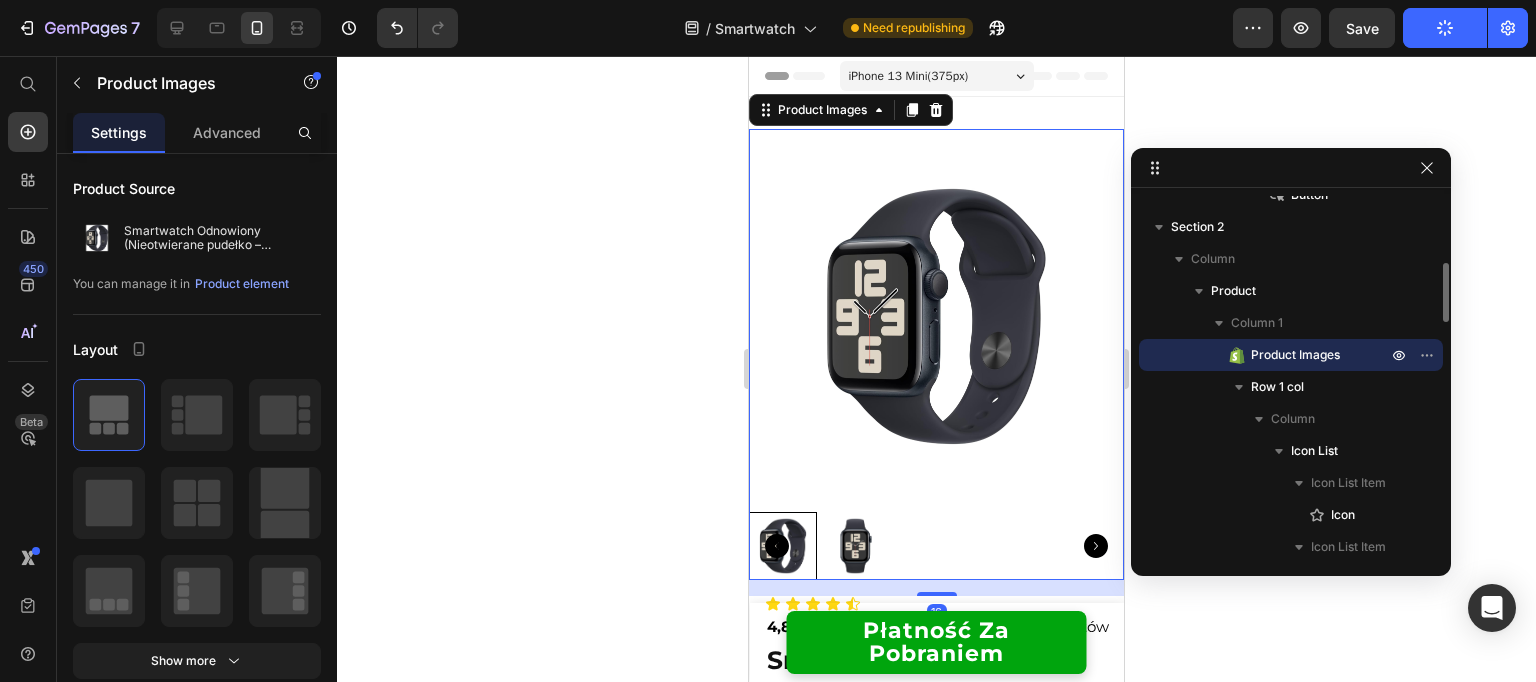 click at bounding box center [783, 546] 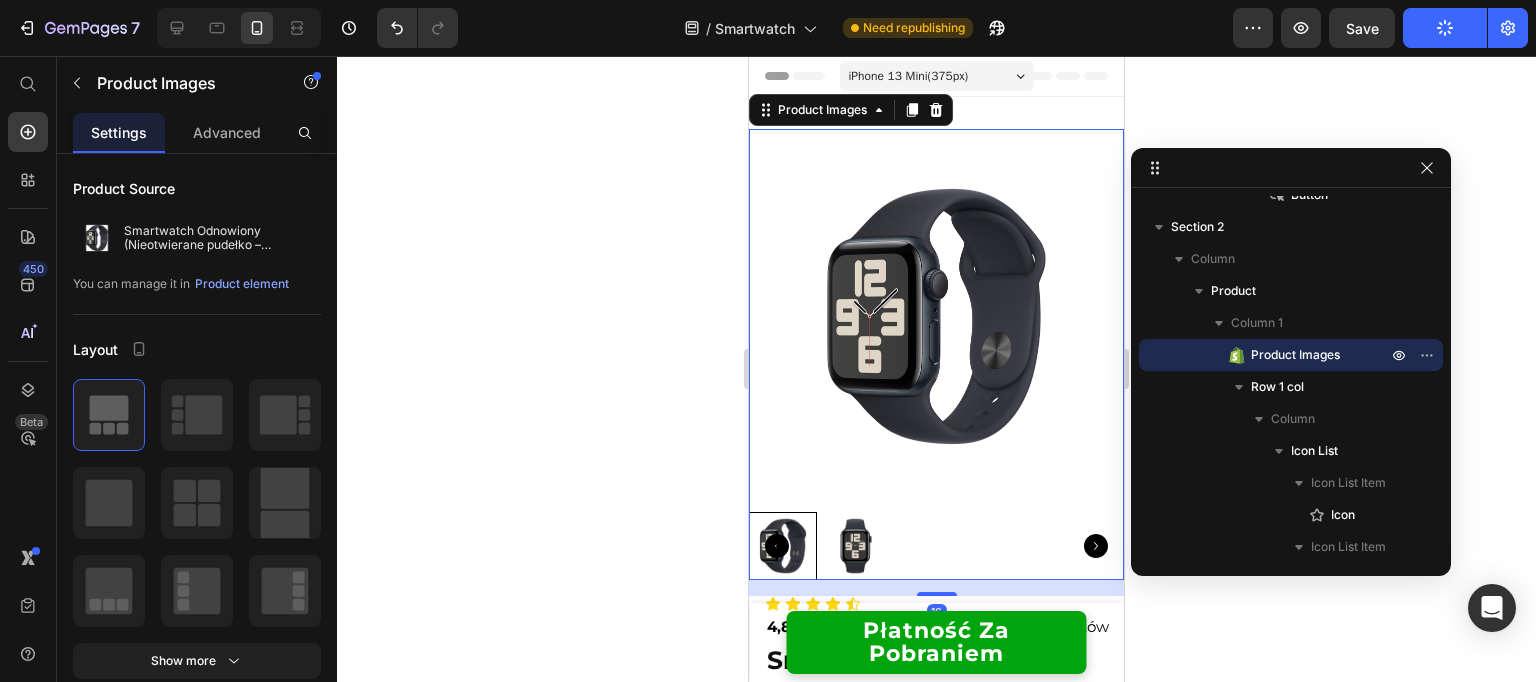 click 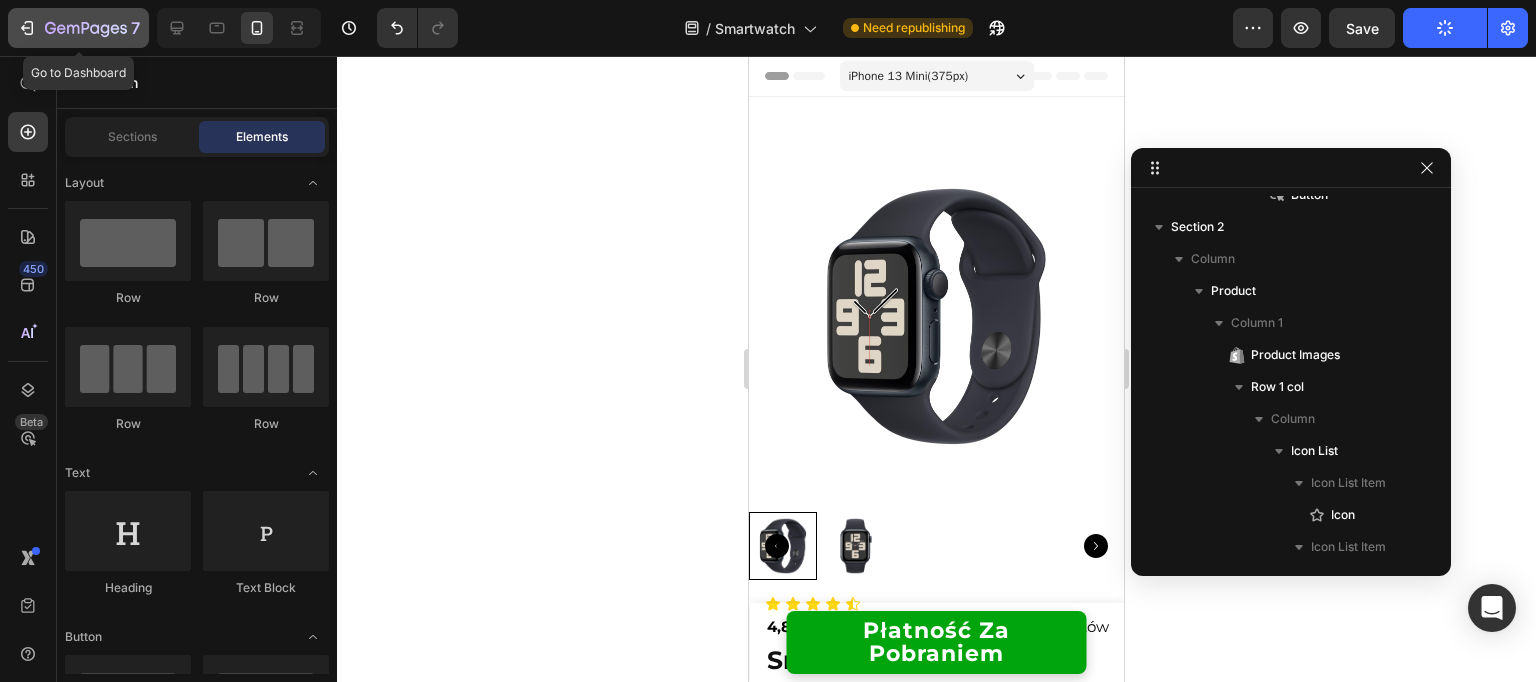 click 